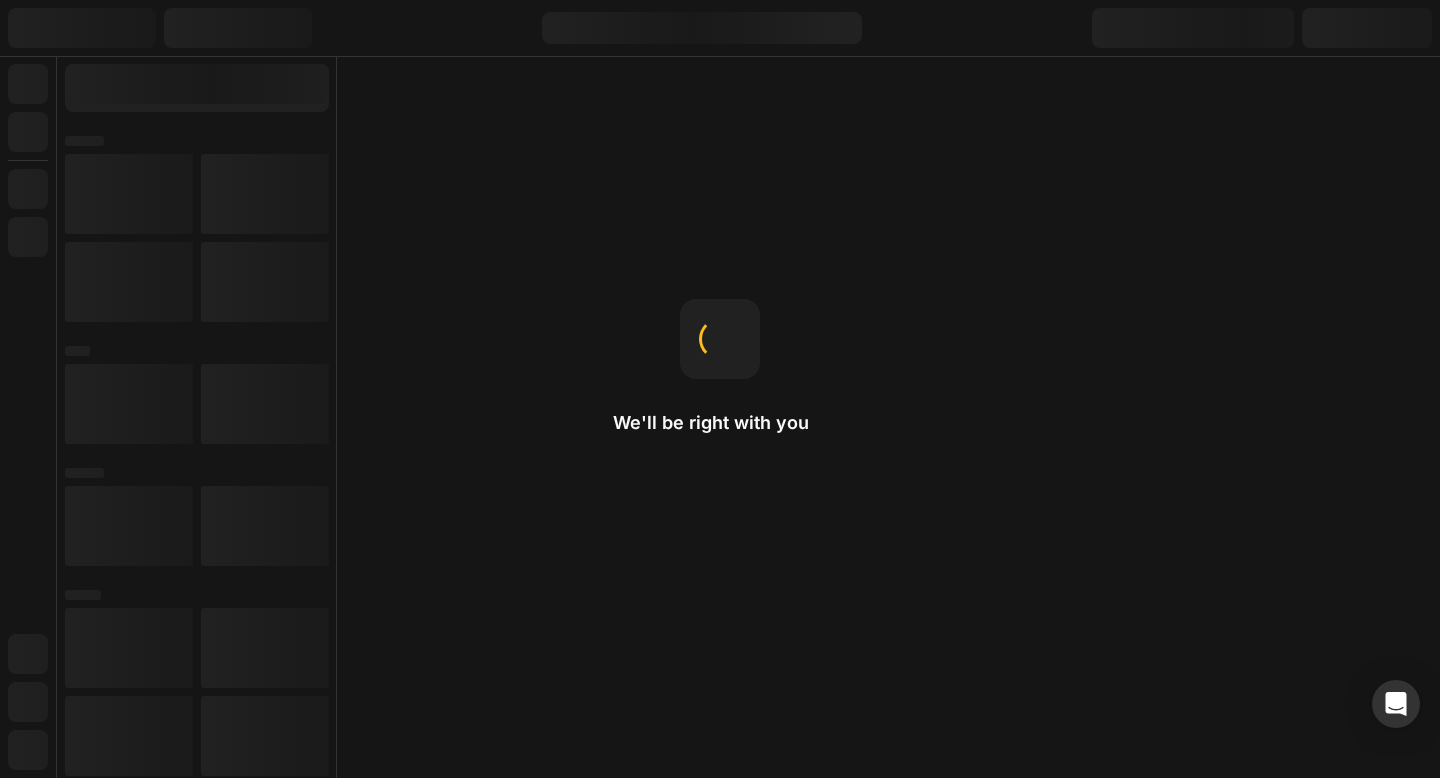 scroll, scrollTop: 0, scrollLeft: 0, axis: both 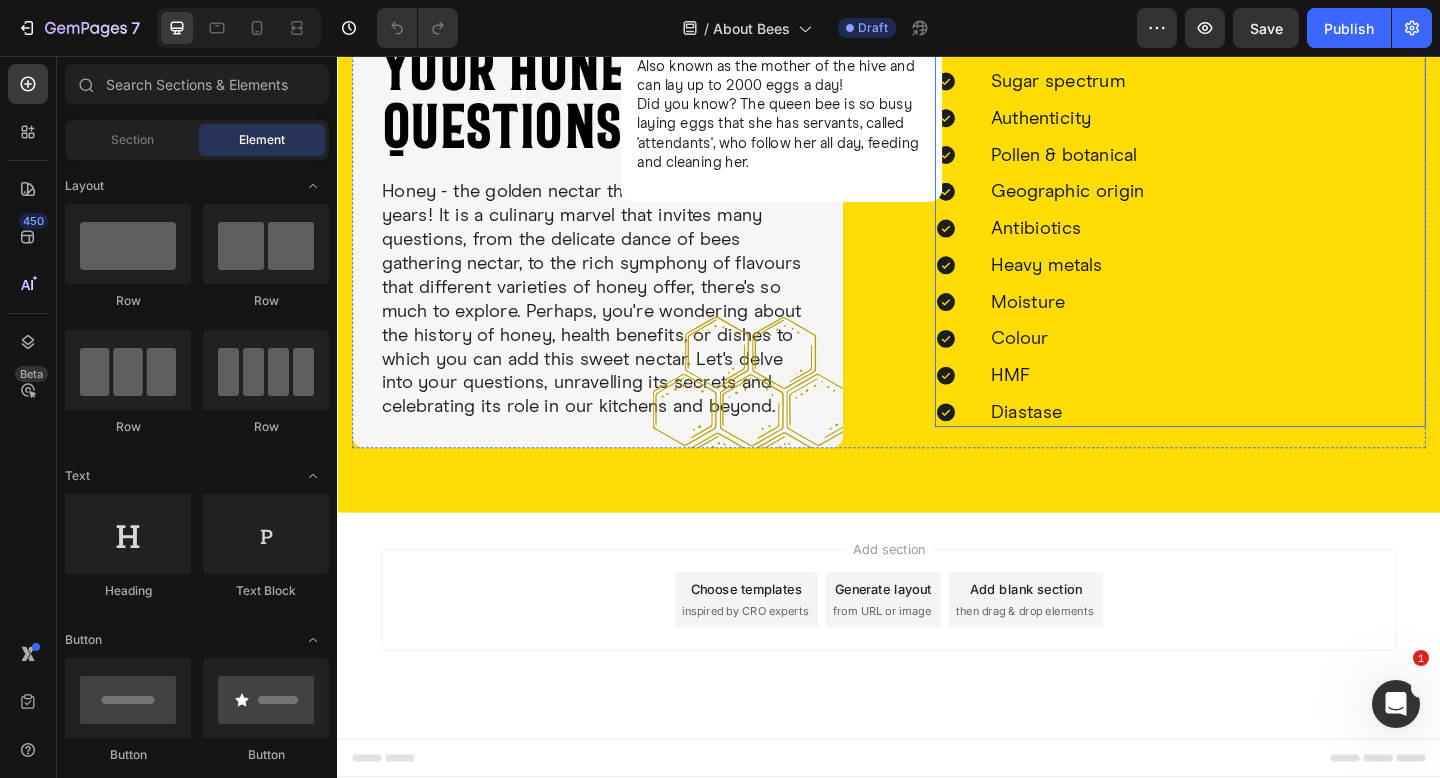 click on "Pesticides Sugar spectrum Authenticity Pollen & botanical Geographic origin Antibiotics Heavy metals Moisture Colour HMF Diastase" at bounding box center [1254, 244] 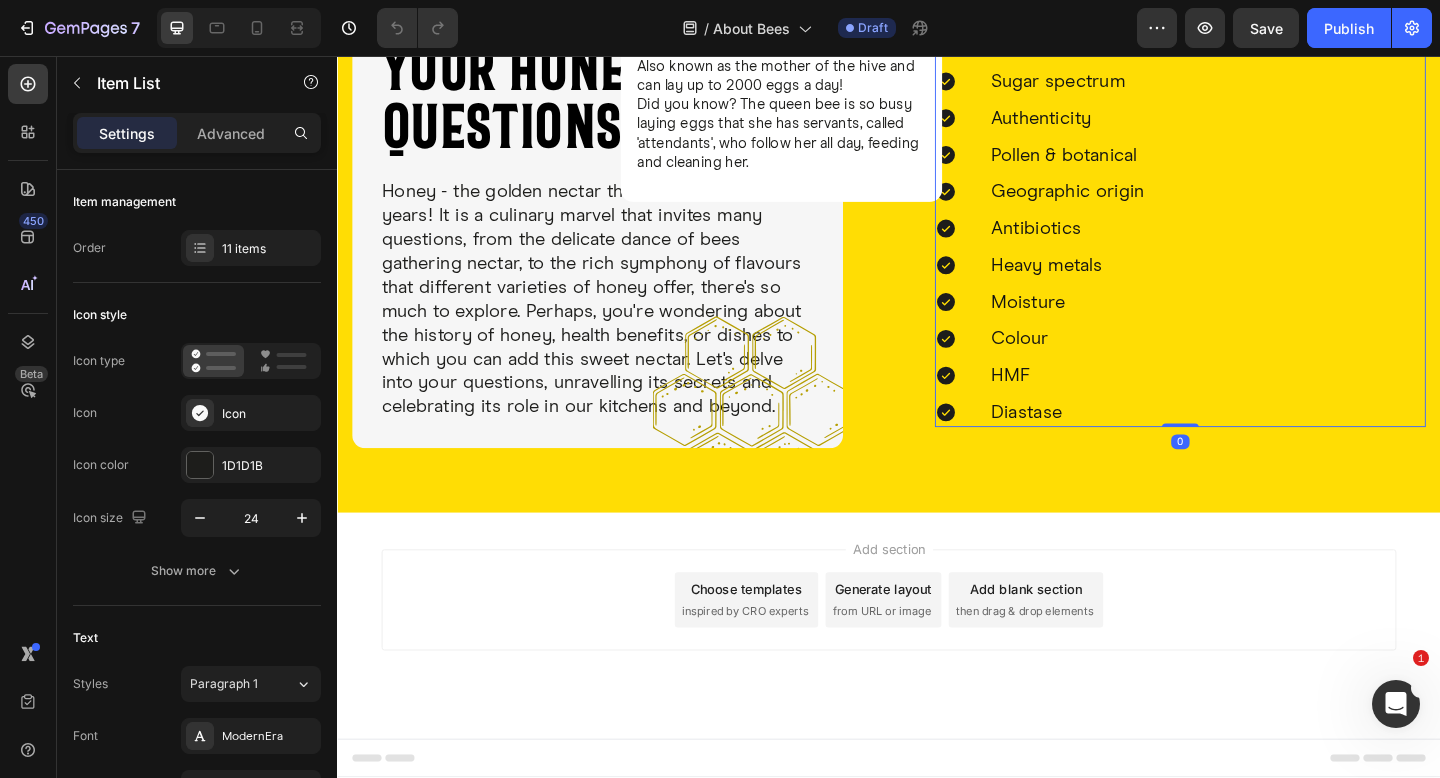 click 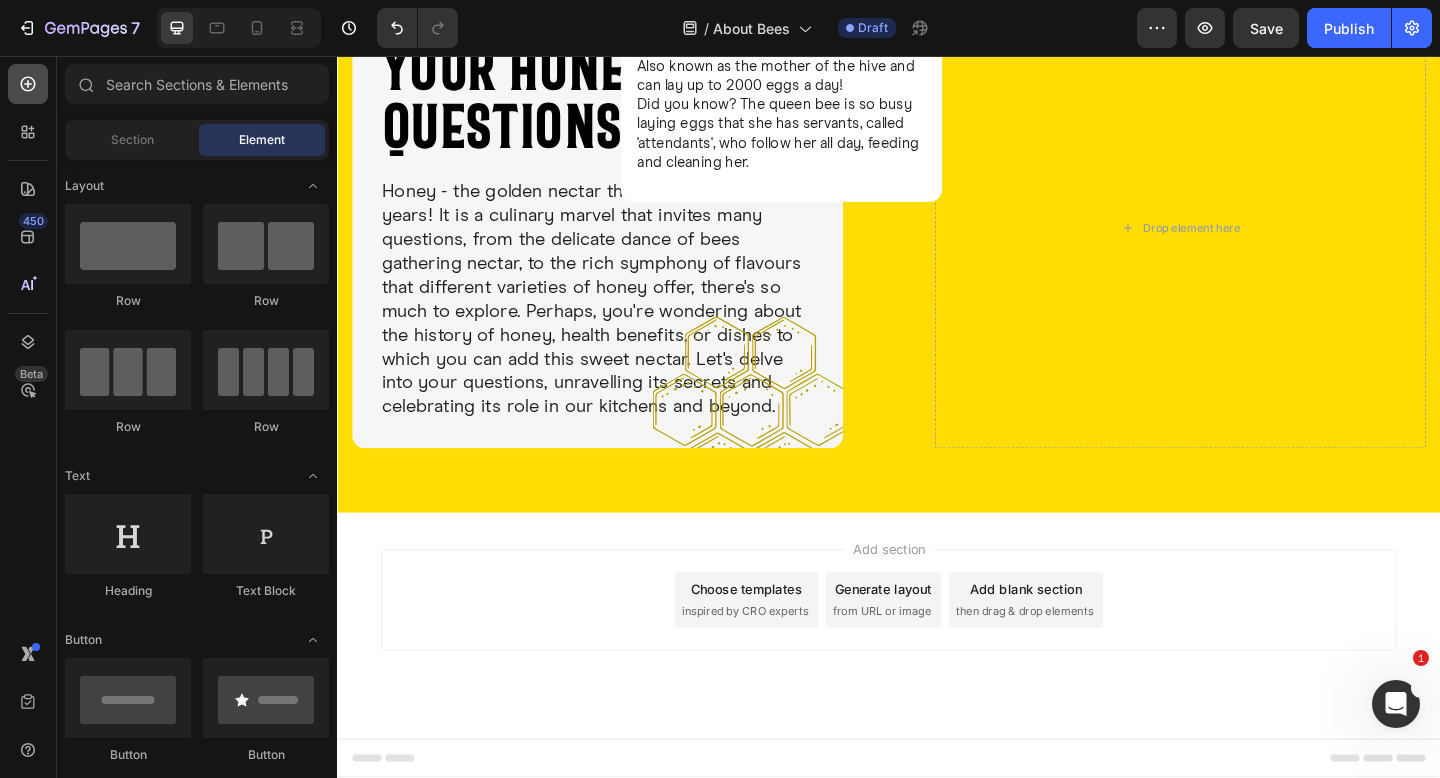 click 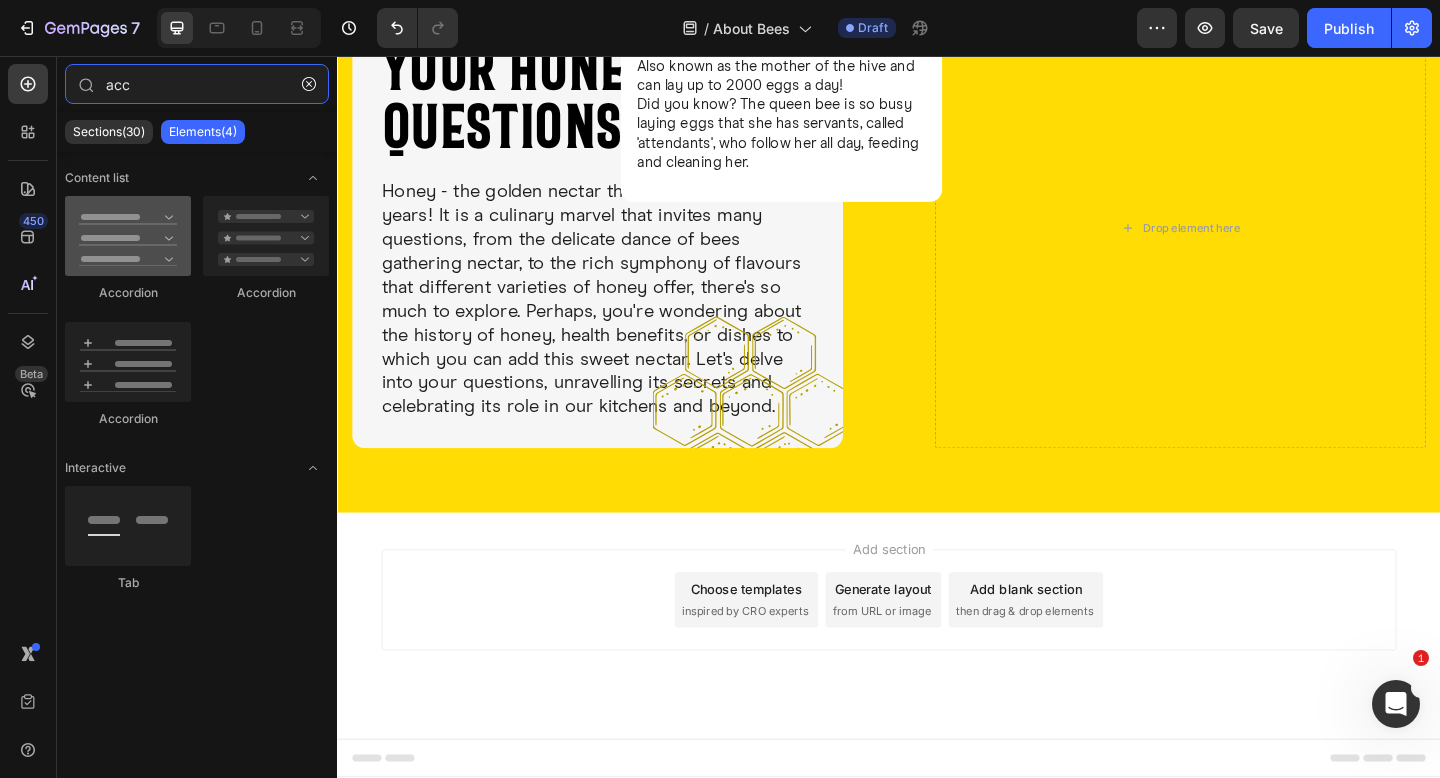 type on "acc" 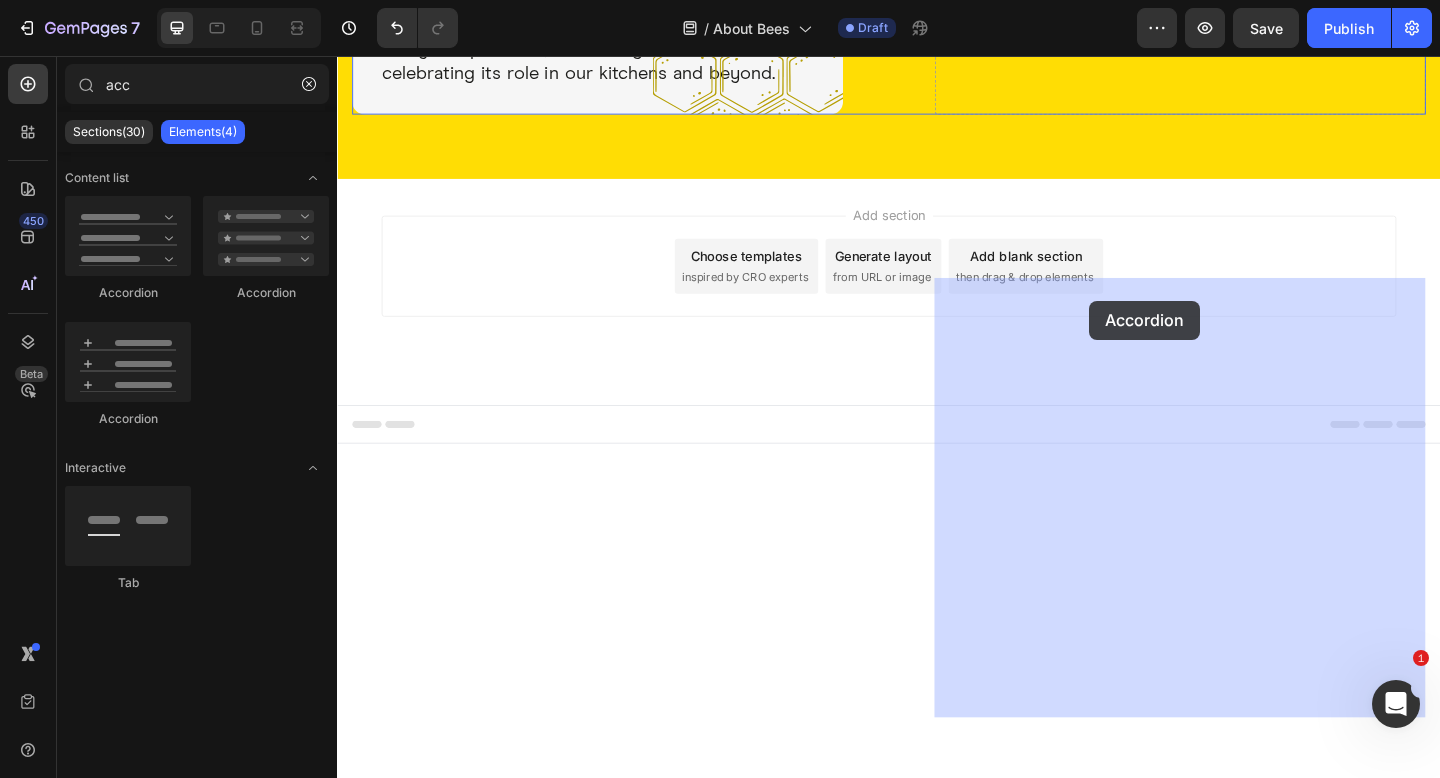 drag, startPoint x: 485, startPoint y: 312, endPoint x: 1155, endPoint y: 322, distance: 670.07465 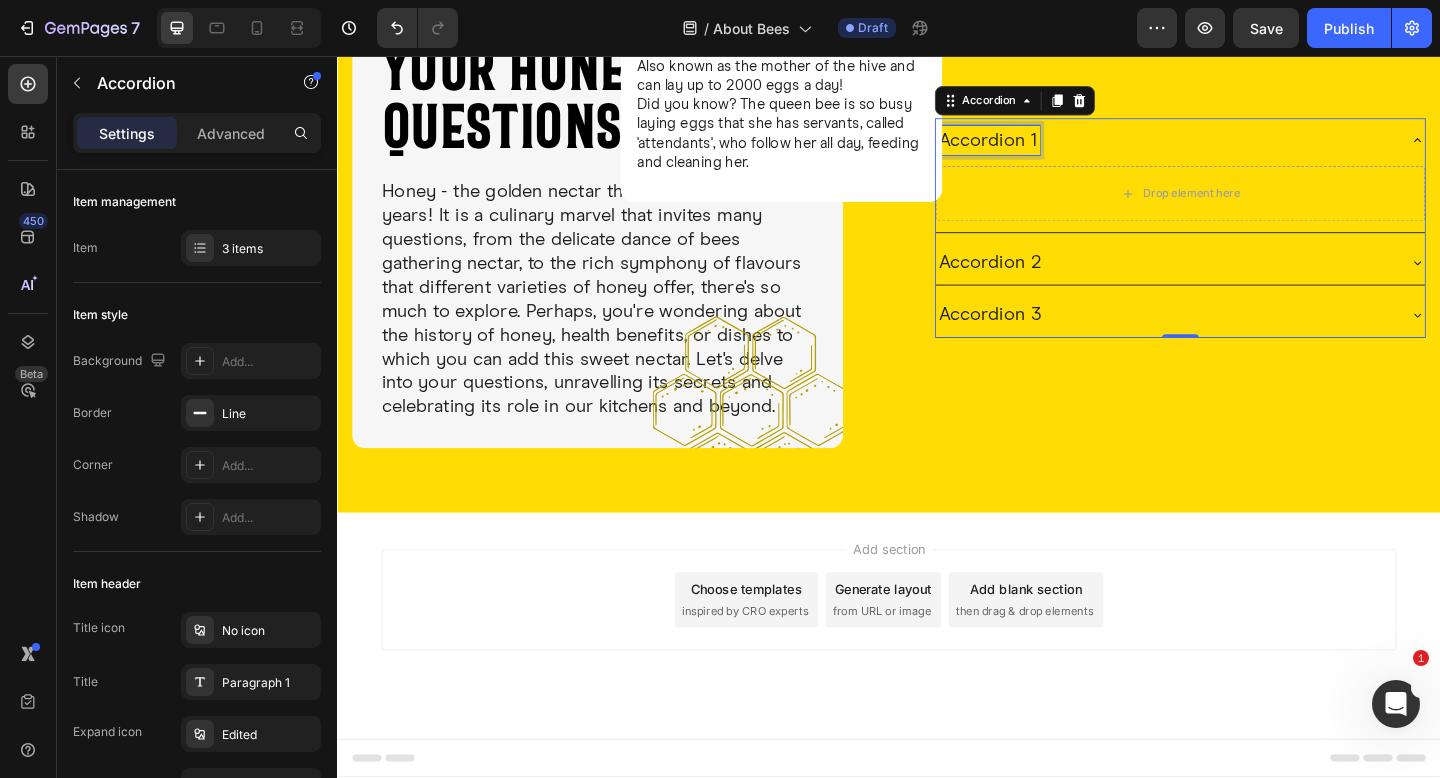 click on "Accordion 1" at bounding box center (1044, 148) 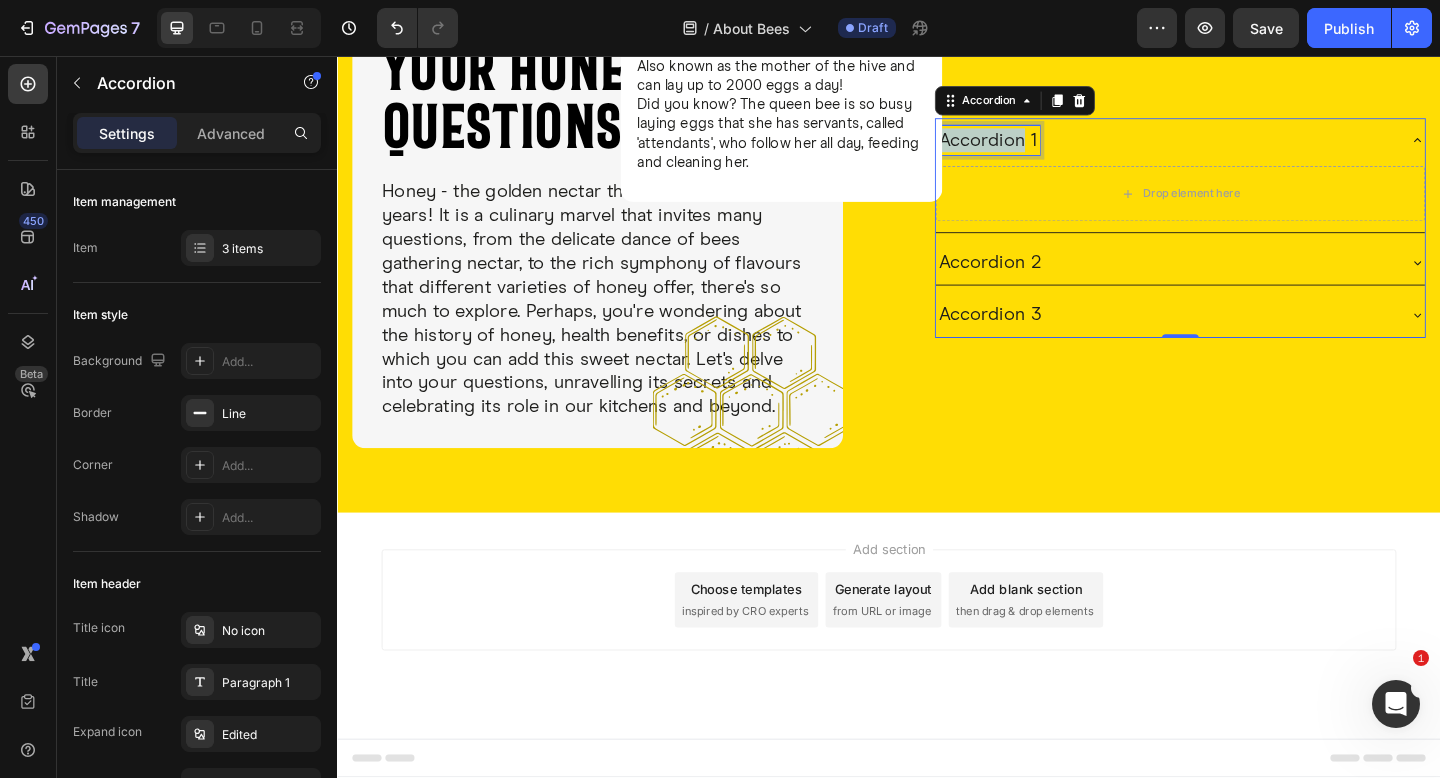 click on "Accordion 1" at bounding box center (1044, 148) 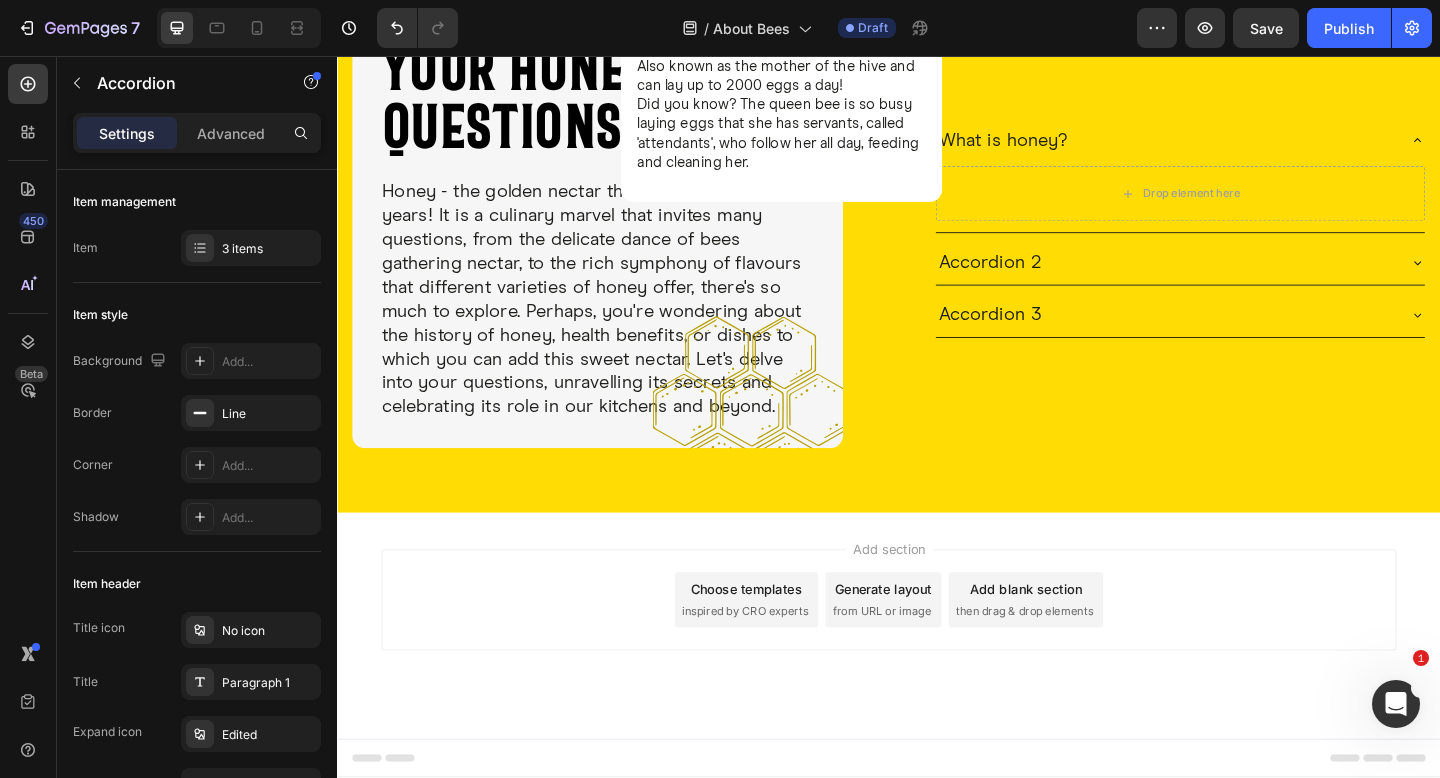 click on "Drop element here" at bounding box center (1254, 210) 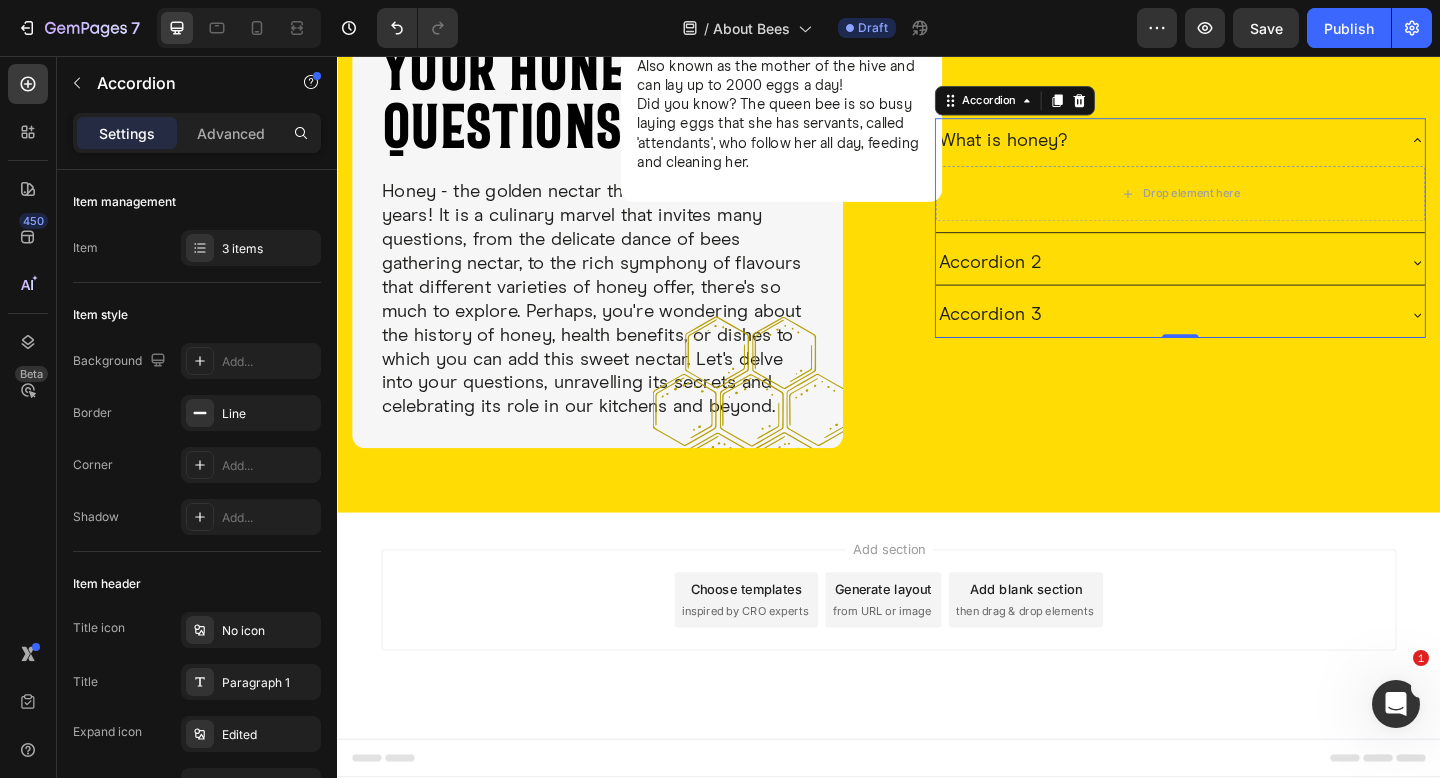 drag, startPoint x: 21, startPoint y: 83, endPoint x: 32, endPoint y: 106, distance: 25.495098 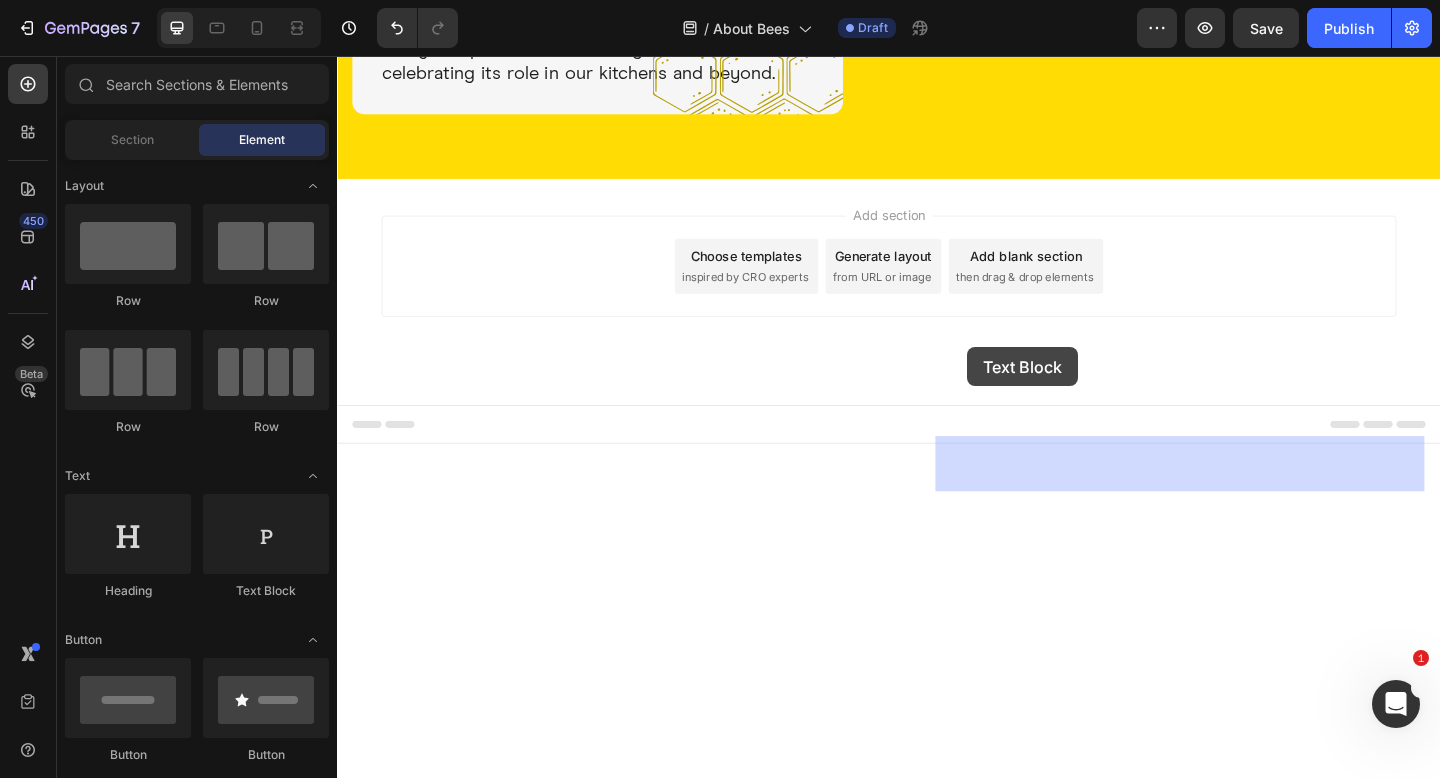drag, startPoint x: 595, startPoint y: 626, endPoint x: 1023, endPoint y: 371, distance: 498.20578 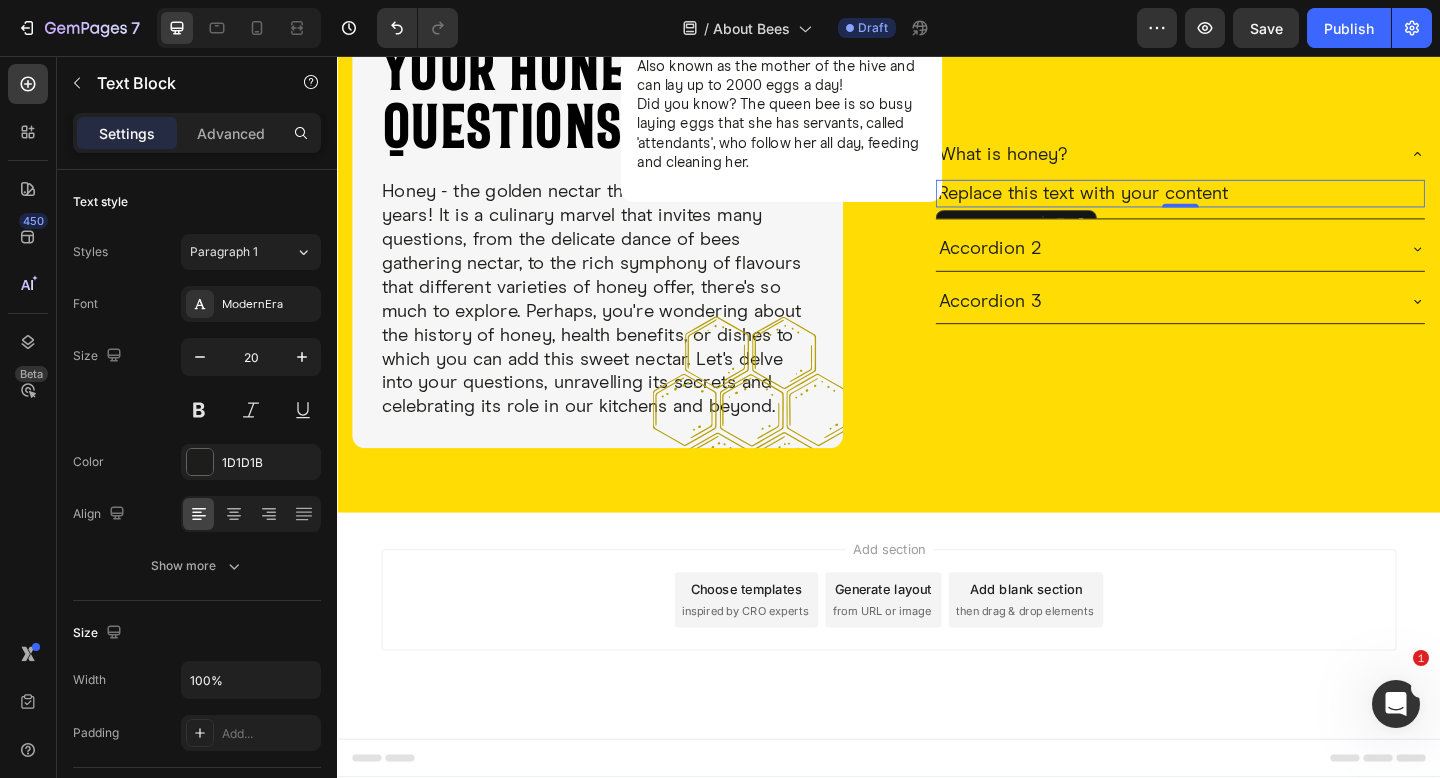 click on "Replace this text with your content" at bounding box center (1254, 206) 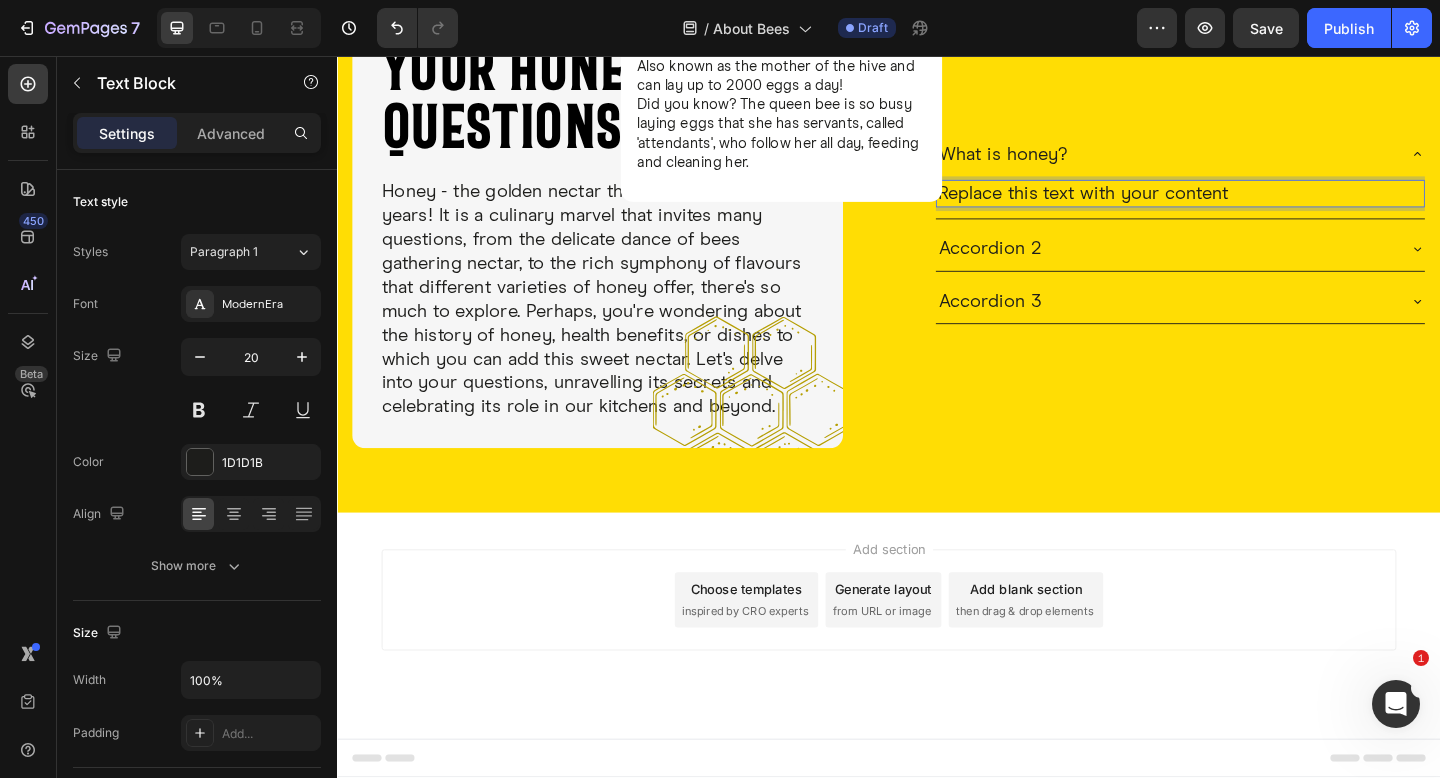 scroll, scrollTop: 1890, scrollLeft: 0, axis: vertical 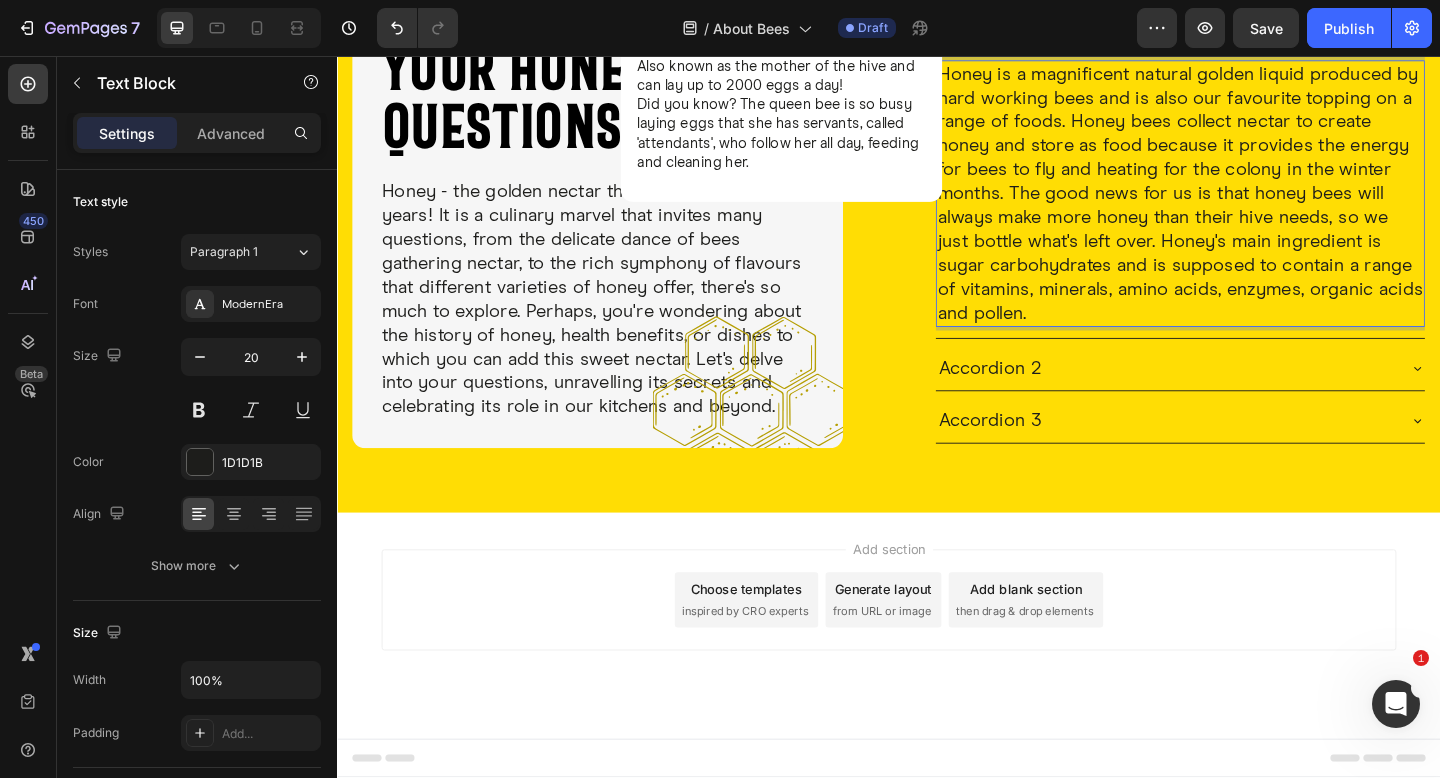 click on "Honey is a magnificent natural golden liquid produced by hard working bees and is also our favourite topping on a range of foods. Honey bees collect nectar to create honey and store as food because it provides the energy for bees to fly and heating for the colony in the winter months. The good news for us is that honey bees will always make more honey than their hive needs, so we just bottle what's left over. Honey's main ingredient is sugar carbohydrates and is supposed to contain a range of vitamins, minerals, amino acids, enzymes, organic acids and pollen." at bounding box center (1254, 206) 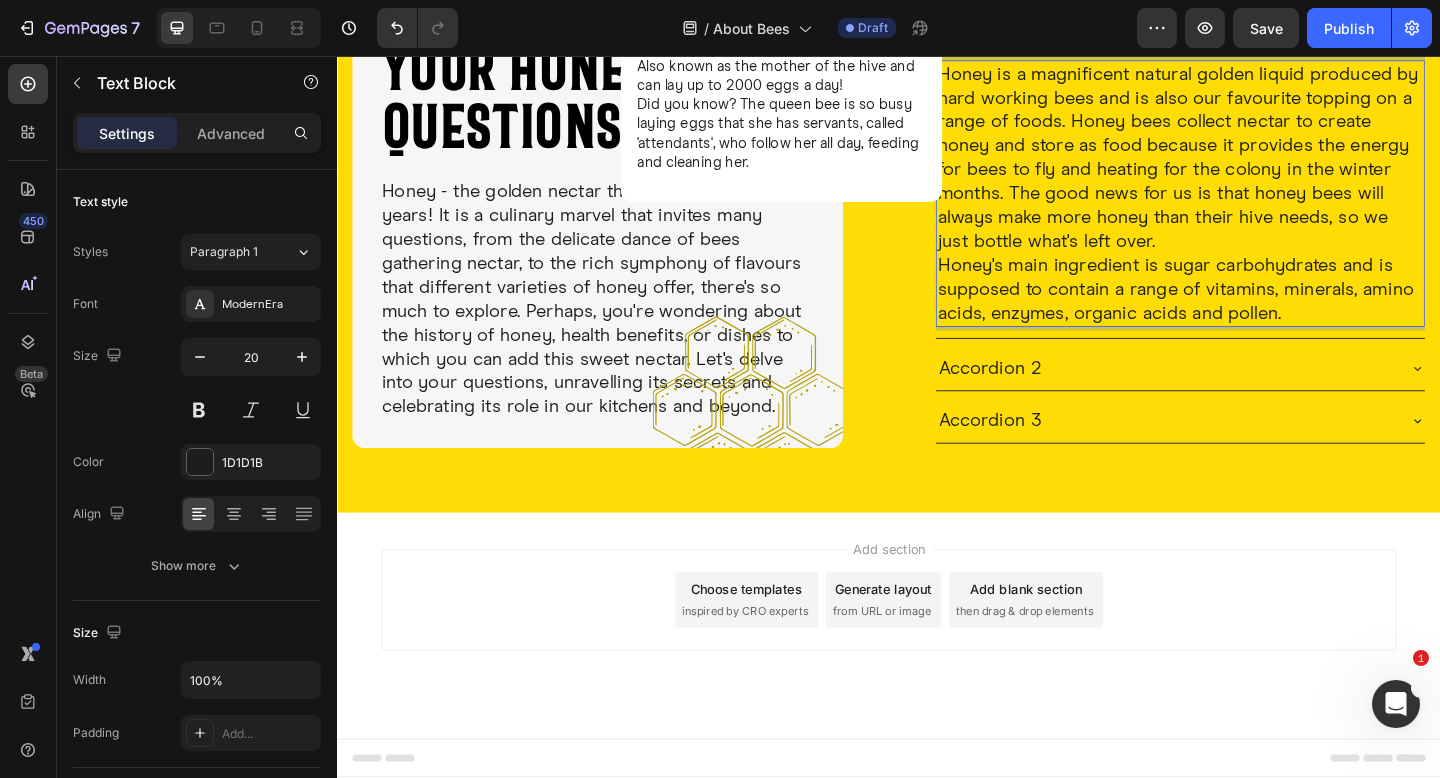 scroll, scrollTop: 1885, scrollLeft: 0, axis: vertical 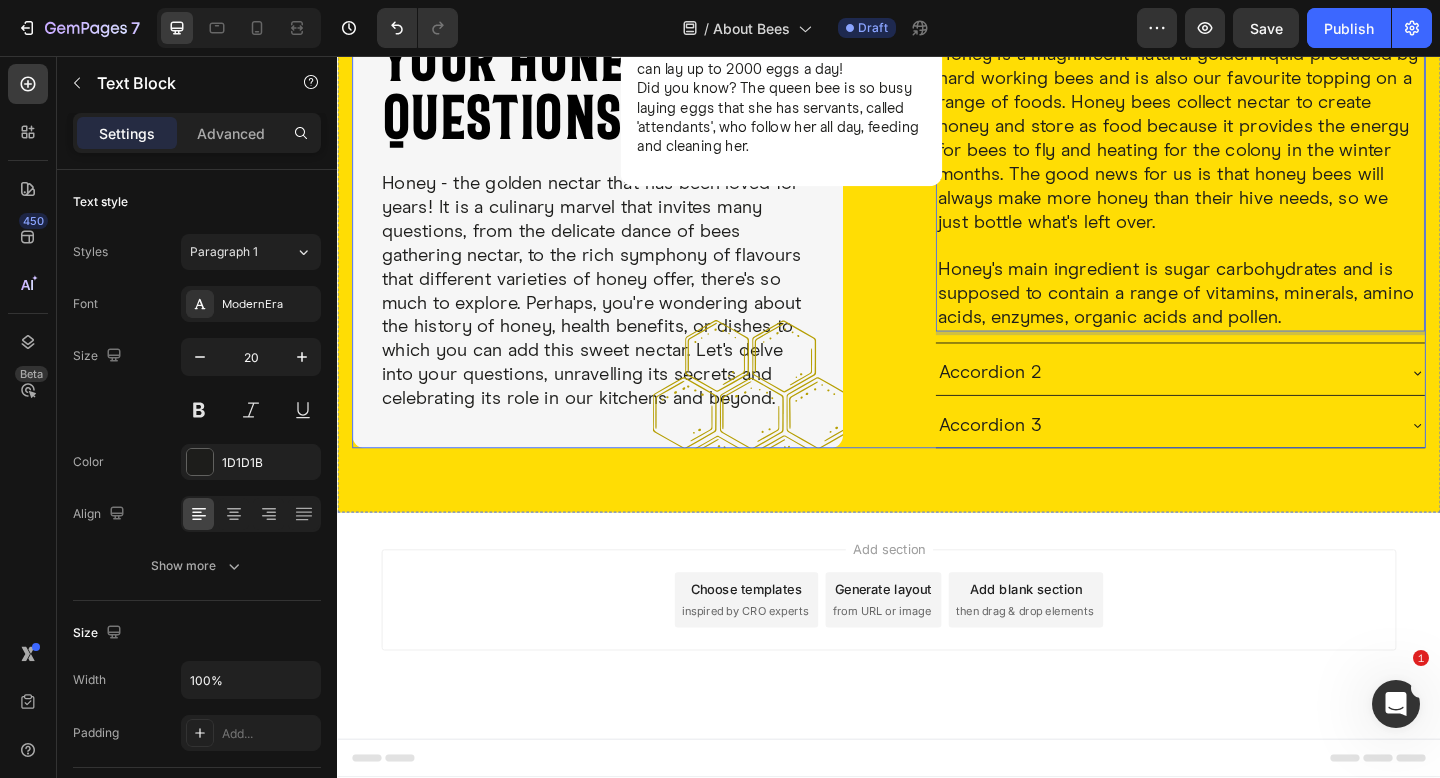click on "YOUR HONEY QUESTIONS Heading Honey - the golden nectar that has been loved for years! It is a culinary marvel that invites many questions, from the delicate dance of bees gathering nectar, to the rich symphony of flavours that different varieties of honey offer, there's so much to explore. Perhaps, you're wondering about the history of honey, health benefits, or dishes to which you can add this sweet nectar. Let's delve into your questions, unravelling its secrets and celebrating its role in our kitchens and beyond. Text Block Image Row
What is honey? Honey is a magnificent natural golden liquid produced by hard working bees and is also our favourite topping on a range of foods. Honey bees collect nectar to create honey and store as food because it provides the energy for bees to fly and heating for the colony in the winter months. The good news for us is that honey bees will always make more honey than their hive needs, so we just bottle what's left over.  Text Block   0" at bounding box center [937, 235] 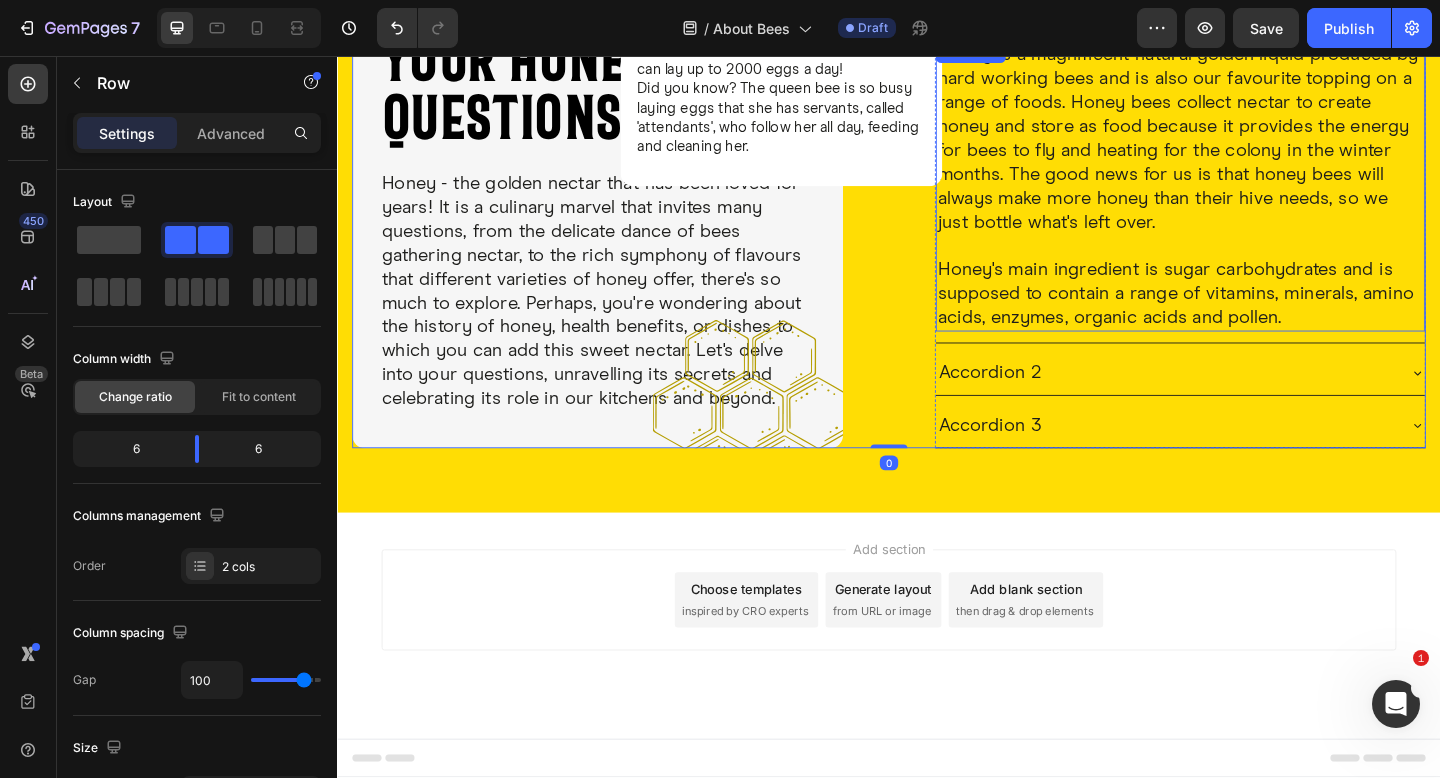 click on "Honey is a magnificent natural golden liquid produced by hard working bees and is also our favourite topping on a range of foods. Honey bees collect nectar to create honey and store as food because it provides the energy for bees to fly and heating for the colony in the winter months. The good news for us is that honey bees will always make more honey than their hive needs, so we just bottle what's left over." at bounding box center [1254, 146] 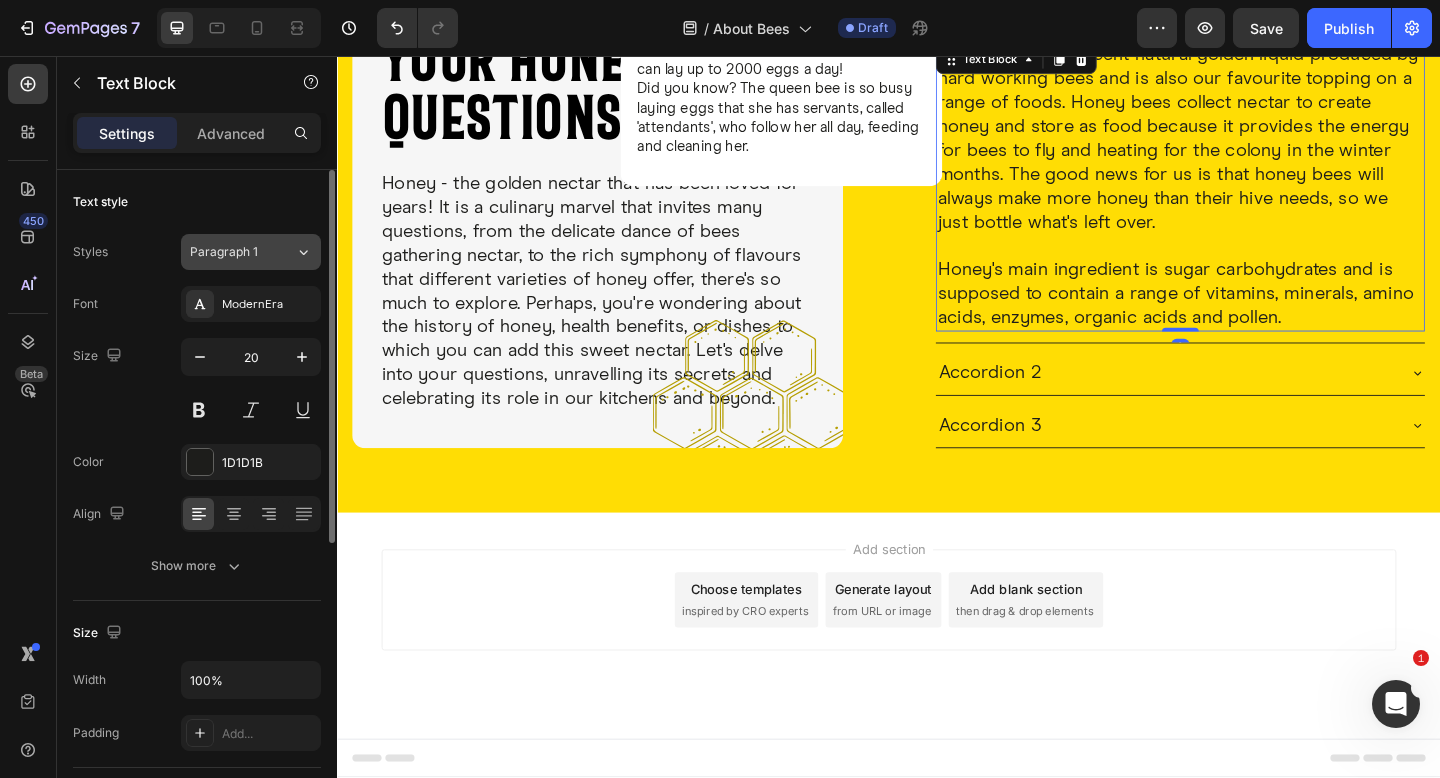 click on "Paragraph 1" 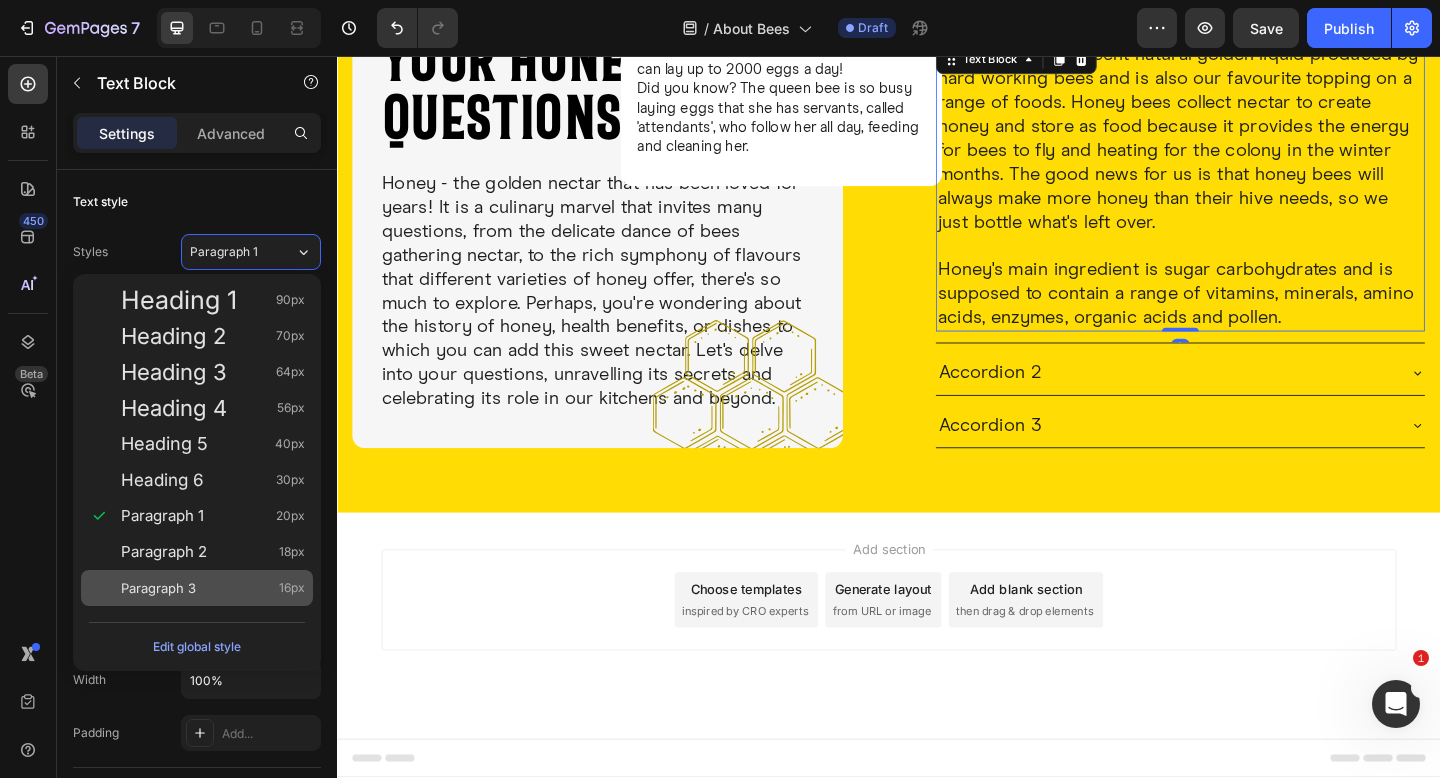 click on "Paragraph 3 16px" at bounding box center (197, 588) 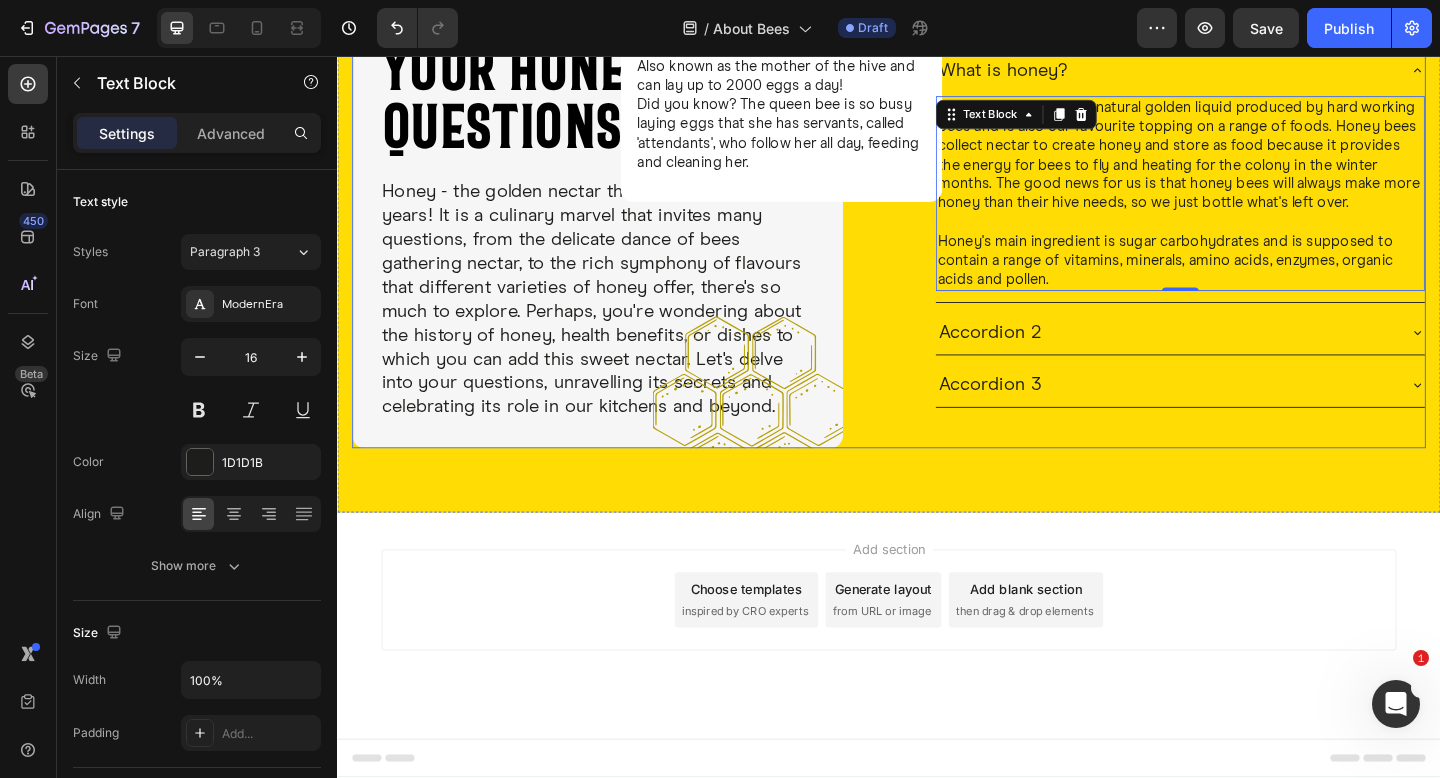 click on "YOUR HONEY QUESTIONS Heading Honey - the golden nectar that has been loved for years! It is a culinary marvel that invites many questions, from the delicate dance of bees gathering nectar, to the rich symphony of flavours that different varieties of honey offer, there's so much to explore. Perhaps, you're wondering about the history of honey, health benefits, or dishes to which you can add this sweet nectar. Let's delve into your questions, unravelling its secrets and celebrating its role in our kitchens and beyond. Text Block Image Row
What is honey? Honey is a magnificent natural golden liquid produced by hard working bees and is also our favourite topping on a range of foods. Honey bees collect nectar to create honey and store as food because it provides the energy for bees to fly and heating for the colony in the winter months. The good news for us is that honey bees will always make more honey than their hive needs, so we just bottle what's left over.  Text Block   0" at bounding box center (937, 244) 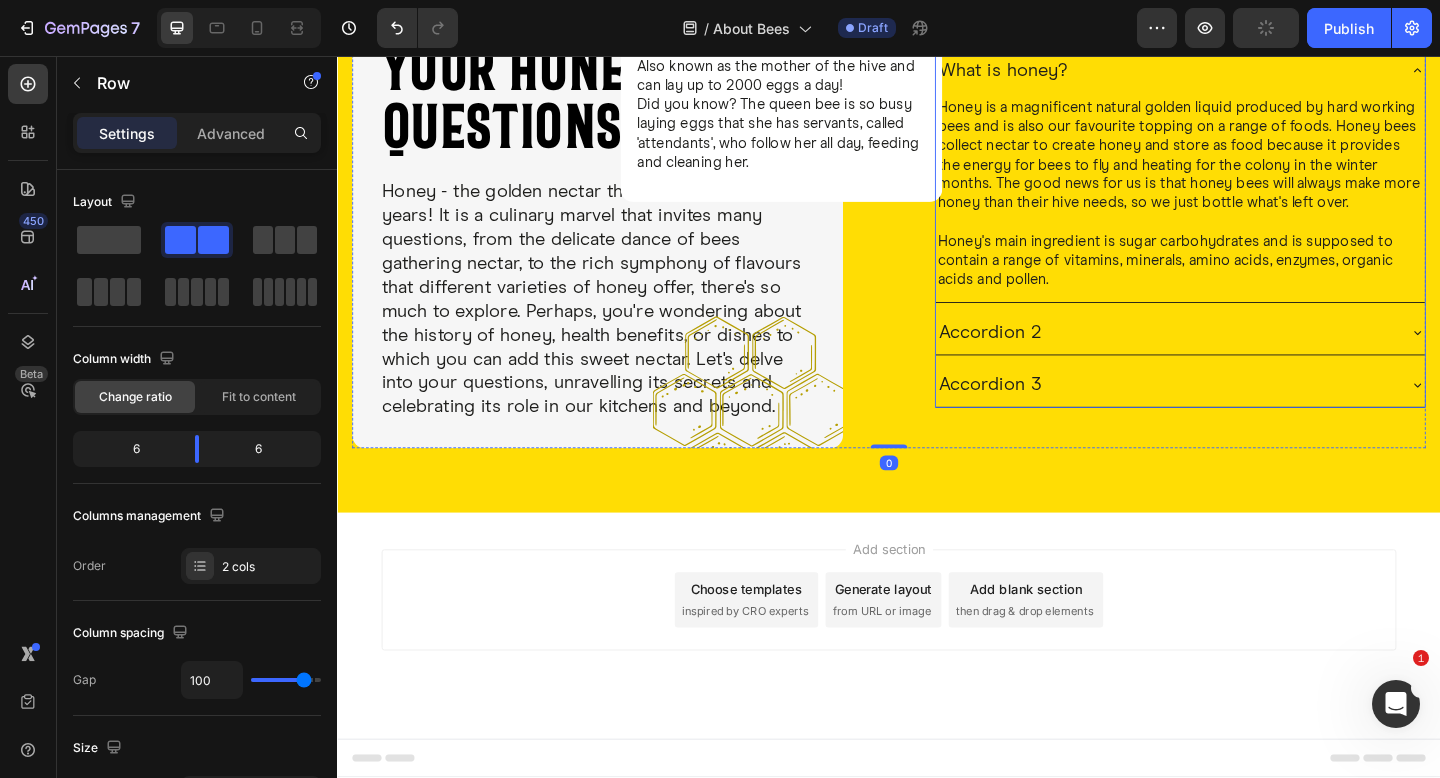click on "What is honey?" at bounding box center (1061, 72) 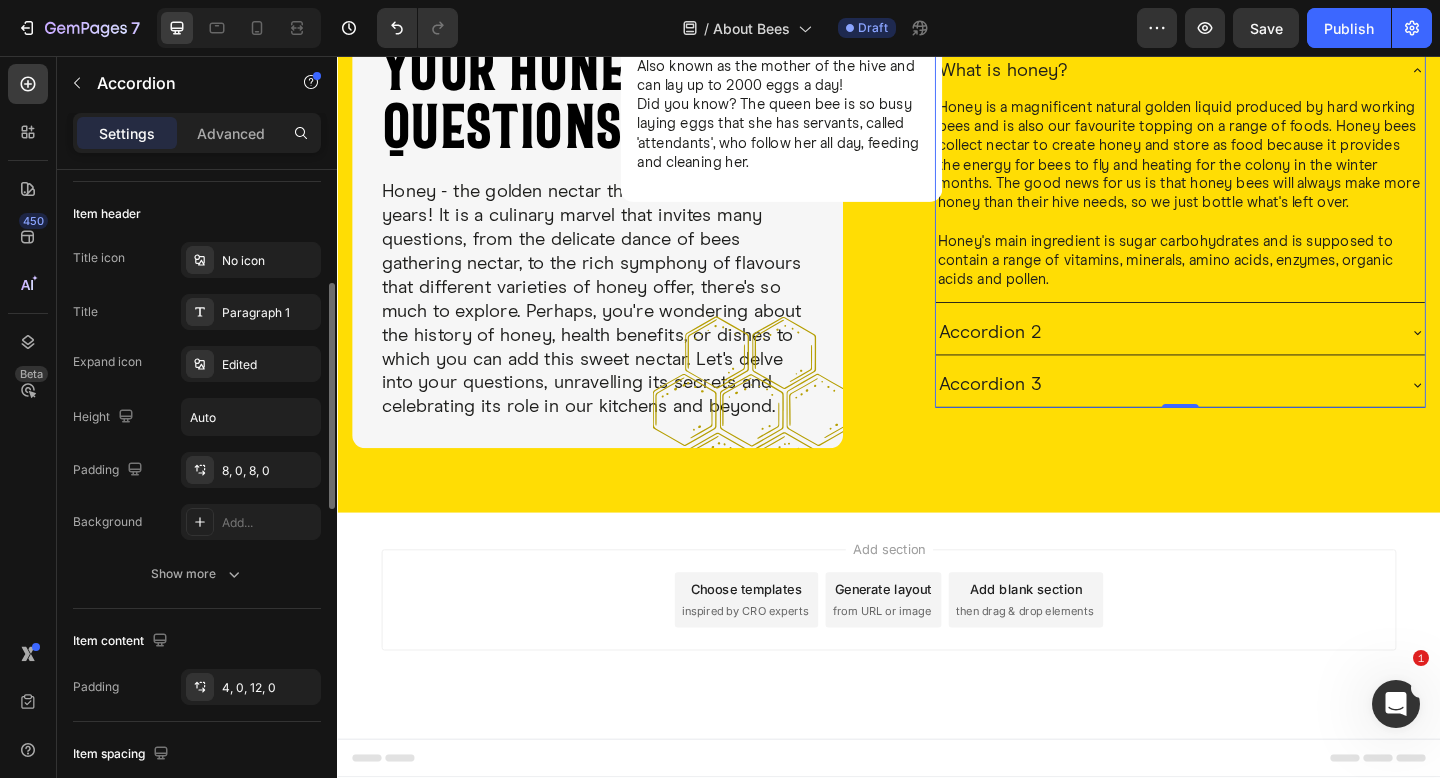 scroll, scrollTop: 380, scrollLeft: 0, axis: vertical 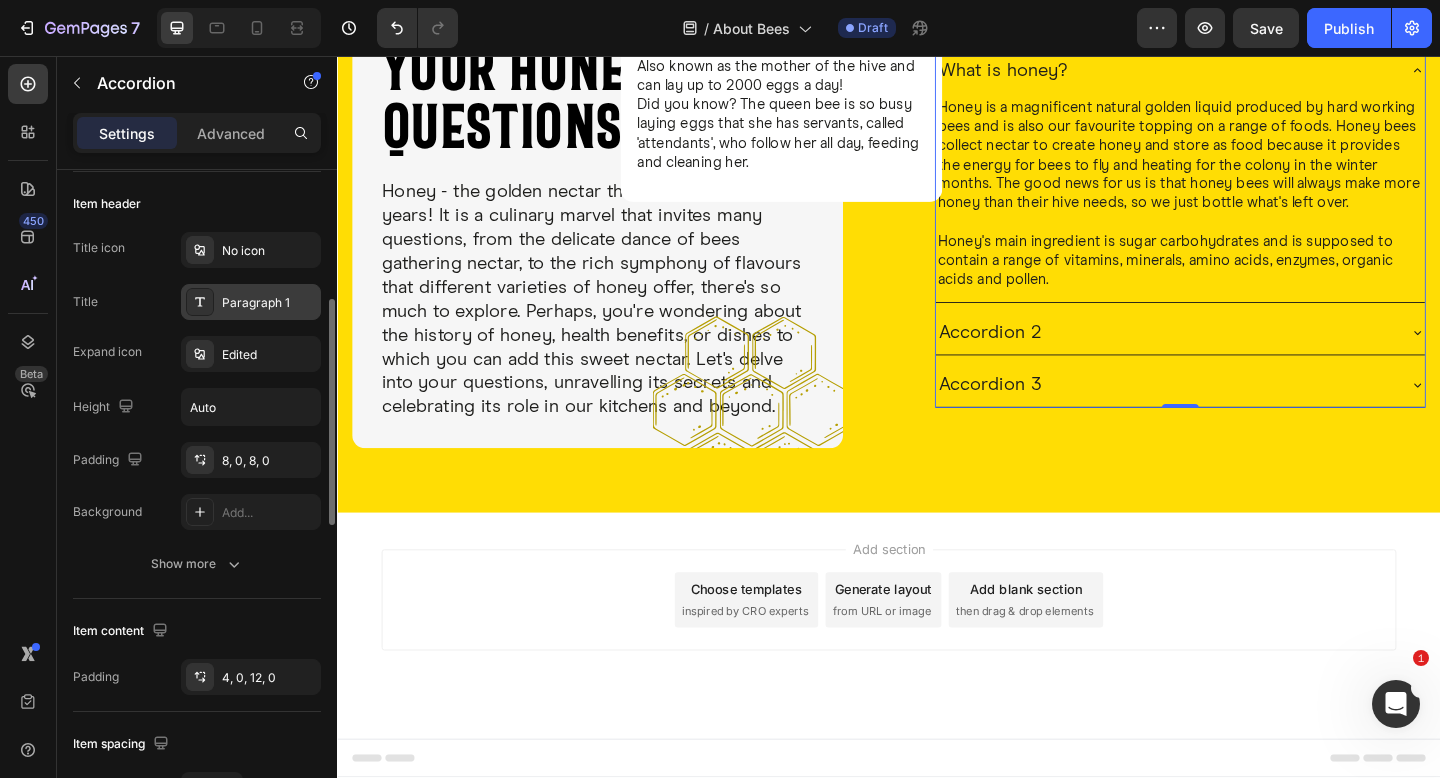 click on "Paragraph 1" at bounding box center (251, 302) 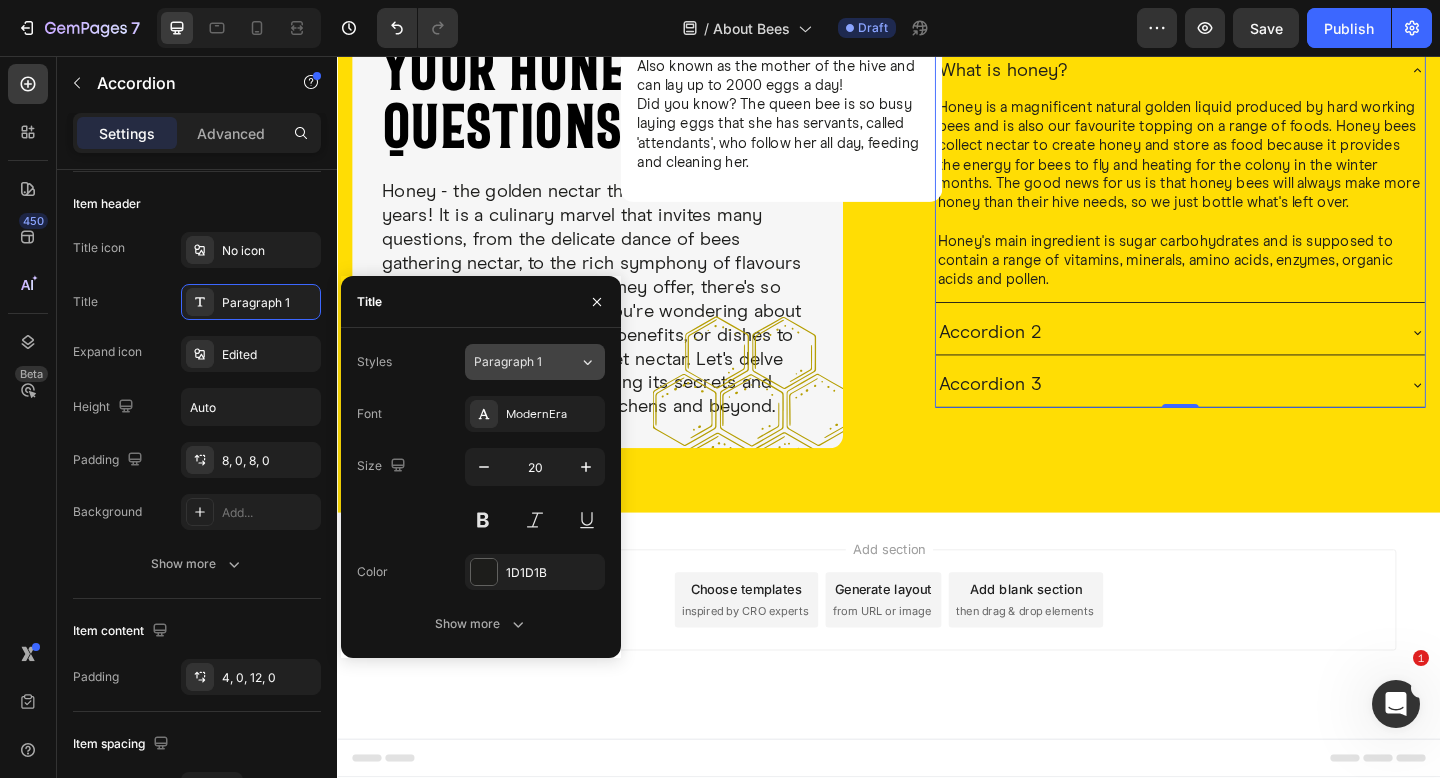 click on "Paragraph 1" 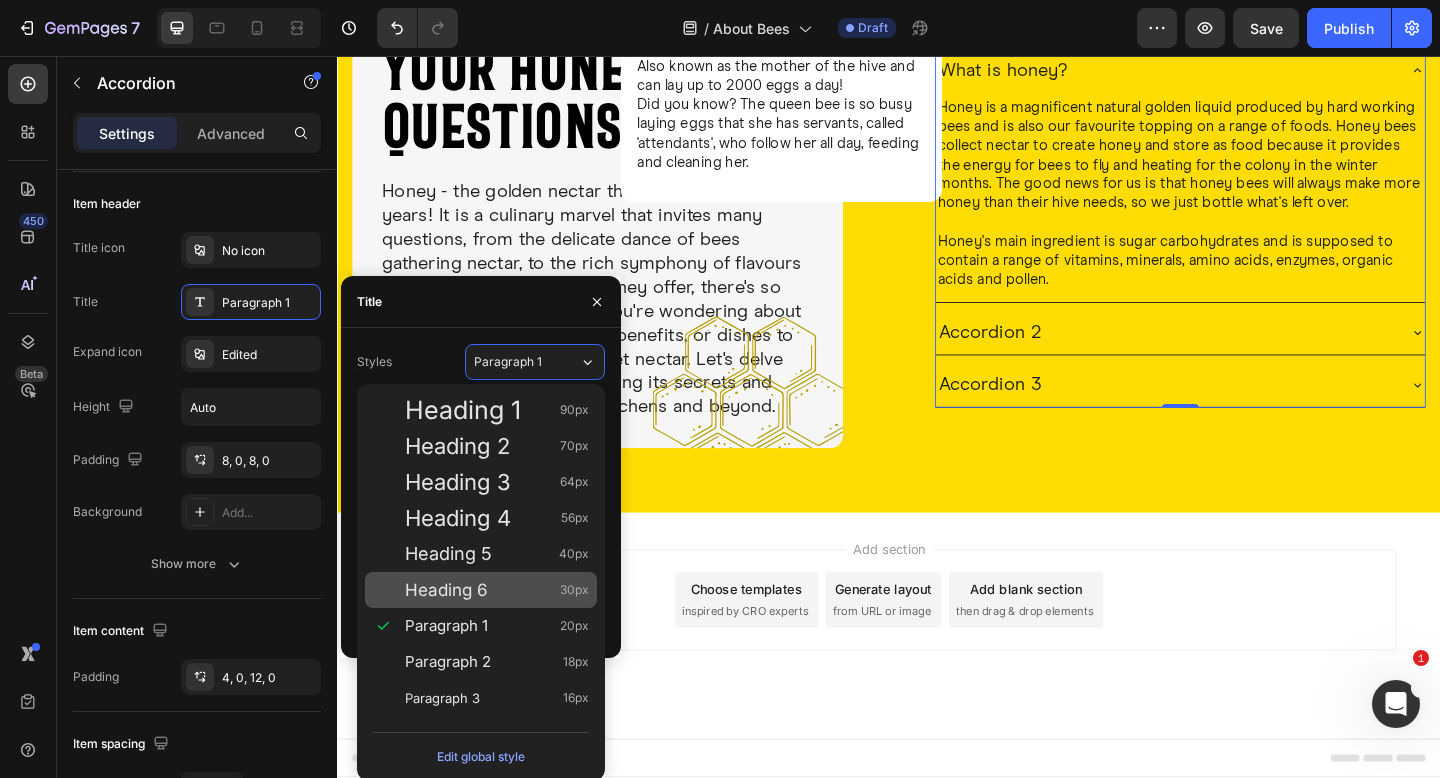 click on "Heading 6 30px" at bounding box center (497, 590) 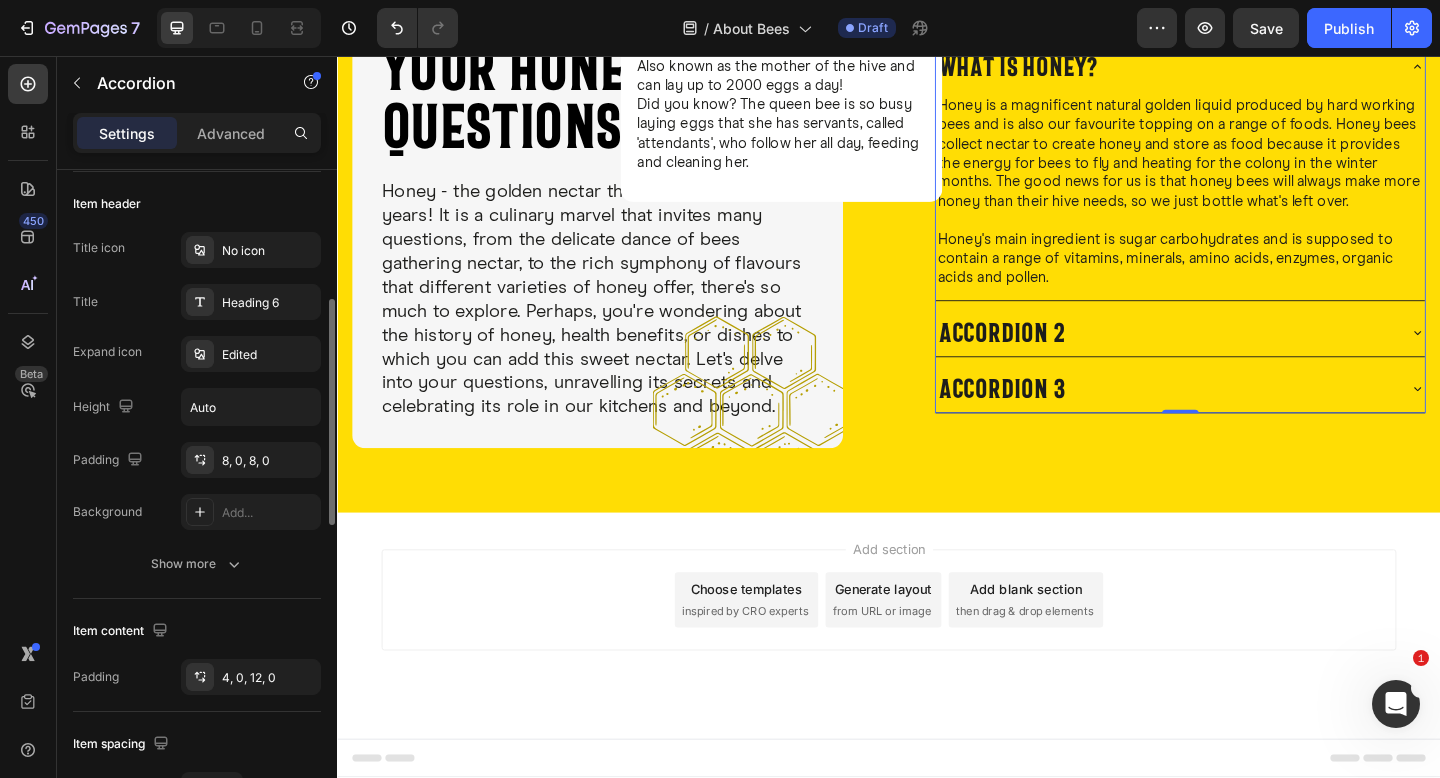 click on "Title icon No icon Title Heading 6 Expand icon Edited Height Auto Padding 8, 0, 8, 0 Background Add..." at bounding box center (197, 381) 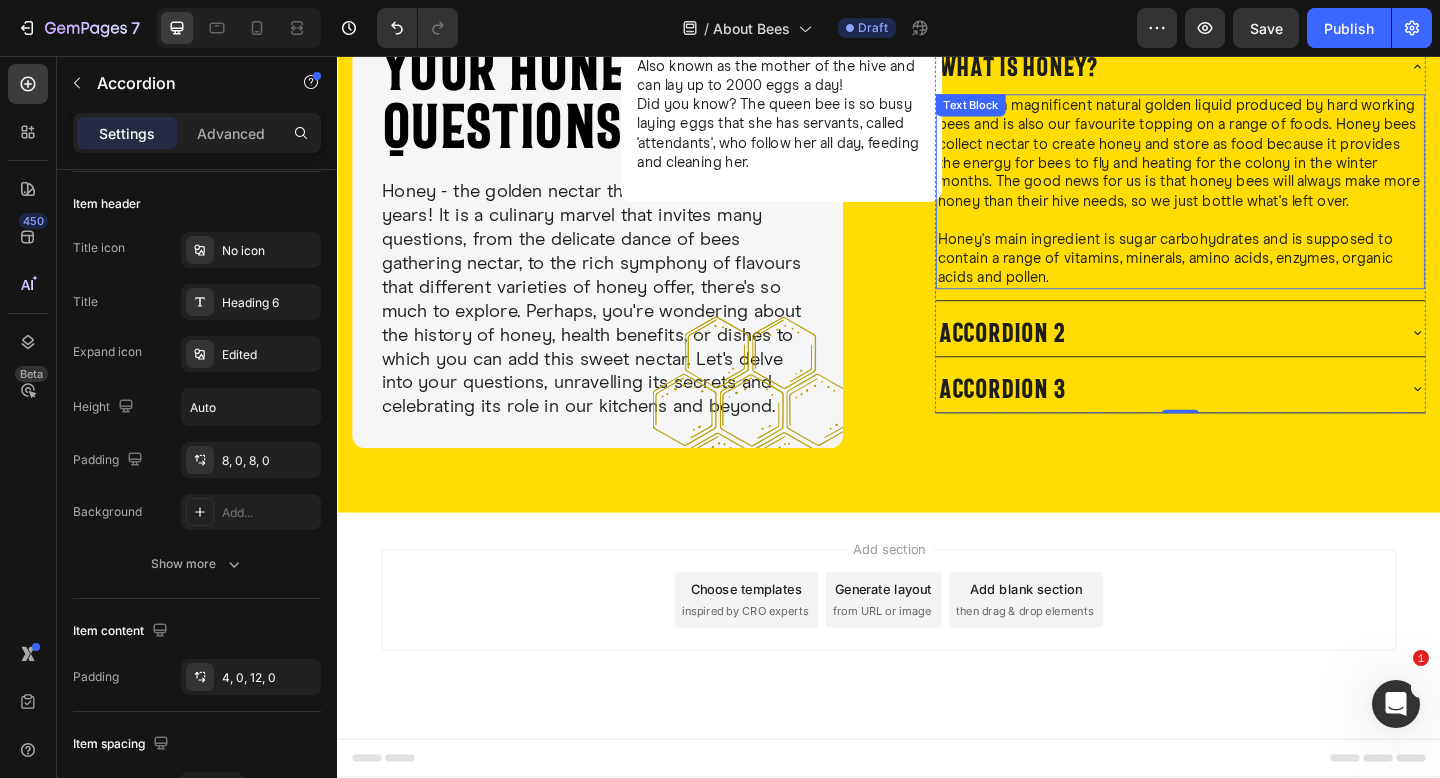 click on "YOUR HONEY QUESTIONS Heading Honey - the golden nectar that has been loved for years! It is a culinary marvel that invites many questions, from the delicate dance of bees gathering nectar, to the rich symphony of flavours that different varieties of honey offer, there's so much to explore. Perhaps, you're wondering about the history of honey, health benefits, or dishes to which you can add this sweet nectar. Let's delve into your questions, unravelling its secrets and celebrating its role in our kitchens and beyond. Text Block Image Row
What is honey? Honey is a magnificent natural golden liquid produced by hard working bees and is also our favourite topping on a range of foods. Honey bees collect nectar to create honey and store as food because it provides the energy for bees to fly and heating for the colony in the winter months. The good news for us is that honey bees will always make more honey than their hive needs, so we just bottle what's left over.  Text Block
0" at bounding box center [937, 244] 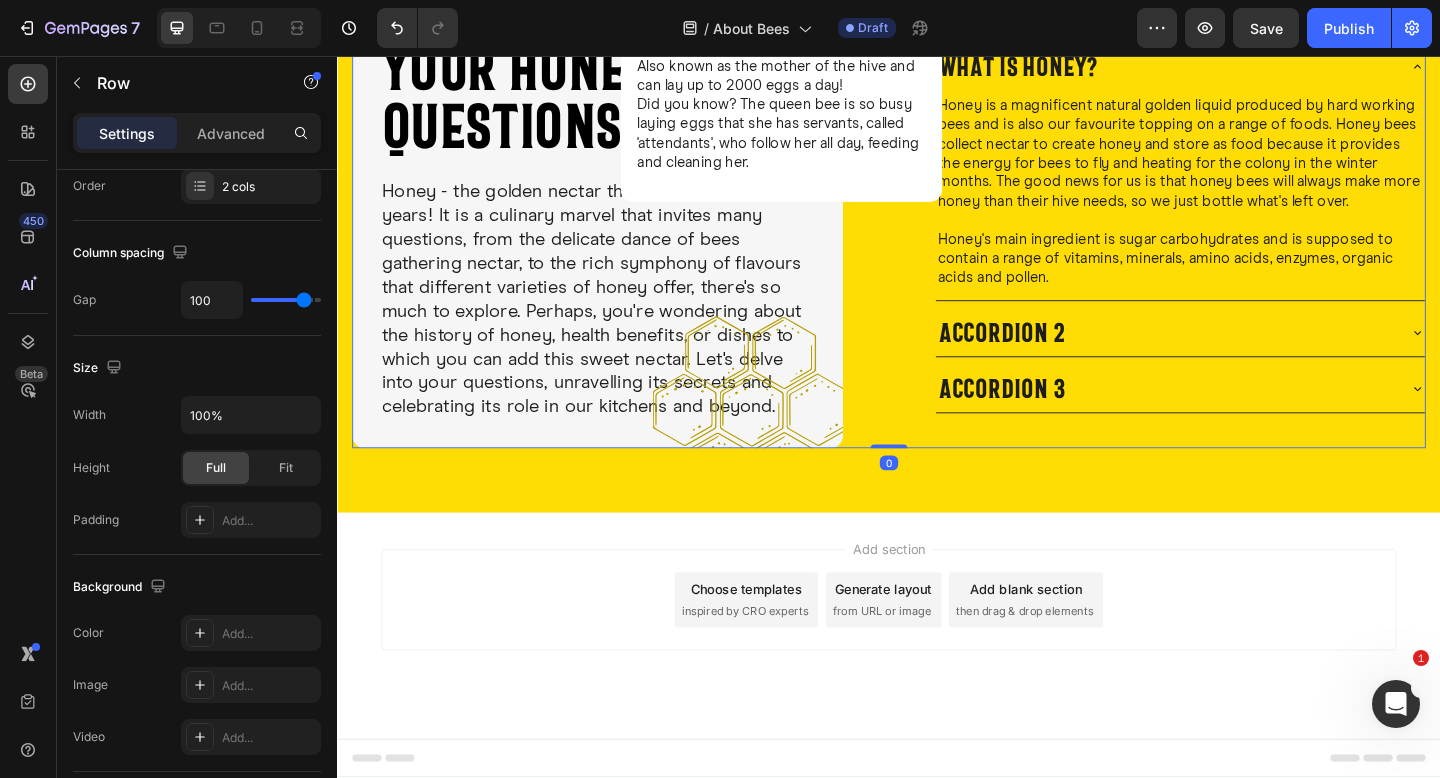 scroll, scrollTop: 0, scrollLeft: 0, axis: both 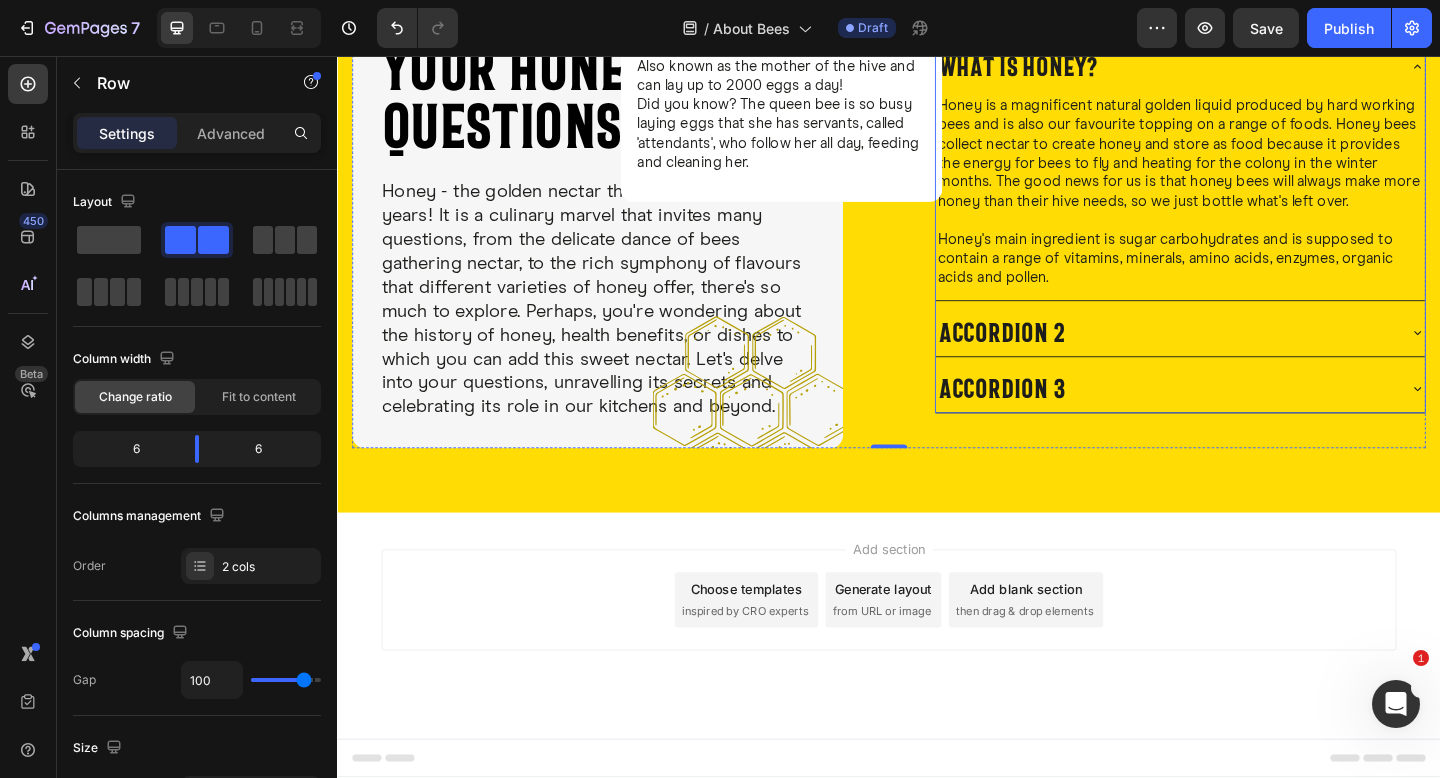 click on "What is honey?" at bounding box center (1238, 68) 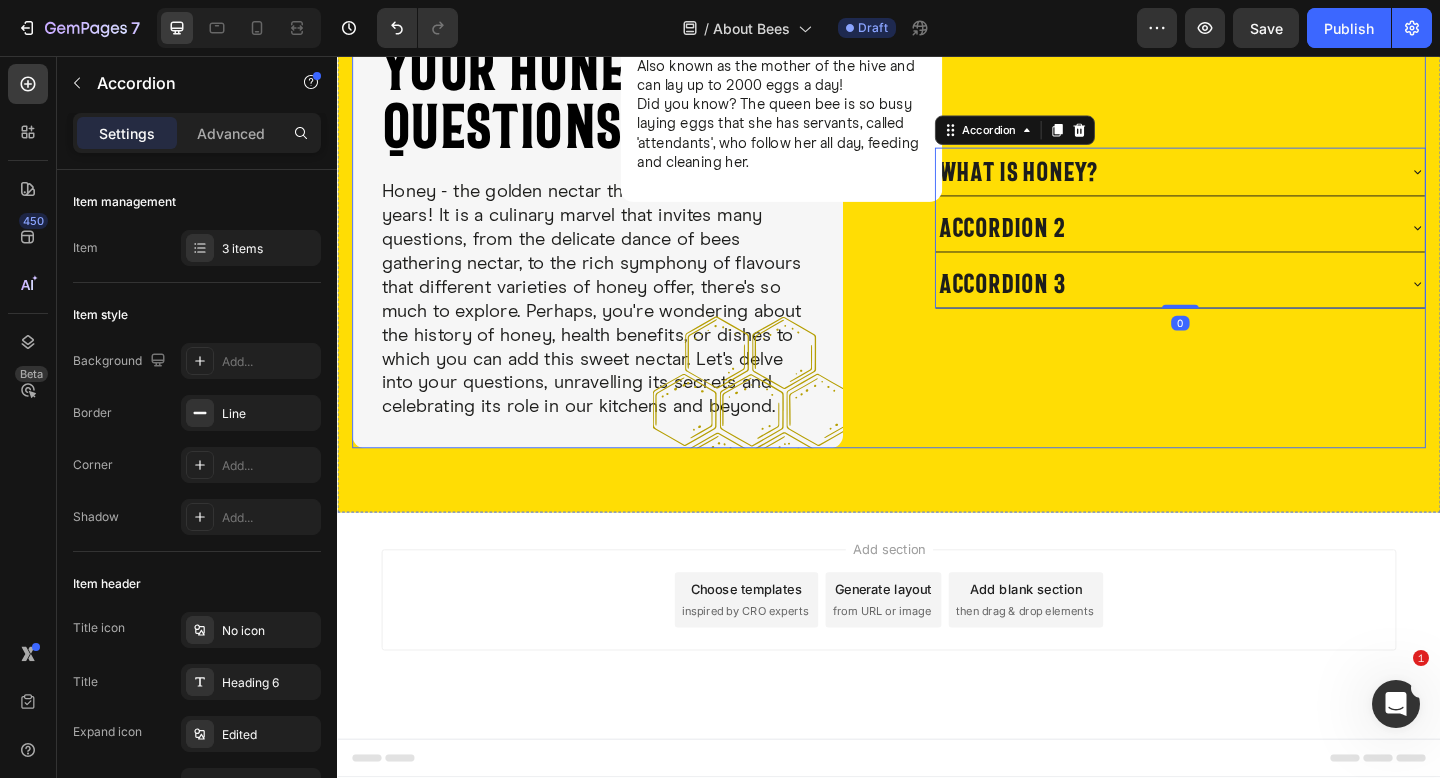 click on "YOUR HONEY QUESTIONS Heading Honey - the golden nectar that has been loved for years! It is a culinary marvel that invites many questions, from the delicate dance of bees gathering nectar, to the rich symphony of flavours that different varieties of honey offer, there's so much to explore. Perhaps, you're wondering about the history of honey, health benefits, or dishes to which you can add this sweet nectar. Let's delve into your questions, unravelling its secrets and celebrating its role in our kitchens and beyond. Text Block Image Row
What is honey? Honey is a magnificent natural golden liquid produced by hard working bees and is also our favourite topping on a range of foods. Honey bees collect nectar to create honey and store as food because it provides the energy for bees to fly and heating for the colony in the winter months. The good news for us is that honey bees will always make more honey than their hive needs, so we just bottle what's left over.  Text Block" at bounding box center (937, 244) 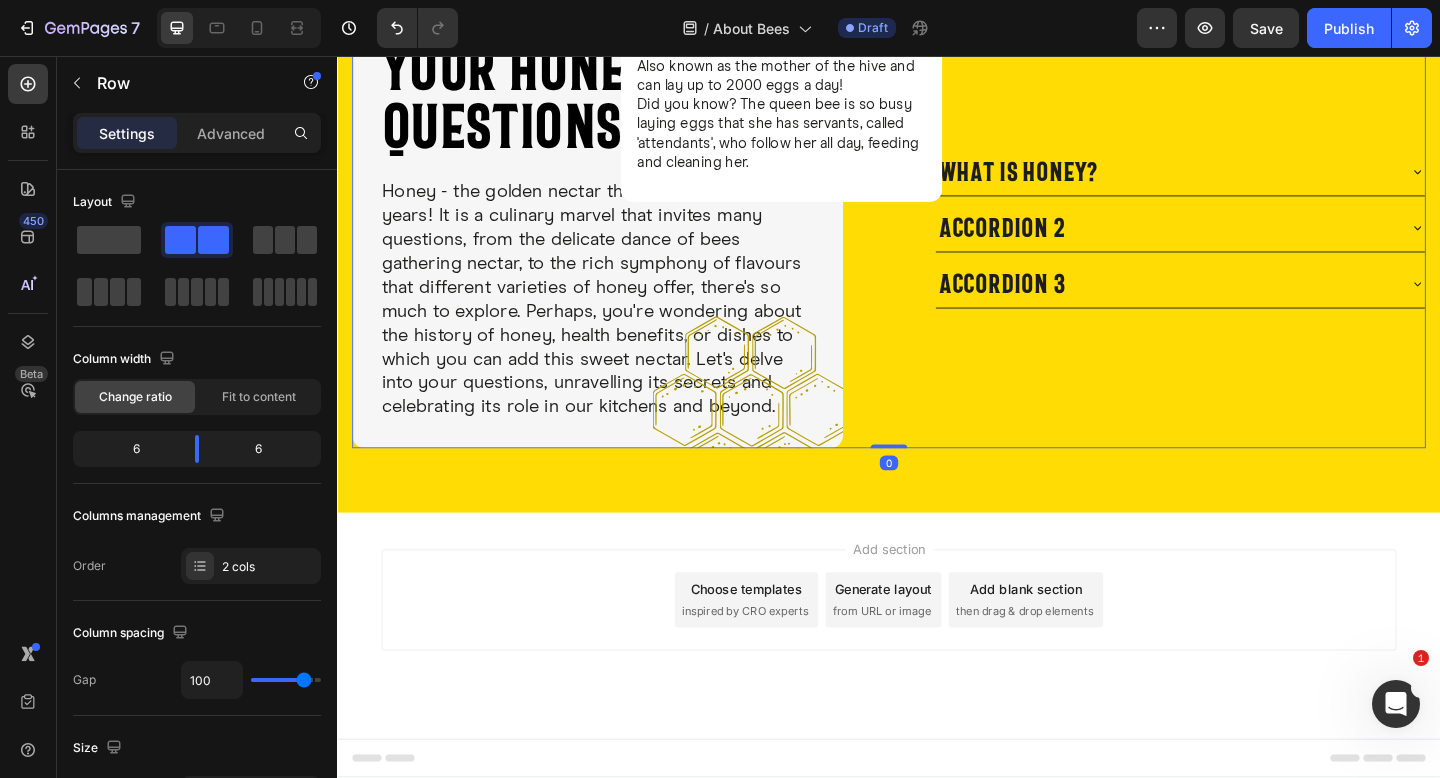 click on "YOUR HONEY QUESTIONS Heading Honey - the golden nectar that has been loved for years! It is a culinary marvel that invites many questions, from the delicate dance of bees gathering nectar, to the rich symphony of flavours that different varieties of honey offer, there's so much to explore. Perhaps, you're wondering about the history of honey, health benefits, or dishes to which you can add this sweet nectar. Let's delve into your questions, unravelling its secrets and celebrating its role in our kitchens and beyond. Text Block Image Row
What is honey?
Accordion 2
Accordion 3 Accordion Row   0" at bounding box center (937, 244) 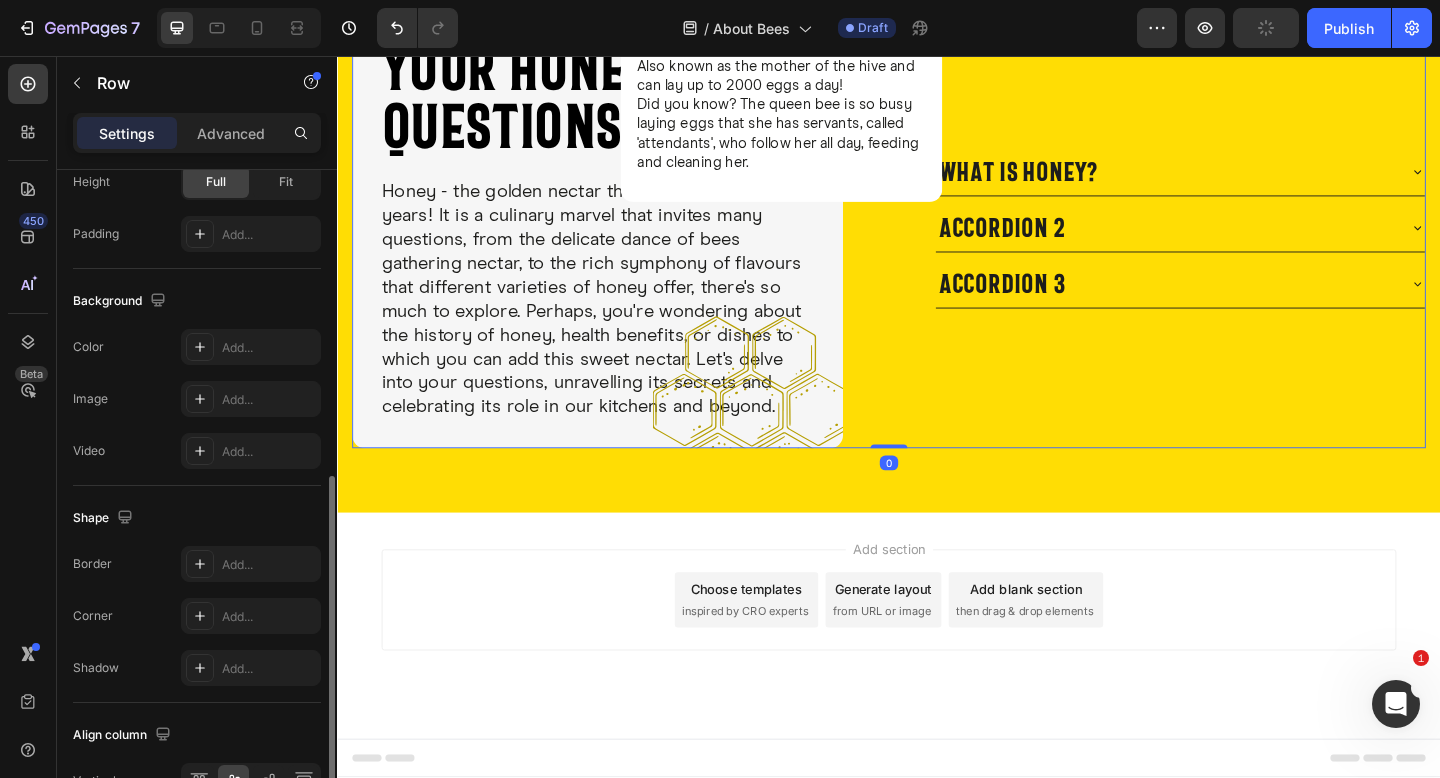 scroll, scrollTop: 783, scrollLeft: 0, axis: vertical 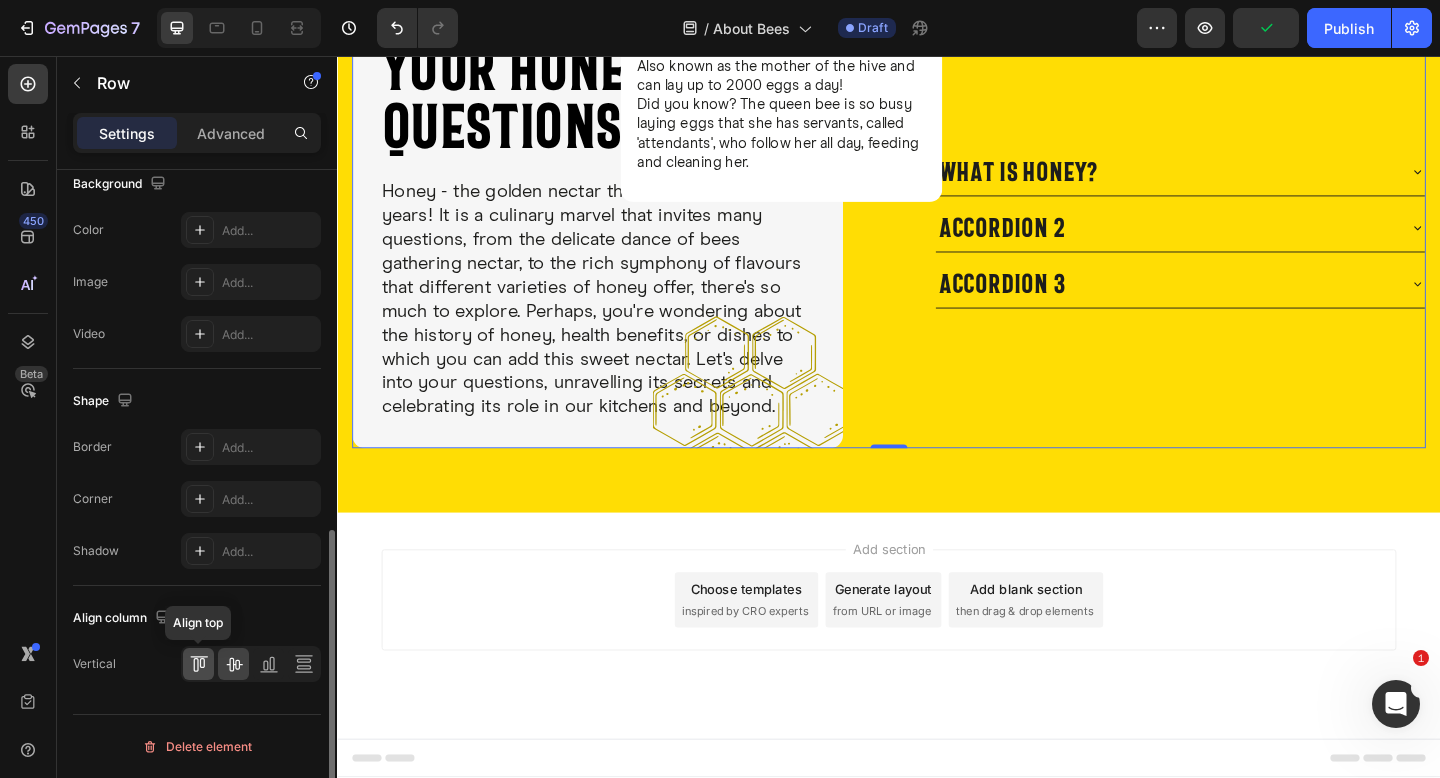 click 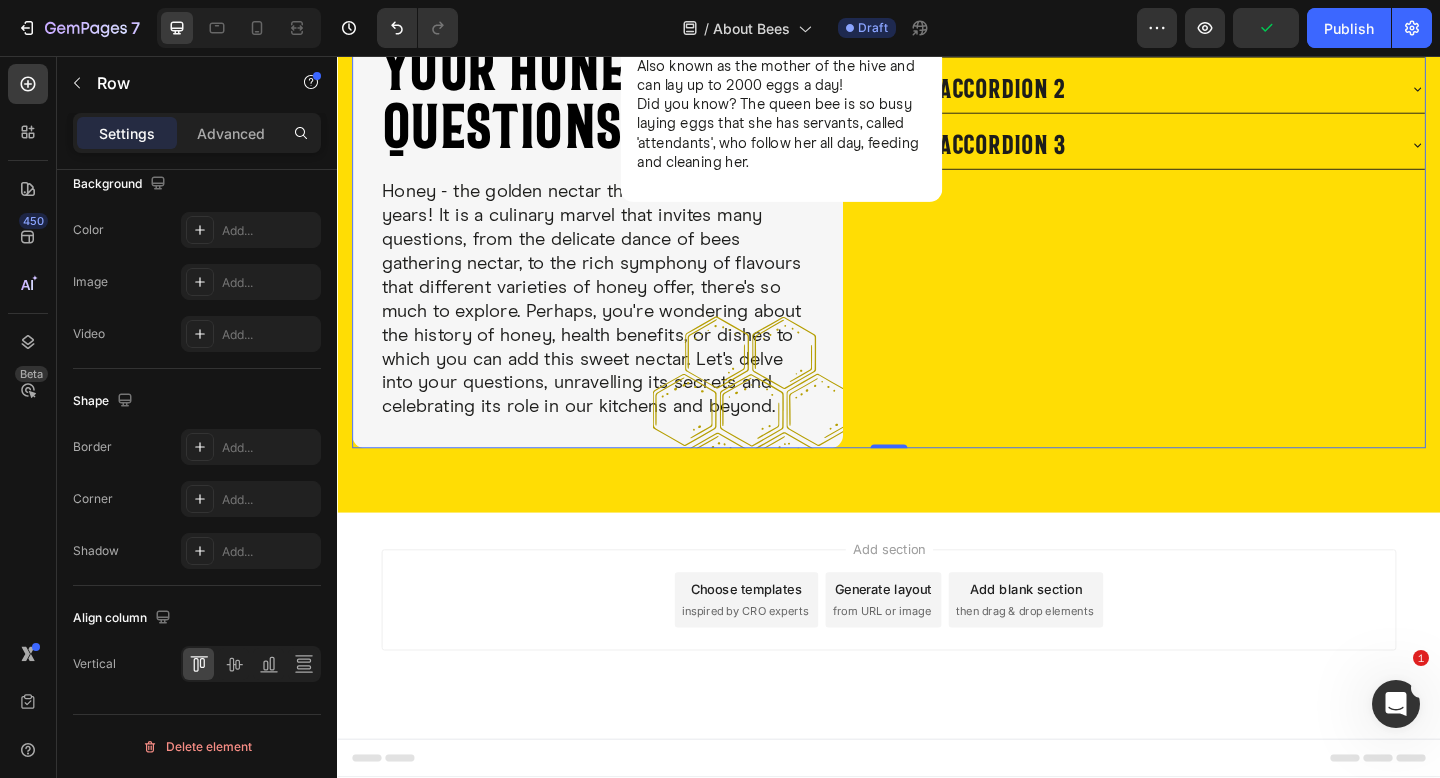 click on "What is honey?
Accordion 2
Accordion 3 Accordion" at bounding box center (1254, 244) 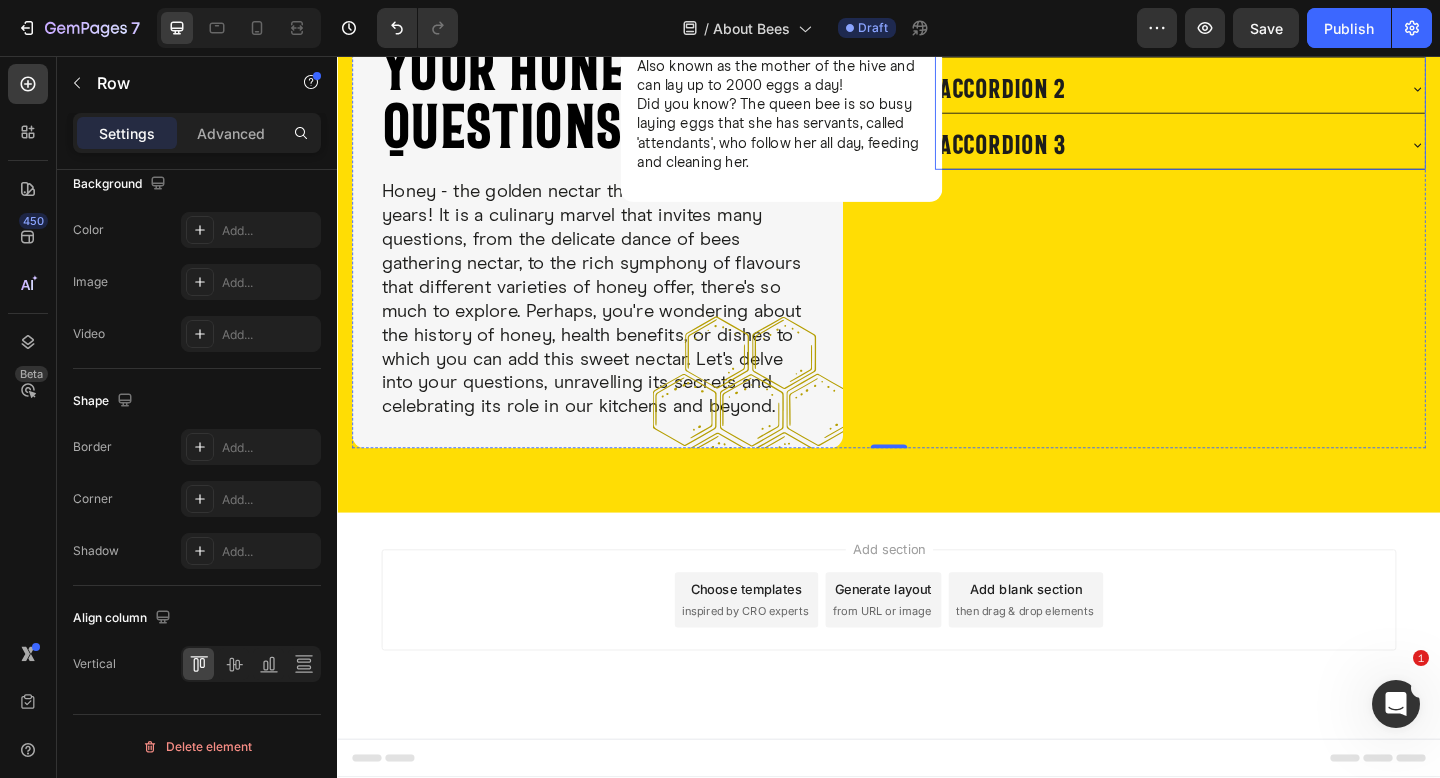 click on "What is honey?" at bounding box center (1238, 31) 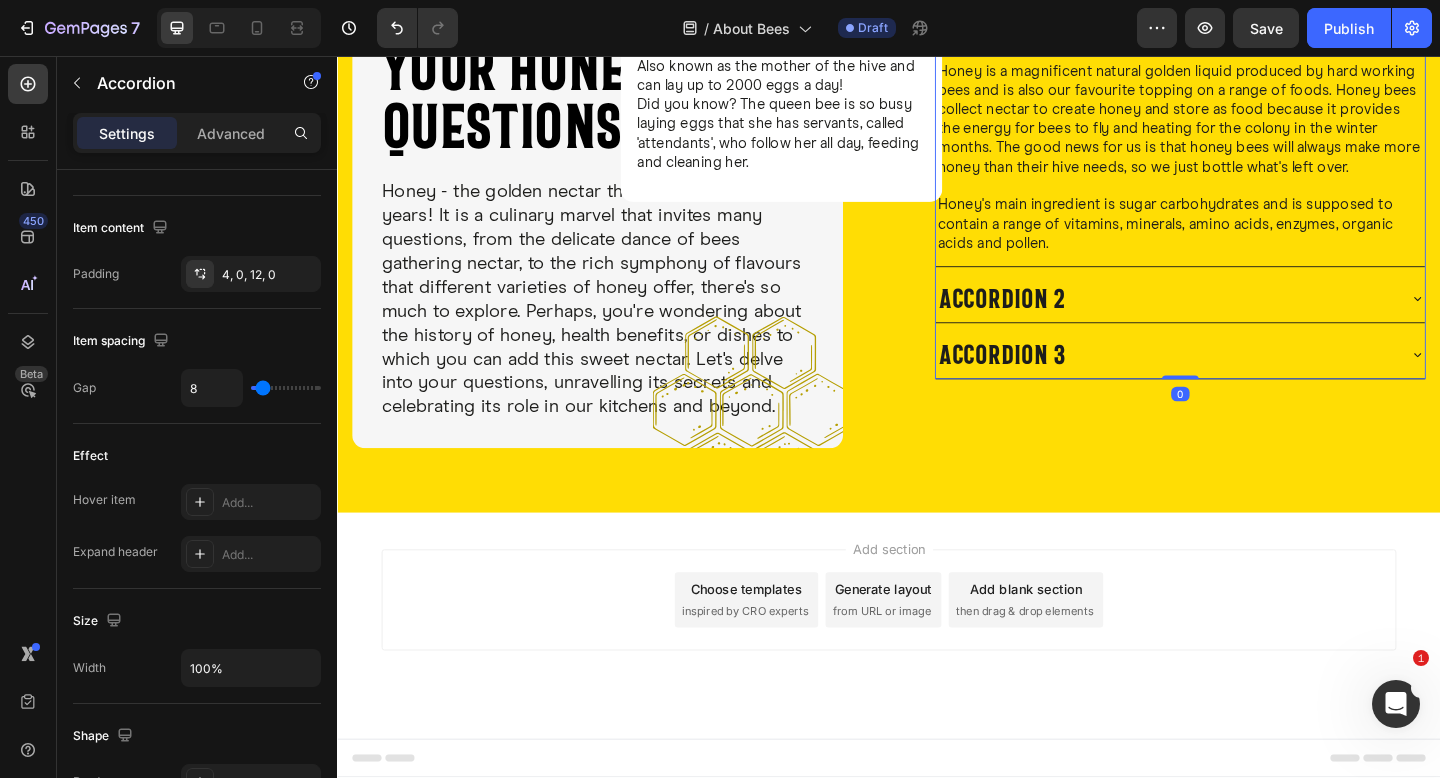 scroll, scrollTop: 0, scrollLeft: 0, axis: both 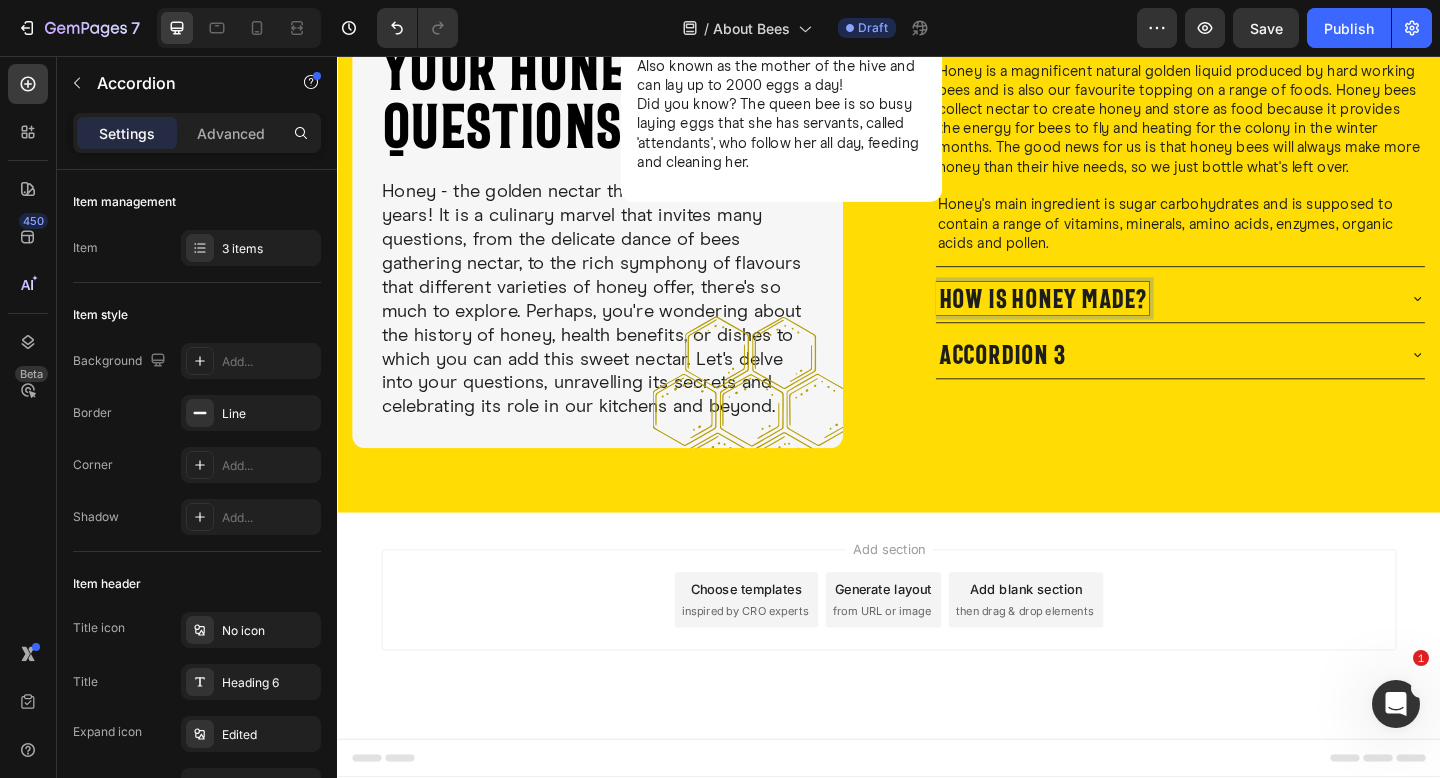 click on "Accordion 3" at bounding box center (1059, 381) 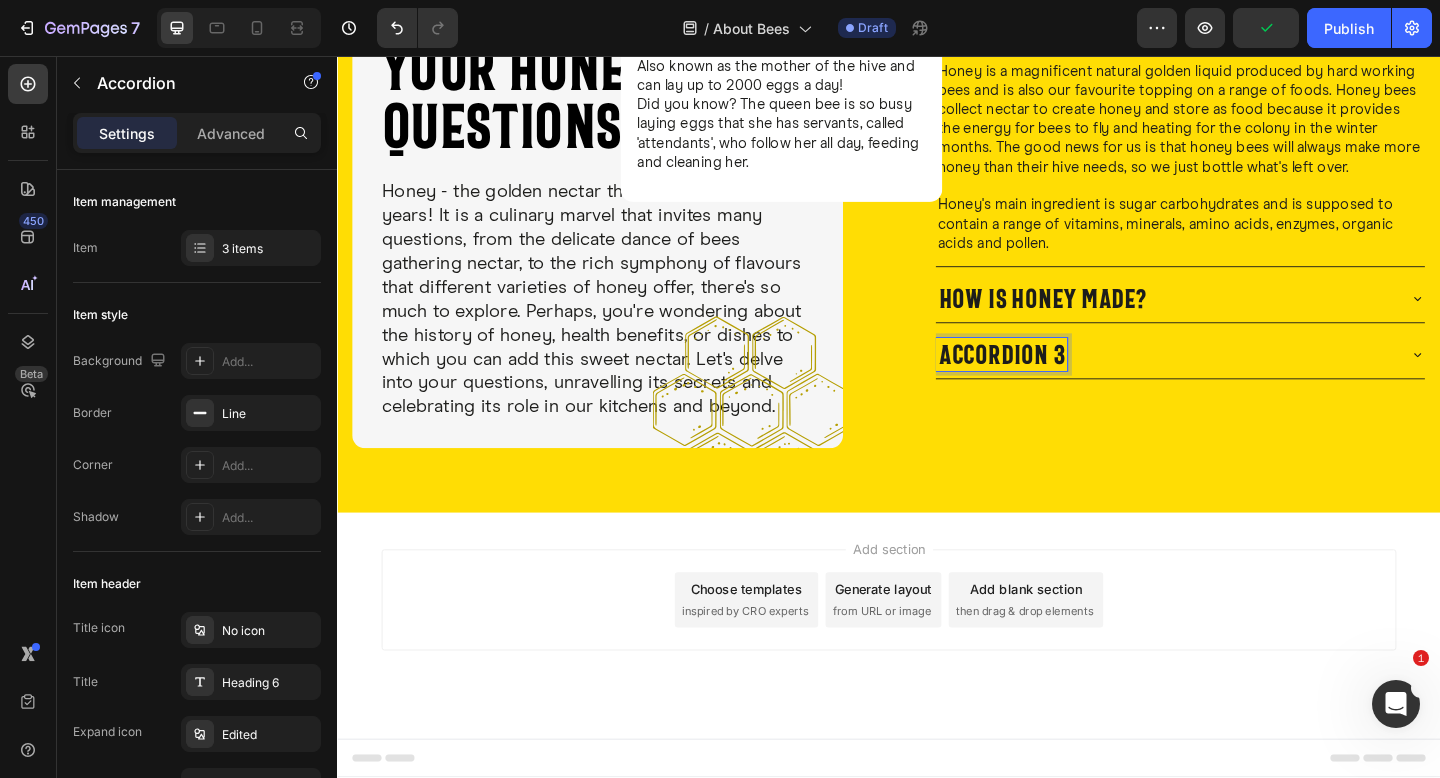 click on "Honey is a magnificent natural golden liquid produced by hard working bees and is also our favourite topping on a range of foods. Honey bees collect nectar to create honey and store as food because it provides the energy for bees to fly and heating for the colony in the winter months. The good news for us is that honey bees will always make more honey than their hive needs, so we just bottle what's left over.    Honey's main ingredient is sugar carbohydrates and is supposed to contain a range of vitamins, minerals, amino acids, enzymes, organic acids and pollen. Text Block" at bounding box center [1254, 171] 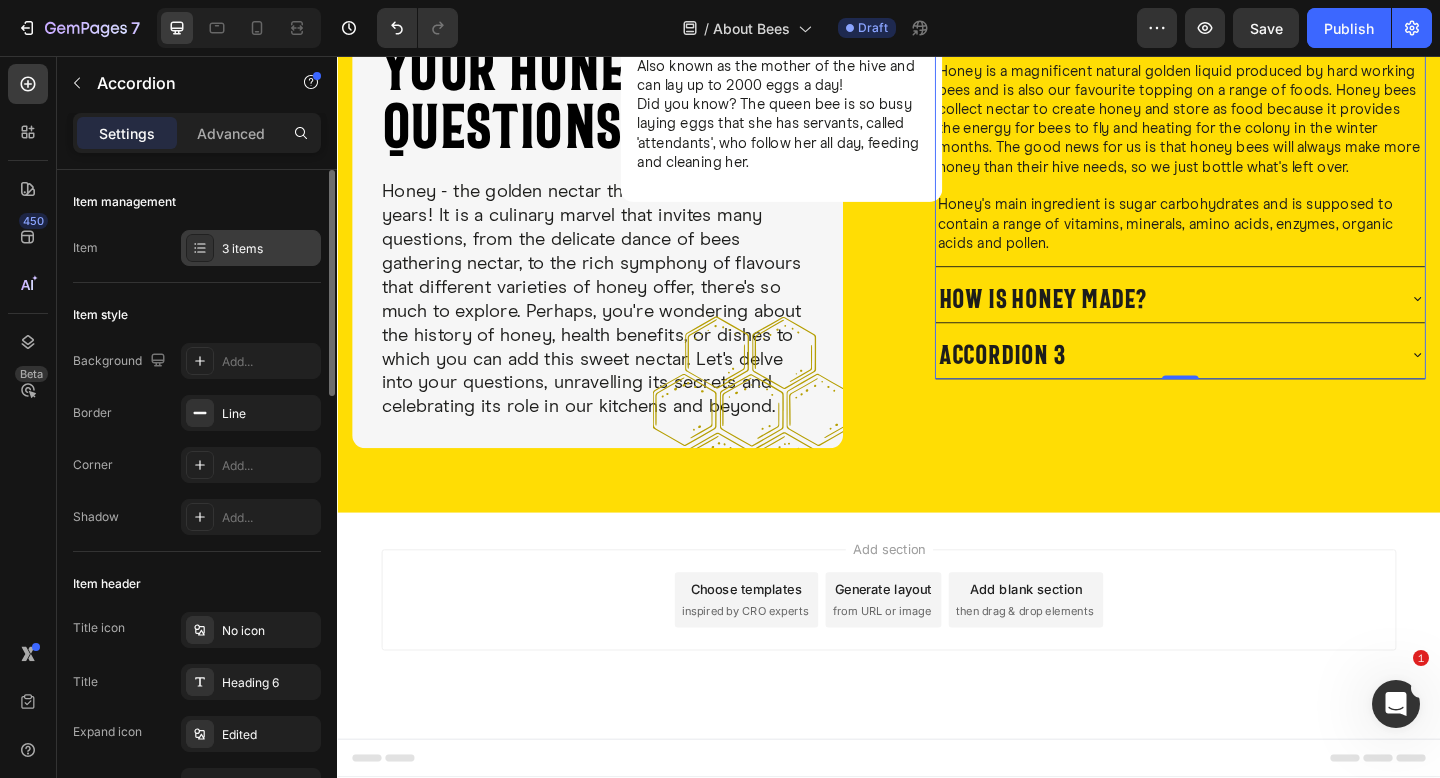 click on "3 items" at bounding box center (269, 249) 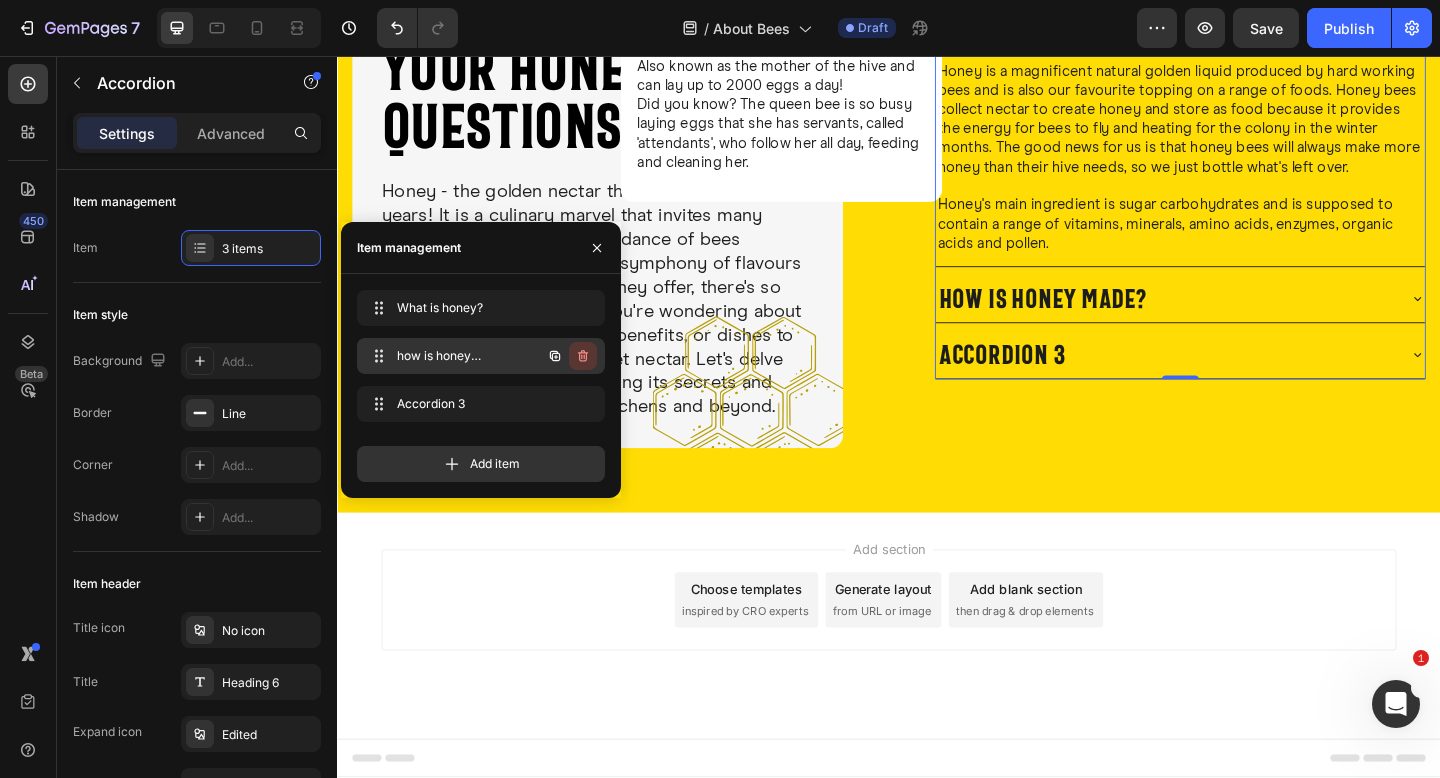 click 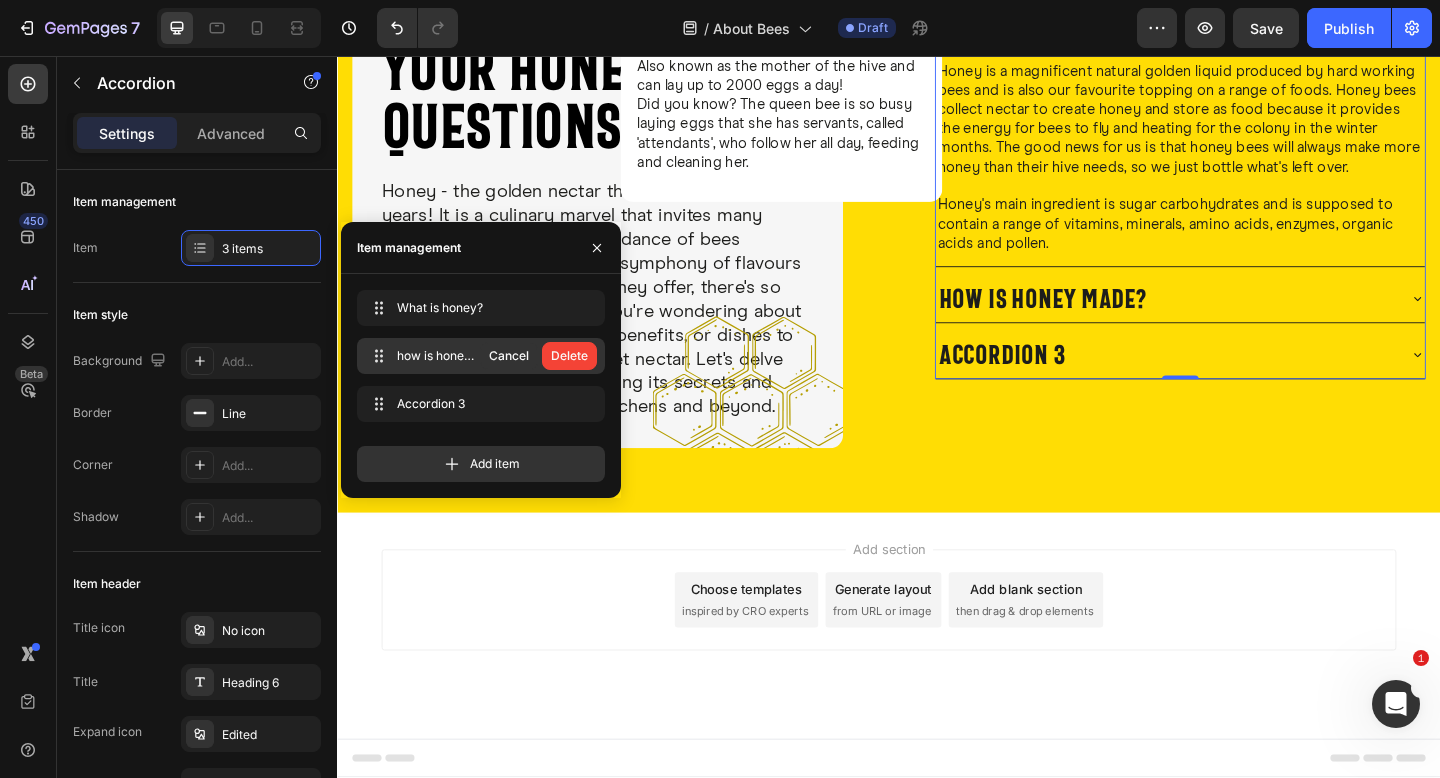 click on "Delete" at bounding box center [569, 356] 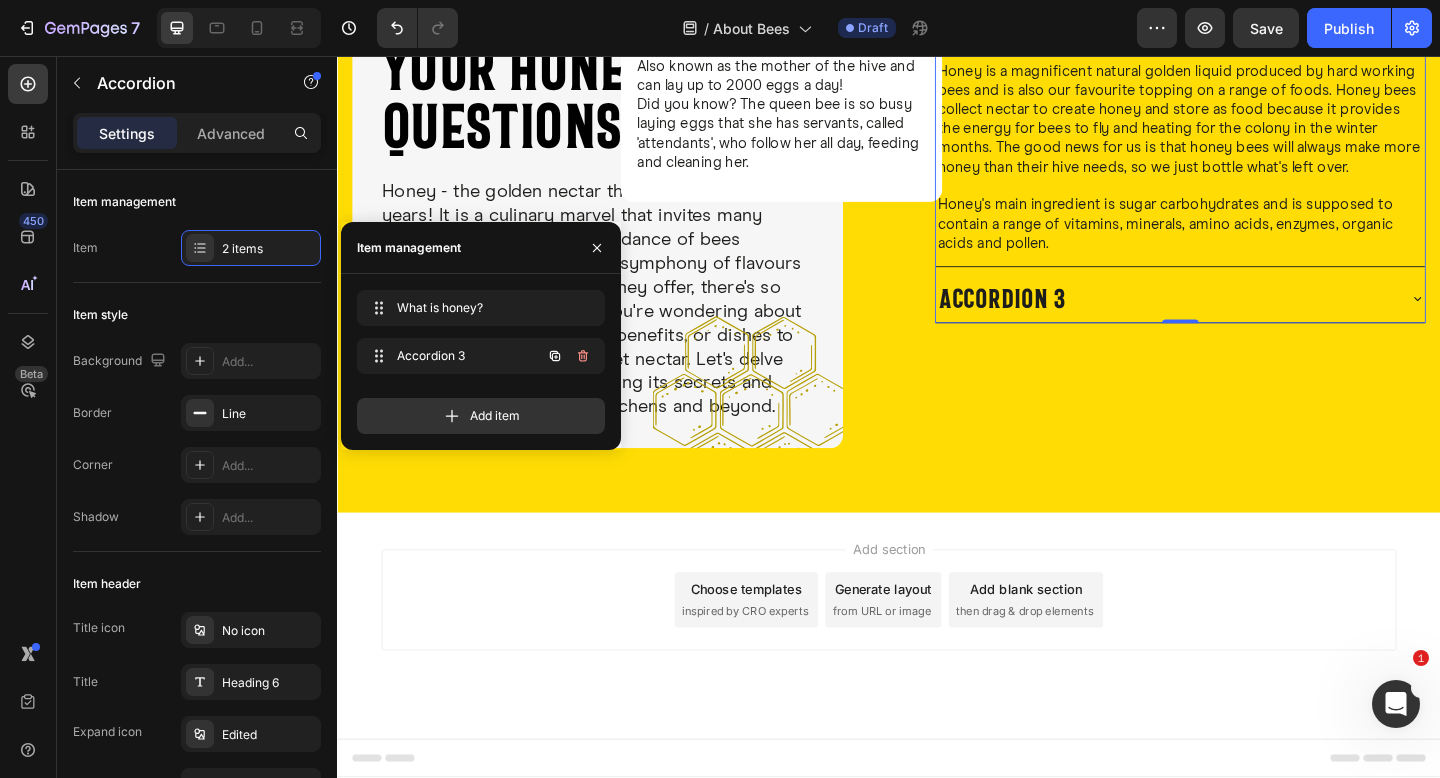 click 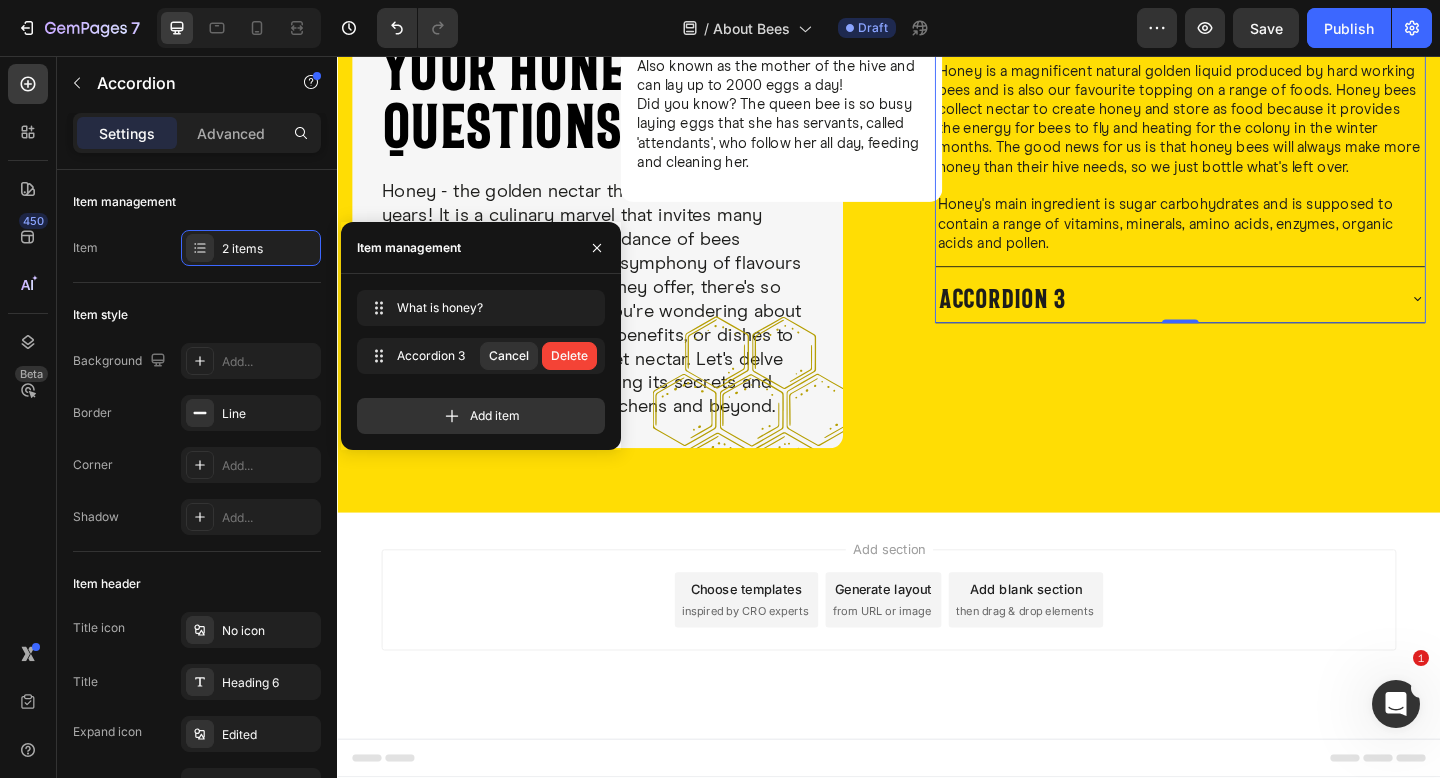 click on "Delete" at bounding box center [569, 356] 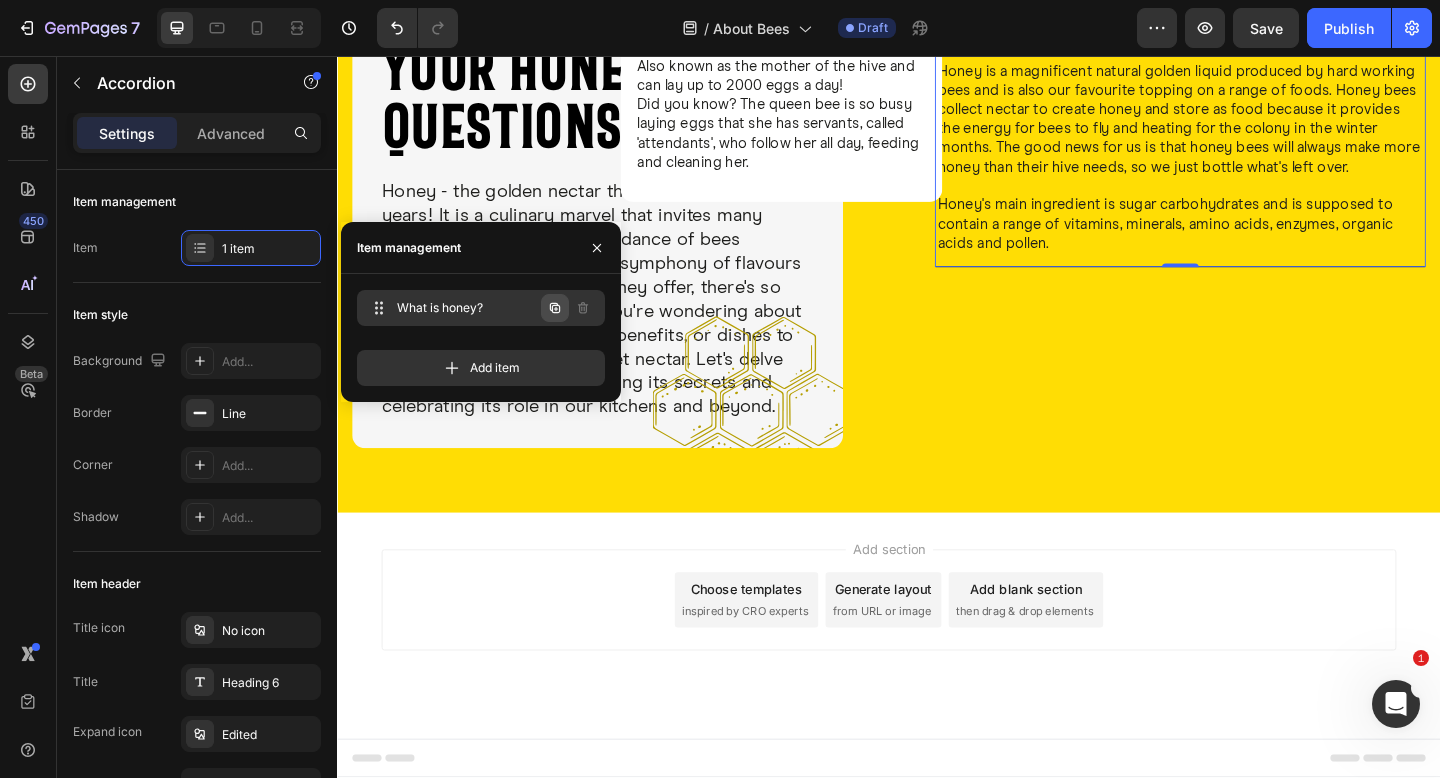 click 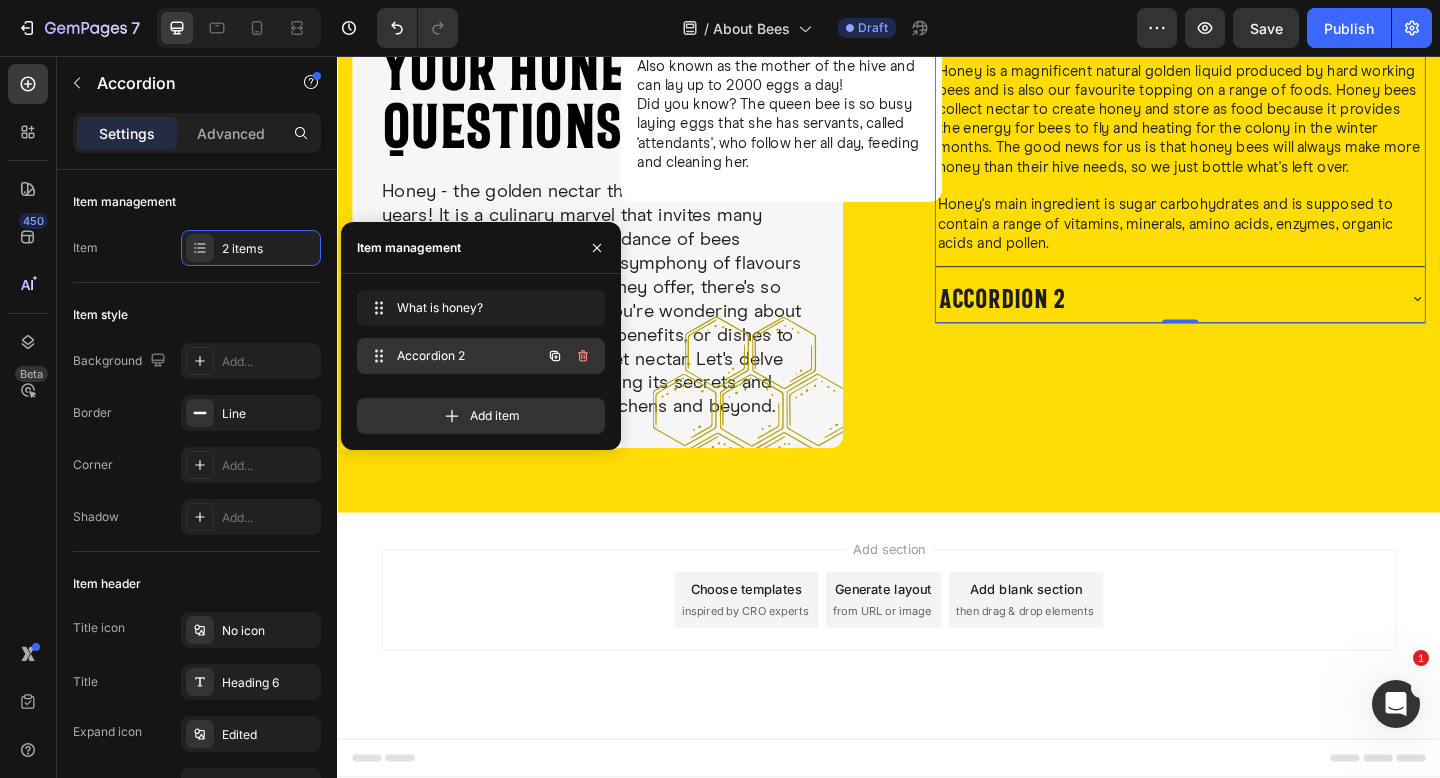 click 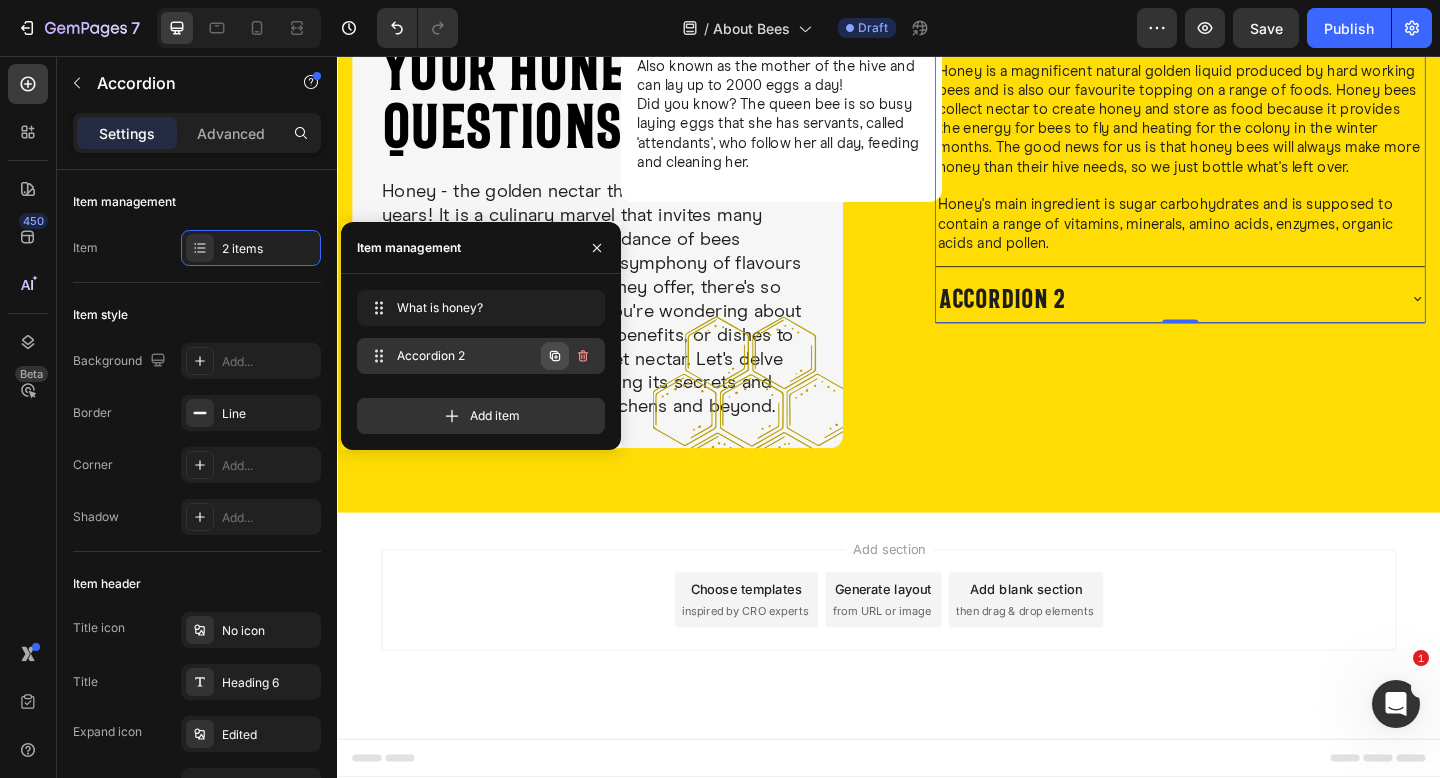 click 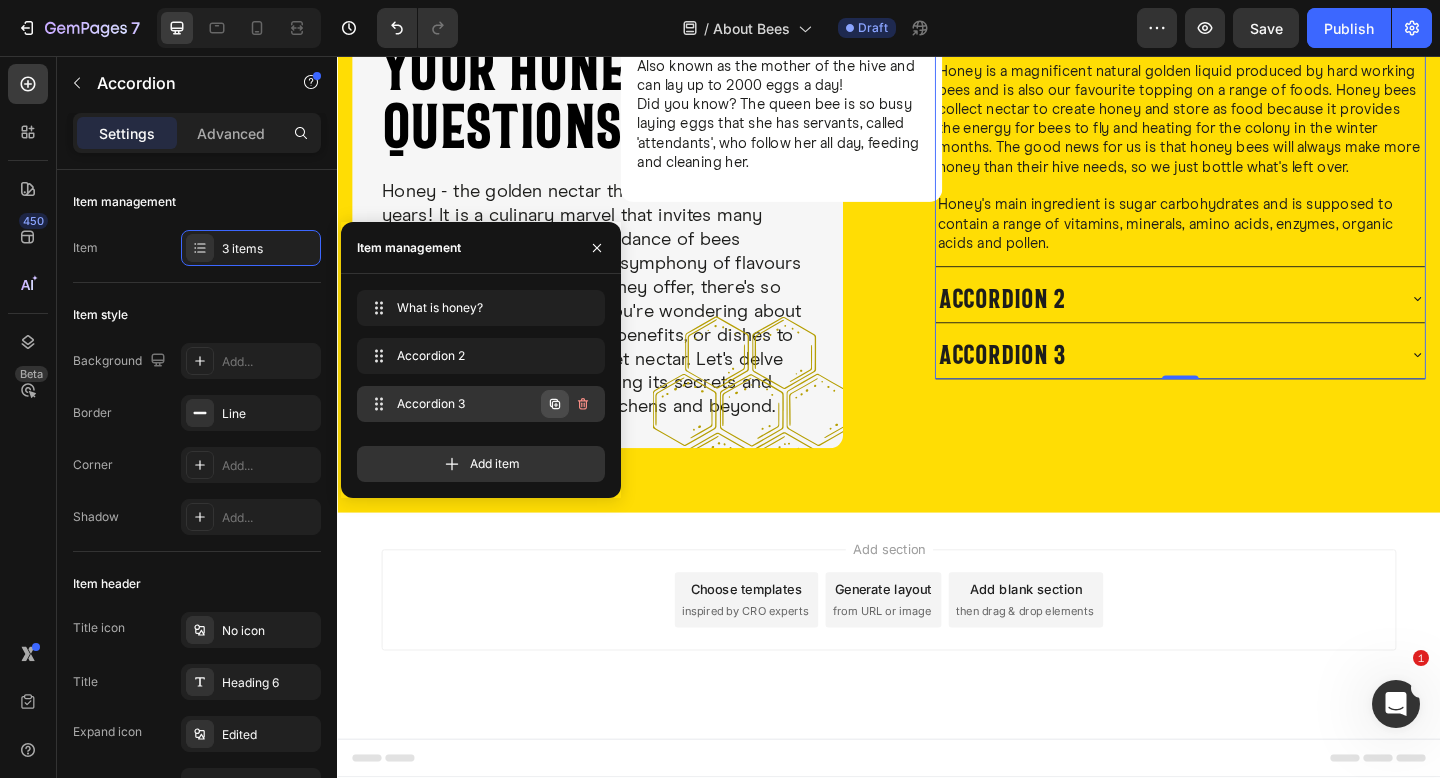 click 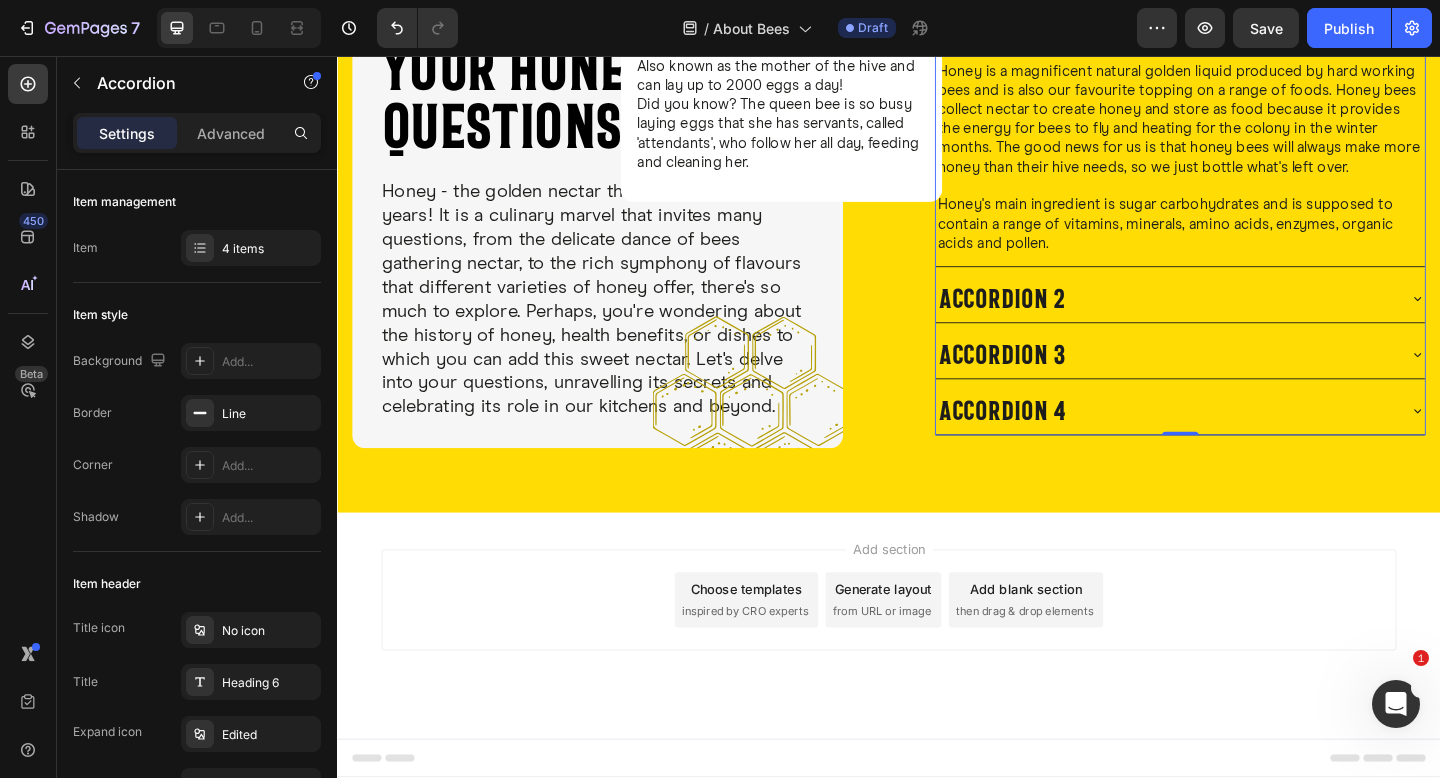 click on "Accordion 2" at bounding box center (1238, 320) 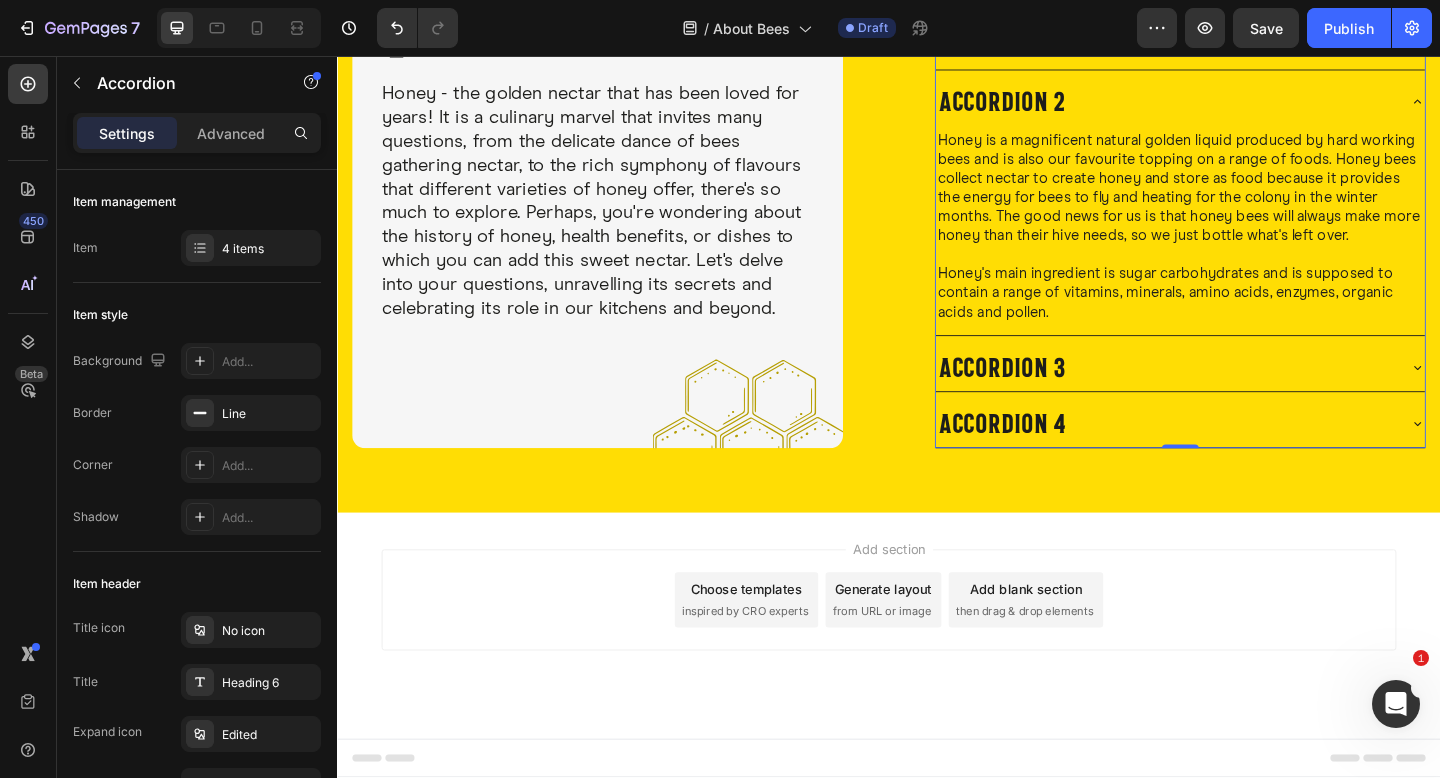 click on "Accordion 2" at bounding box center [1238, 106] 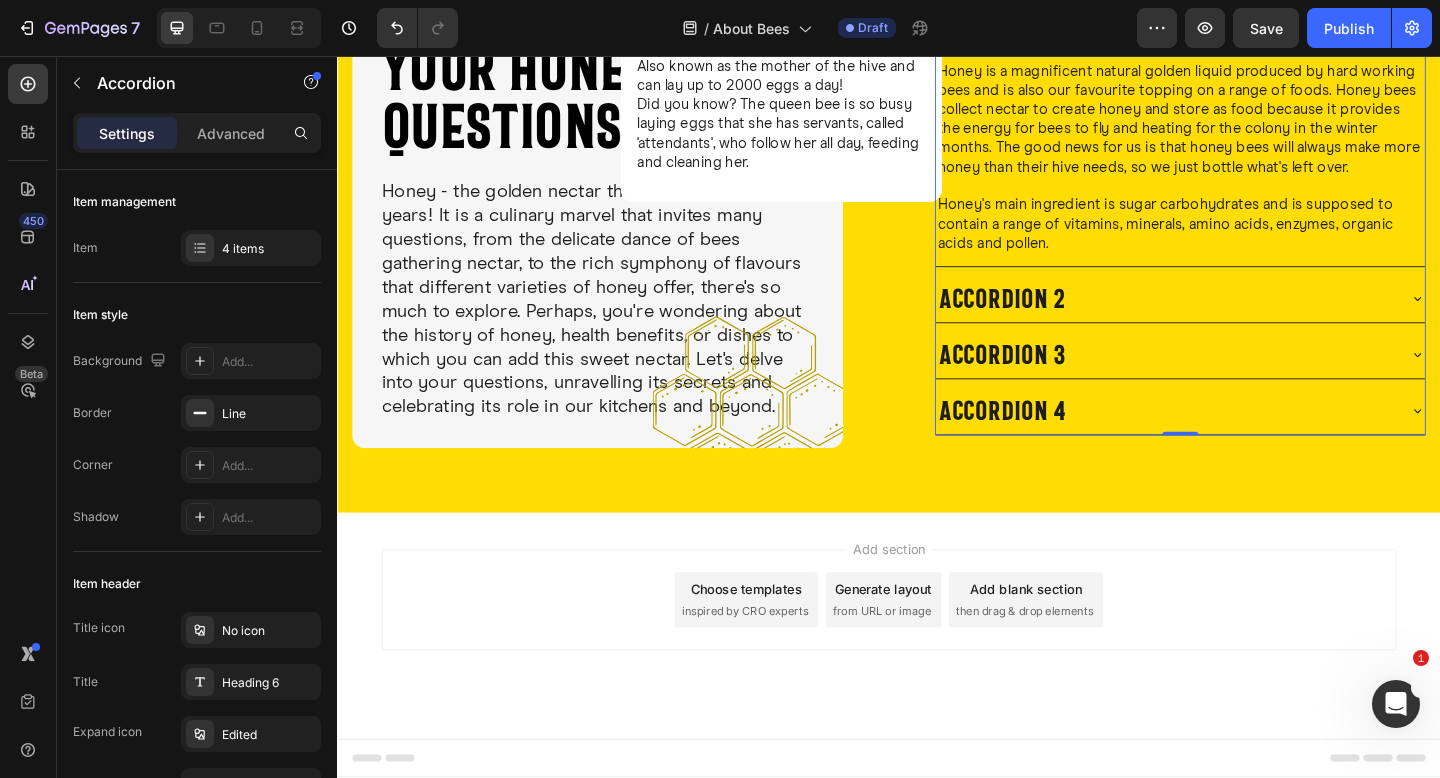 click on "Accordion 2" at bounding box center (1059, 320) 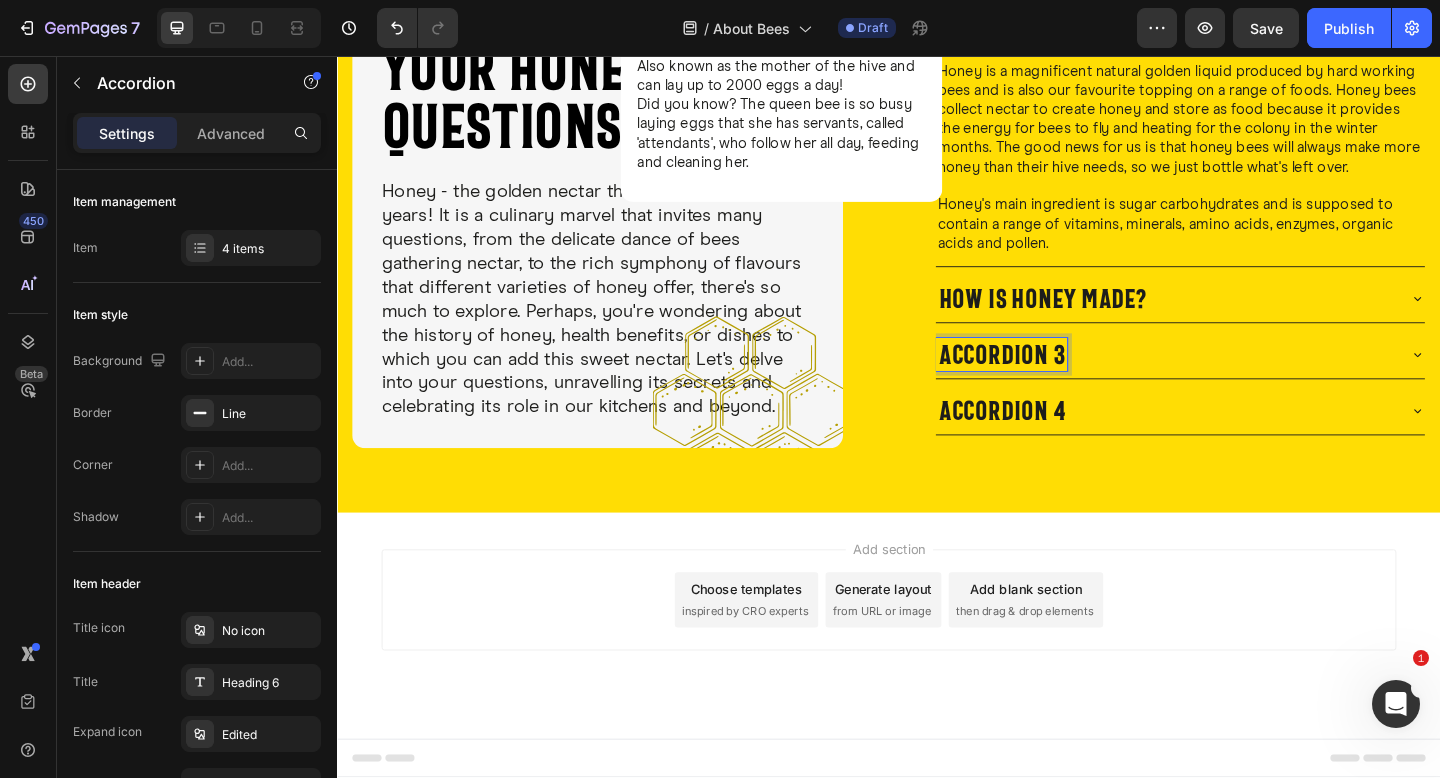 click on "Accordion 3" at bounding box center (1059, 381) 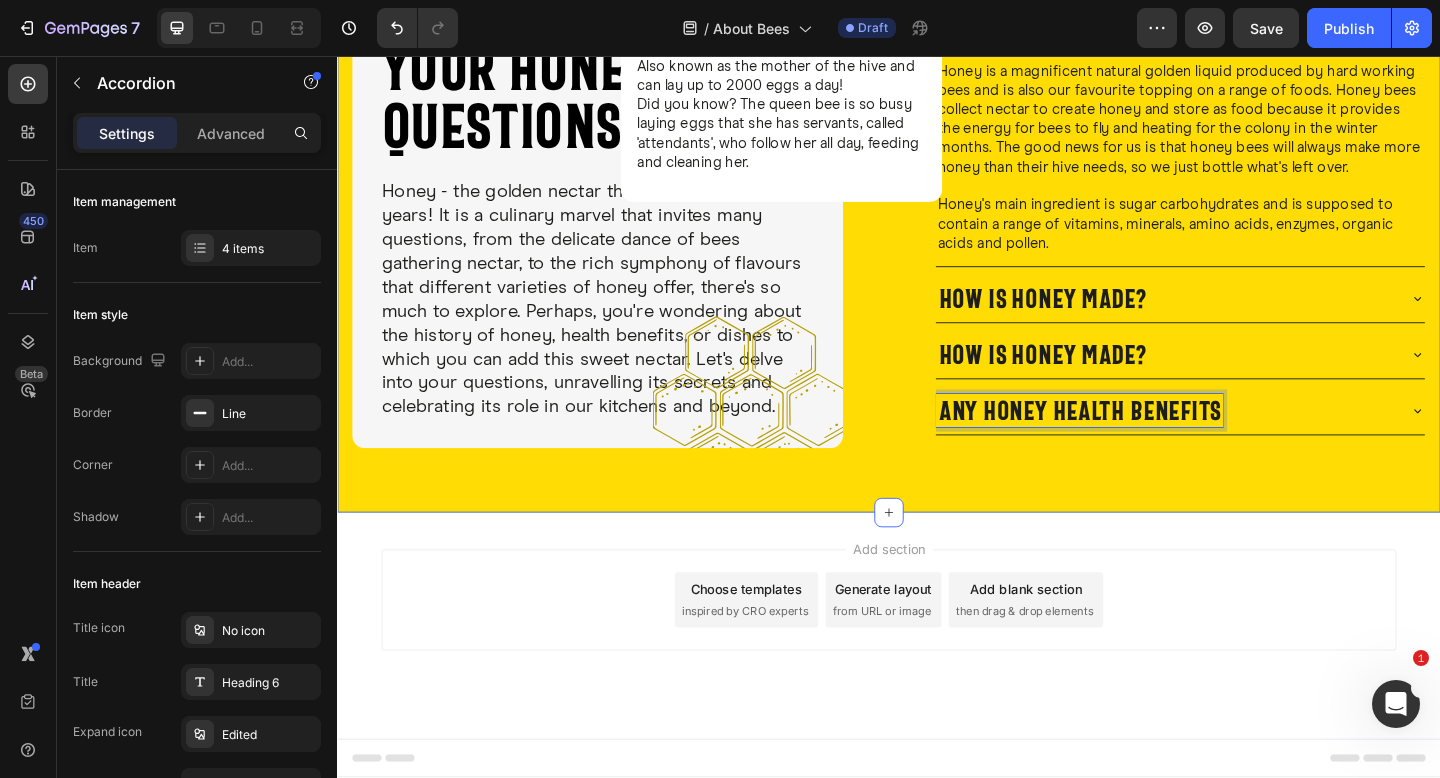 click on "What is honey? Honey is a magnificent natural golden liquid produced by hard working bees and is also our favourite topping on a range of foods. Honey bees collect nectar to create honey and store as food because it provides the energy for bees to fly and heating for the colony in the winter months. The good news for us is that honey bees will always make more honey than their hive needs, so we just bottle what's left over.    Honey's main ingredient is sugar carbohydrates and is supposed to contain a range of vitamins, minerals, amino acids, enzymes, organic acids and pollen. Text Block
how is honey made?
how is honey made?
Any Honey health benefits Accordion   0" at bounding box center [1254, 244] 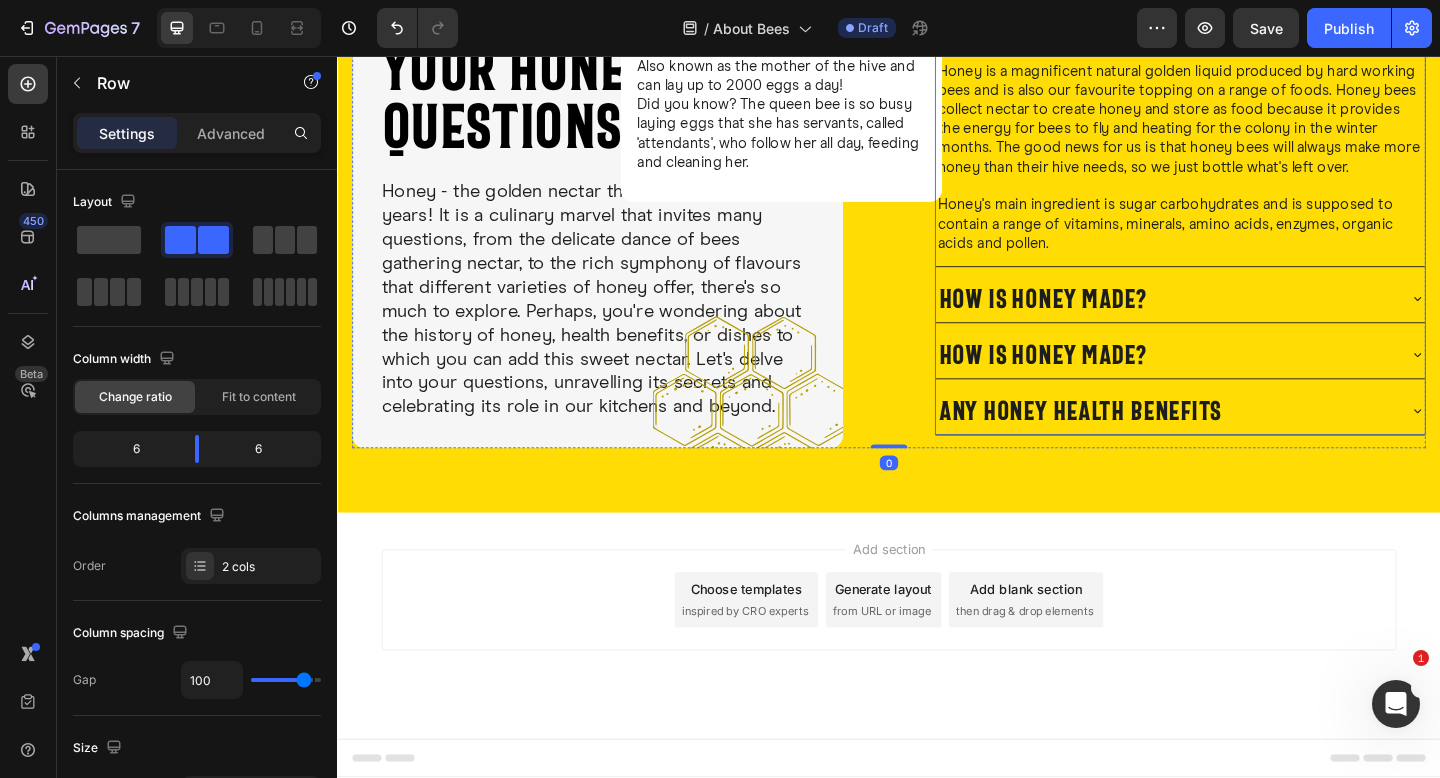 click on "how is honey made?" at bounding box center (1254, 320) 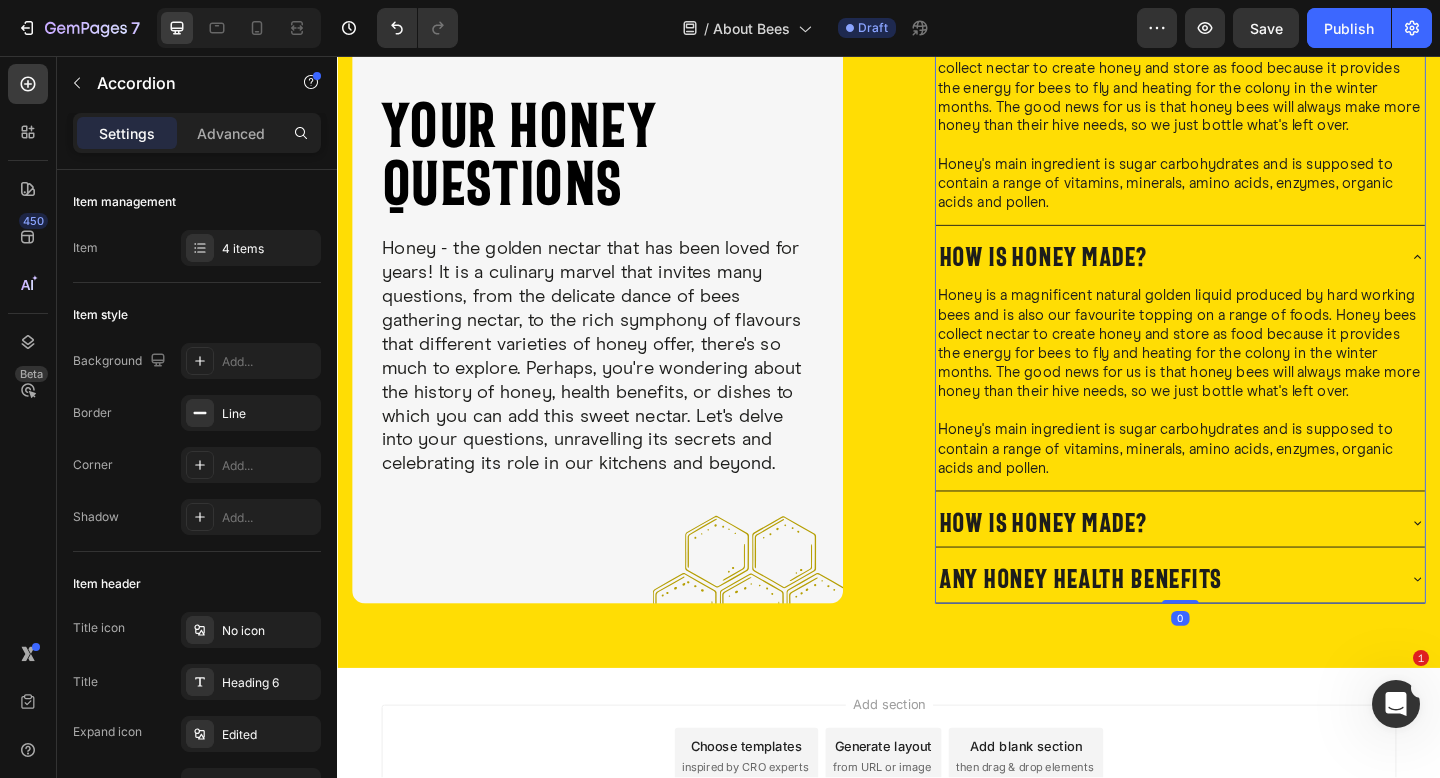 scroll, scrollTop: 2229, scrollLeft: 0, axis: vertical 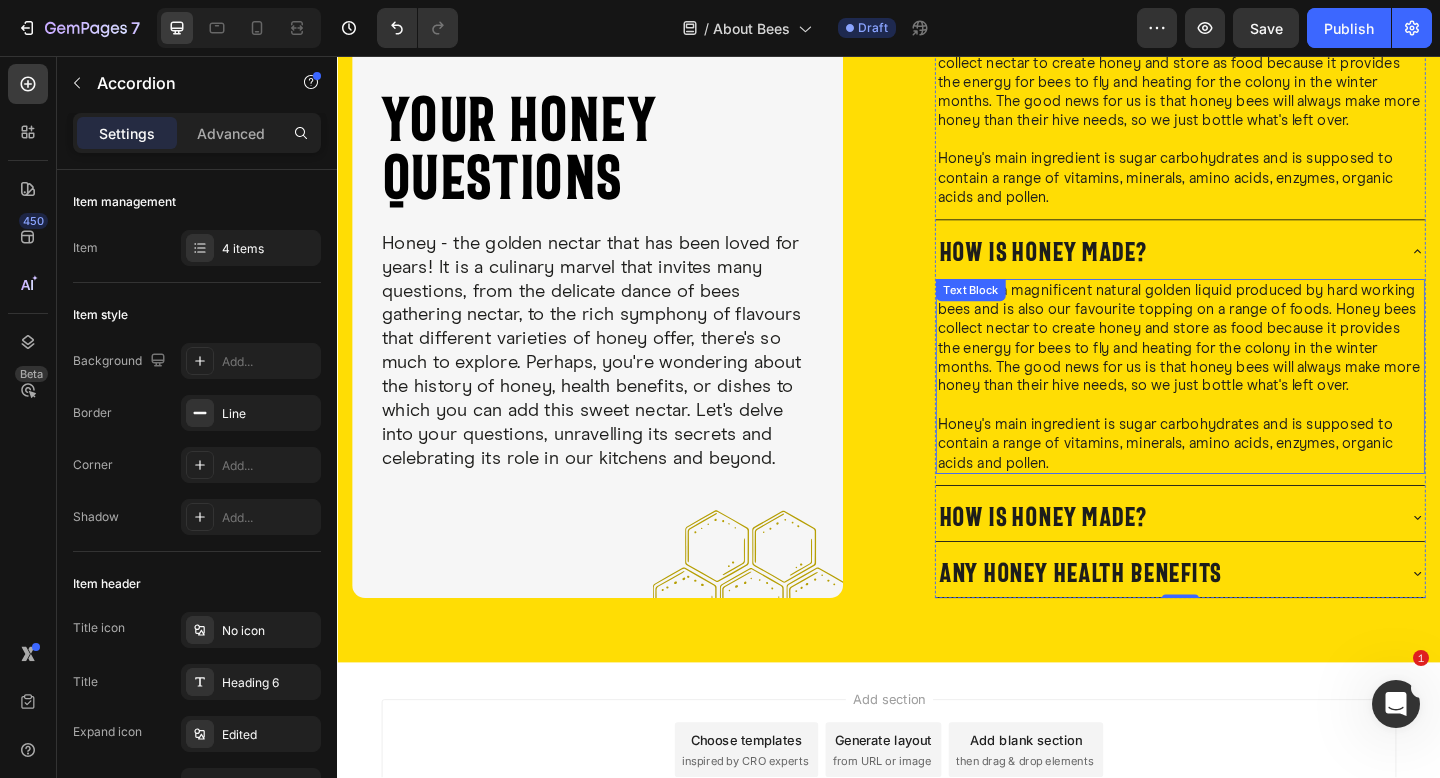 click on "Honey is a magnificent natural golden liquid produced by hard working bees and is also our favourite topping on a range of foods. Honey bees collect nectar to create honey and store as food because it provides the energy for bees to fly and heating for the colony in the winter months. The good news for us is that honey bees will always make more honey than their hive needs, so we just bottle what's left over." at bounding box center [1254, 363] 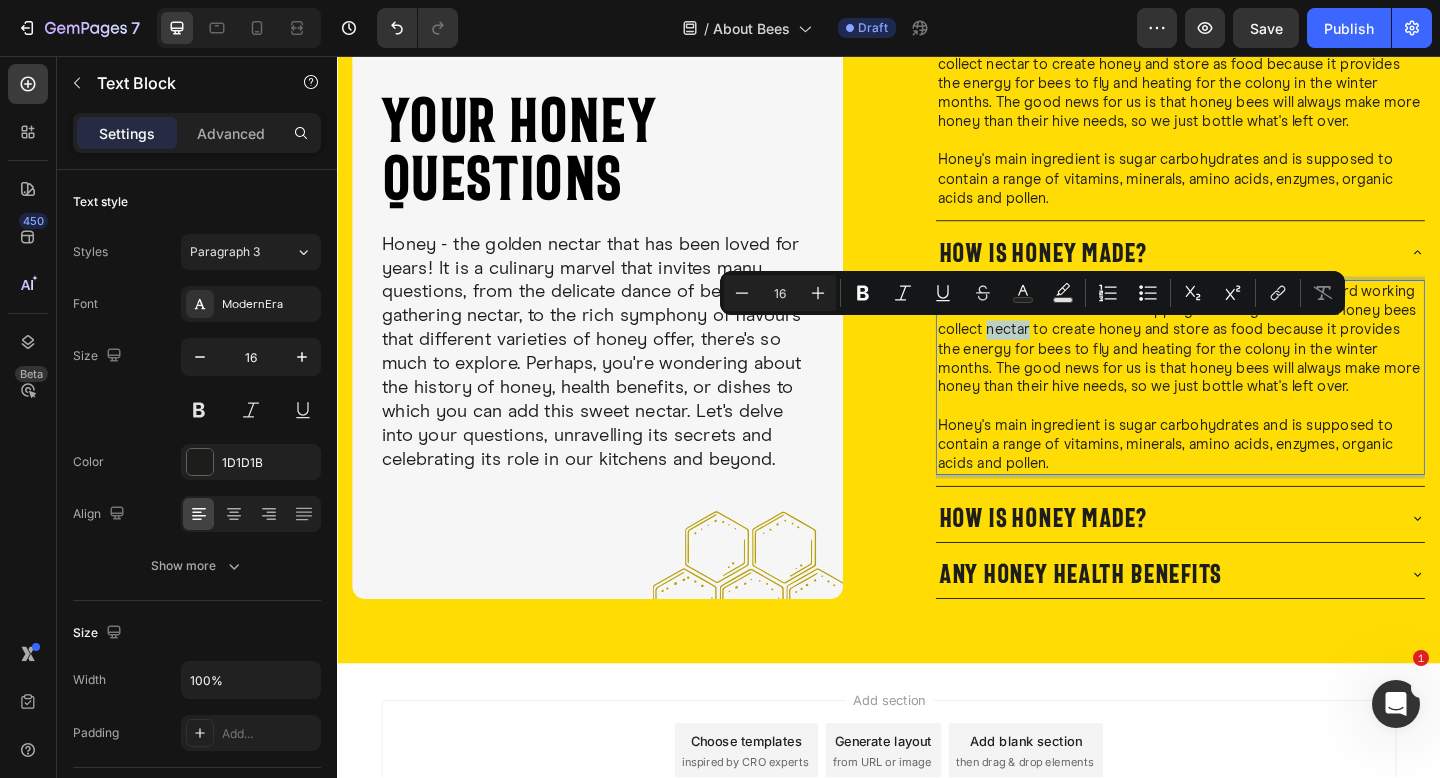 click on "Honey is a magnificent natural golden liquid produced by hard working bees and is also our favourite topping on a range of foods. Honey bees collect nectar to create honey and store as food because it provides the energy for bees to fly and heating for the colony in the winter months. The good news for us is that honey bees will always make more honey than their hive needs, so we just bottle what's left over." at bounding box center [1254, 364] 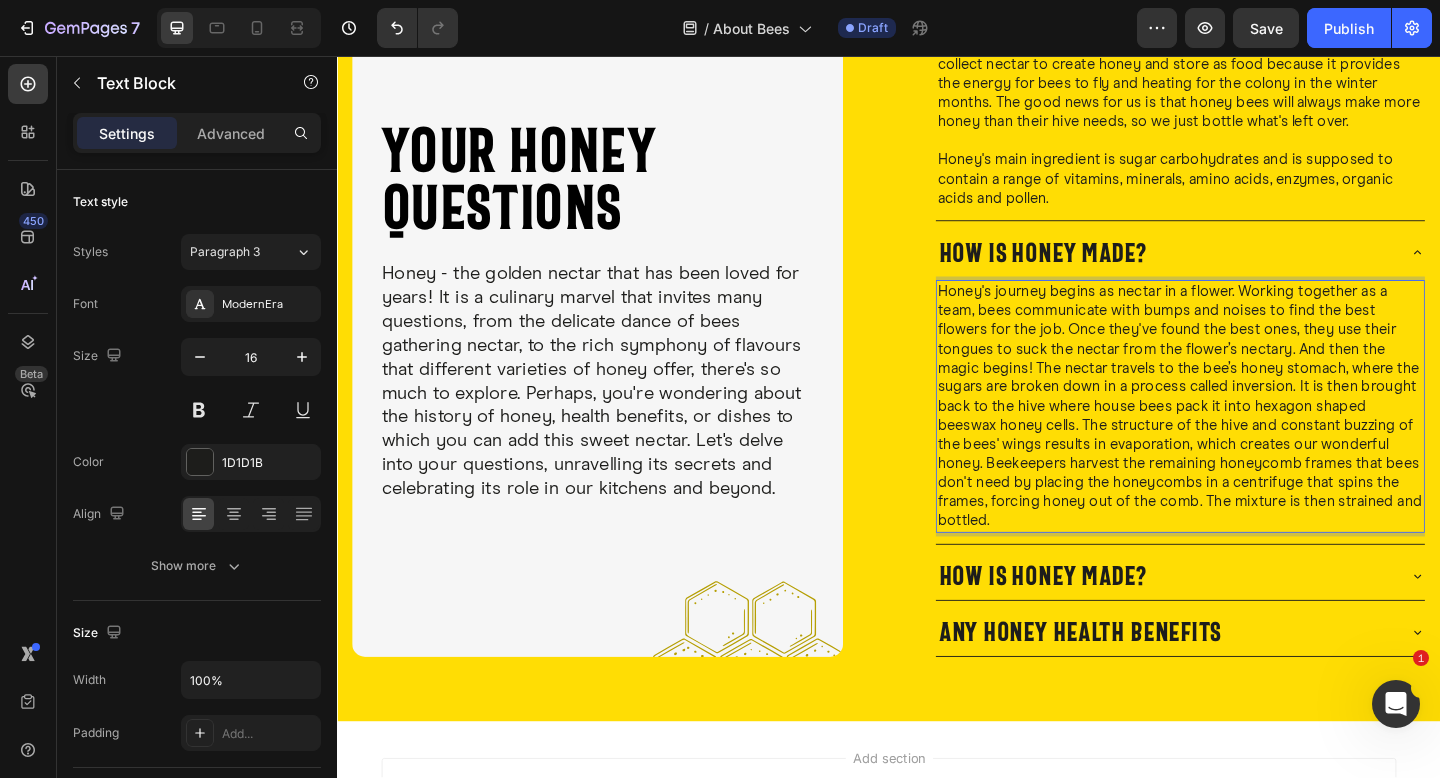click on "Honey's journey begins as nectar in a flower. Working together as a team, bees communicate with bumps and noises to find the best flowers for the job. Once they've found the best ones, they use their tongues to suck the nectar from the flower’s nectary. And then the magic begins! The nectar travels to the bee’s honey stomach, where the sugars are broken down in a process called inversion. It is then brought back to the hive where house bees pack it into hexagon shaped beeswax honey cells. The structure of the hive and constant buzzing of the bees' wings results in evaporation, which creates our wonderful honey. Beekeepers harvest the remaining honeycomb frames that bees don't need by placing the honeycombs in a centrifuge that spins the frames, forcing honey out of the comb. The mixture is then strained and bottled." at bounding box center (1254, 437) 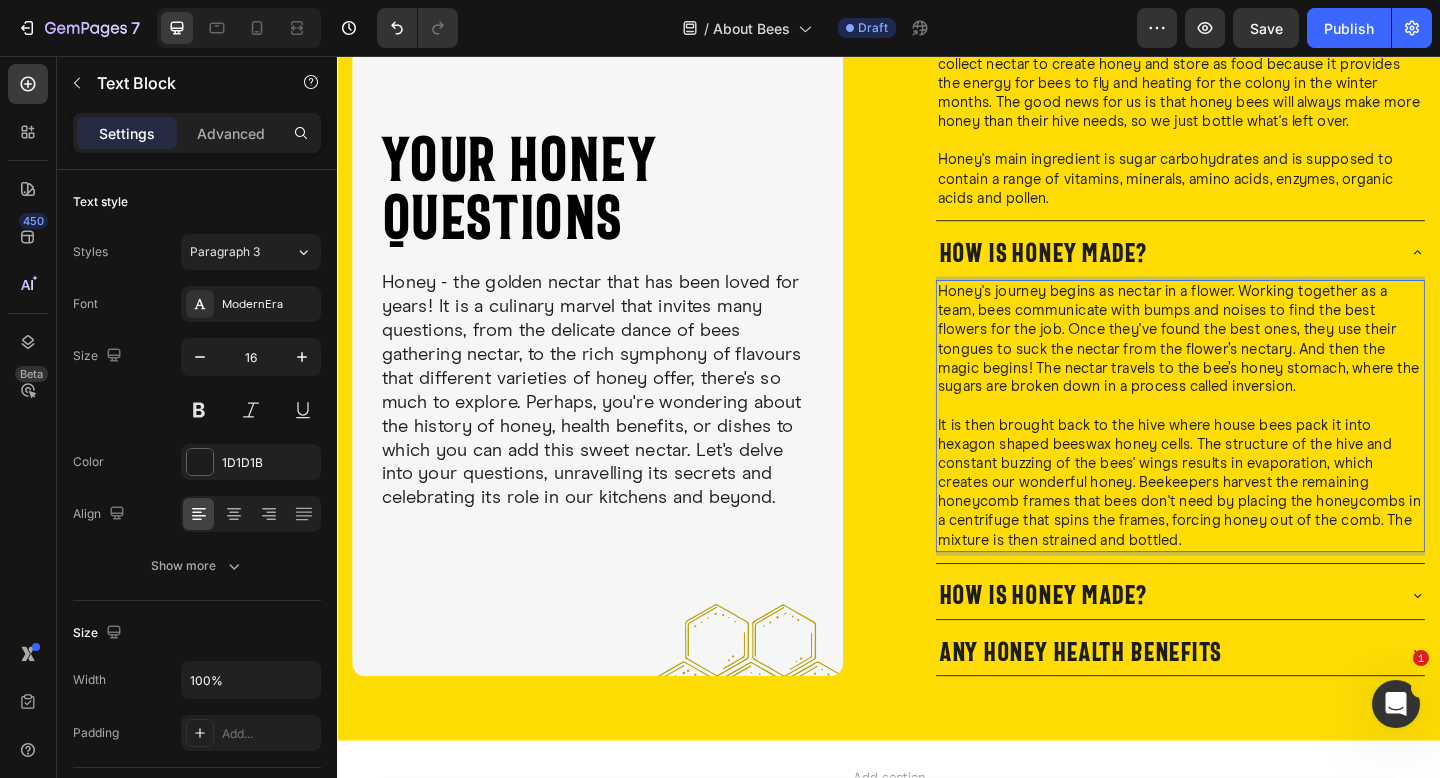 click on "It is then brought back to the hive where house bees pack it into hexagon shaped beeswax honey cells. The structure of the hive and constant buzzing of the bees' wings results in evaporation, which creates our wonderful honey. Beekeepers harvest the remaining honeycomb frames that bees don't need by placing the honeycombs in a centrifuge that spins the frames, forcing honey out of the comb. The mixture is then strained and bottled." at bounding box center (1254, 521) 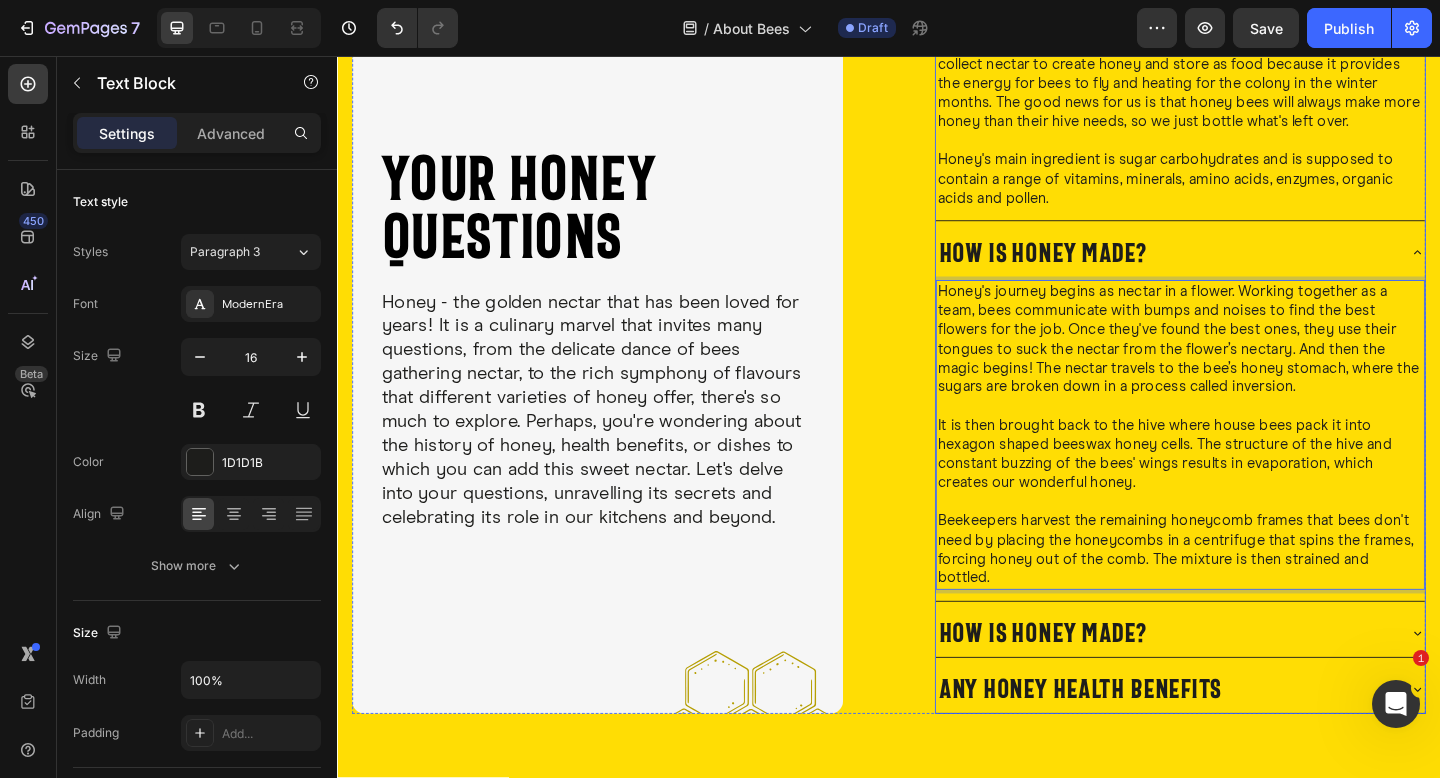 click on "how is honey made?" at bounding box center (1238, 684) 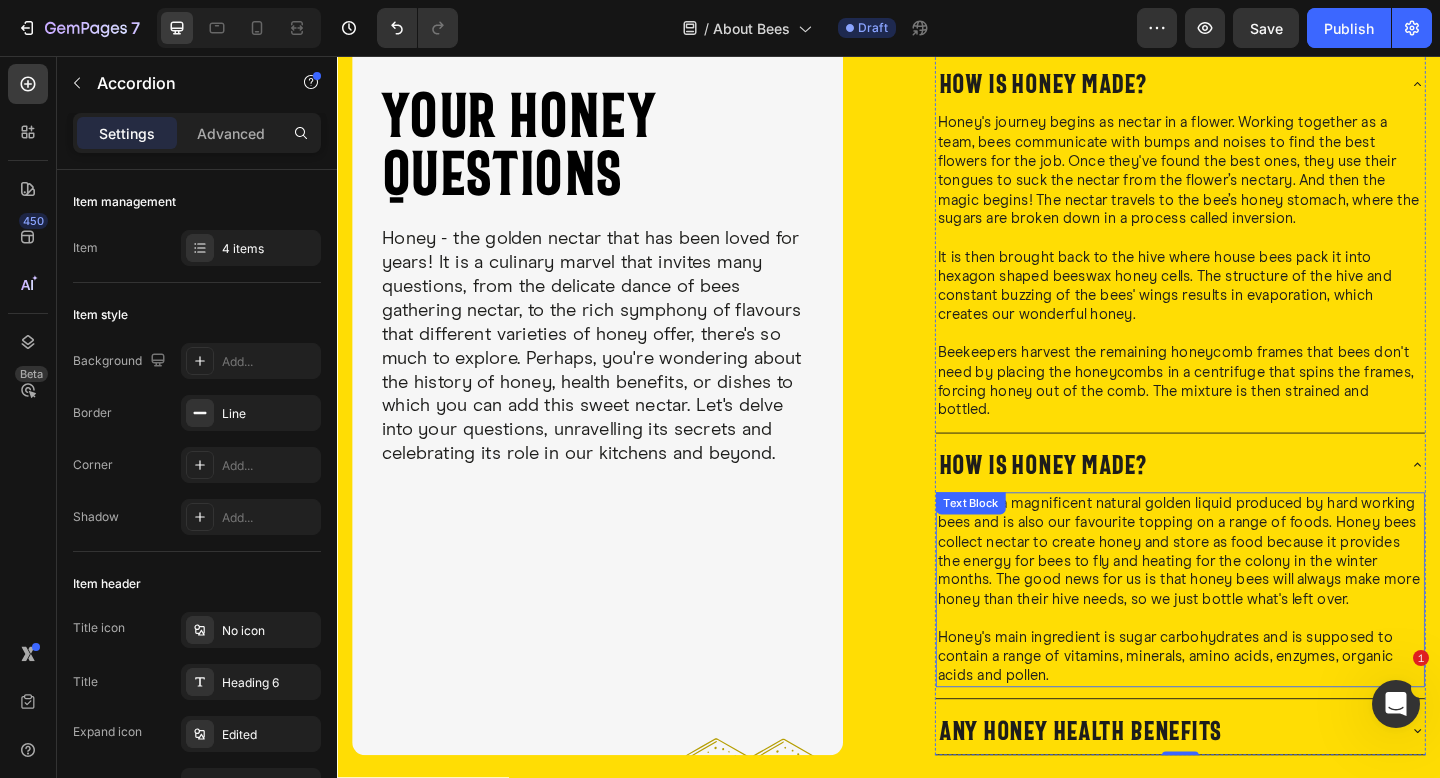 scroll, scrollTop: 2498, scrollLeft: 0, axis: vertical 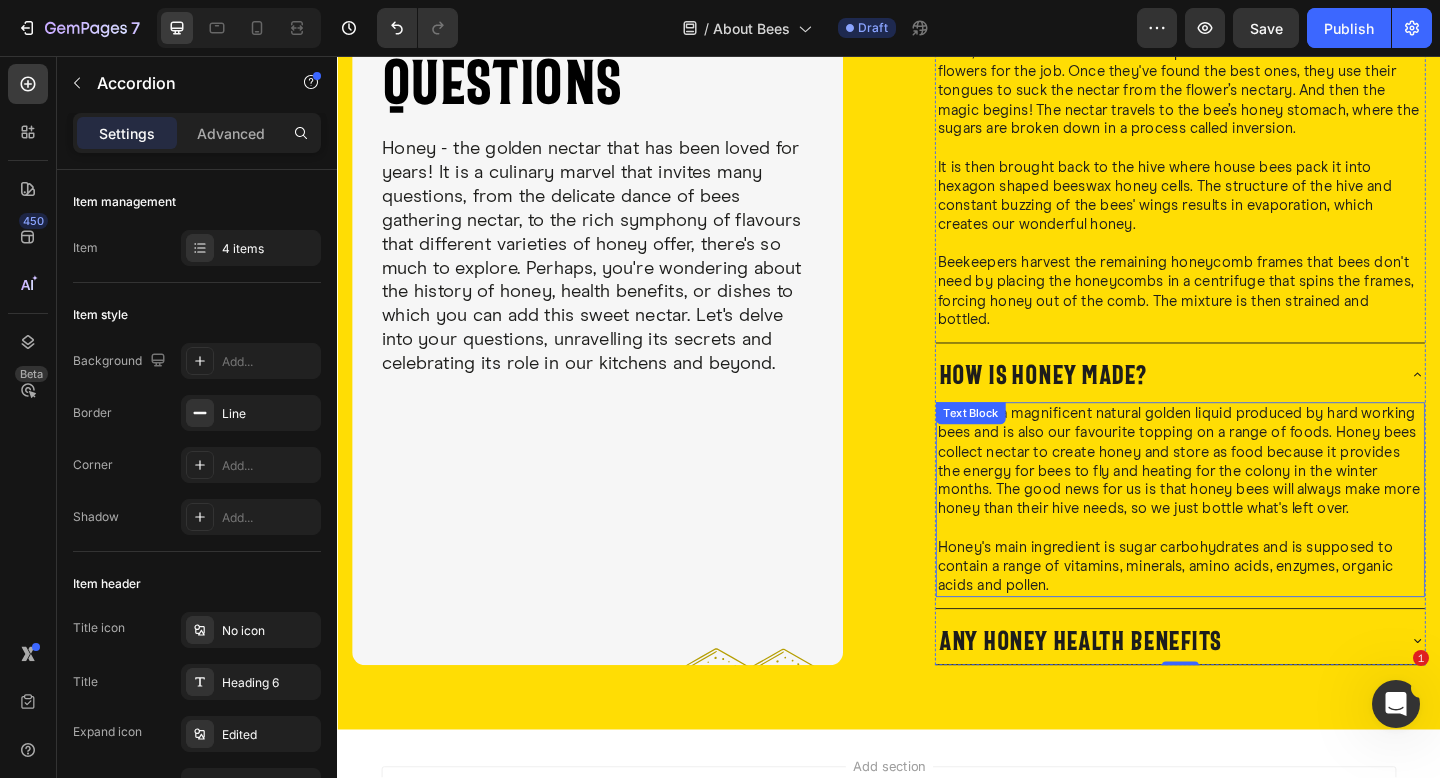click at bounding box center (1254, 570) 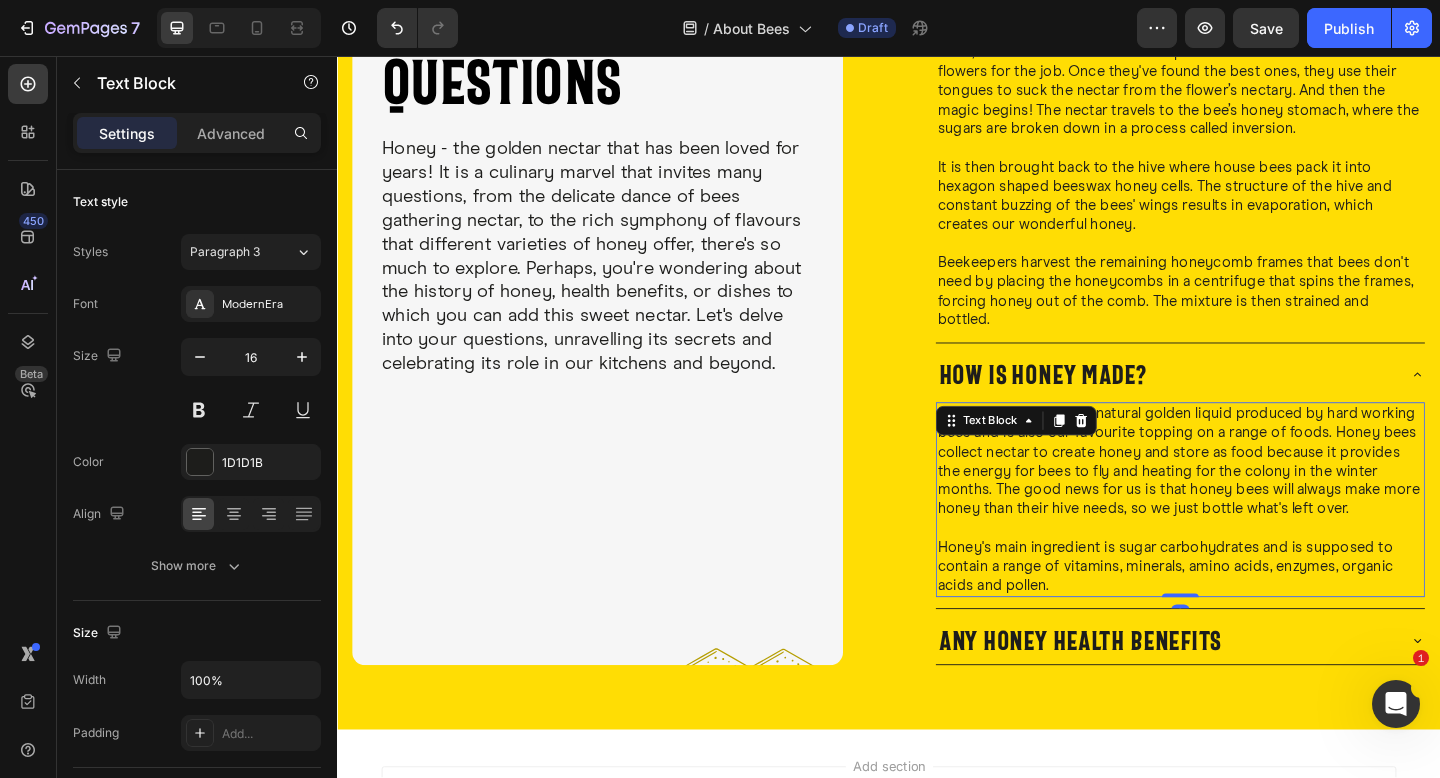 click at bounding box center (1254, 570) 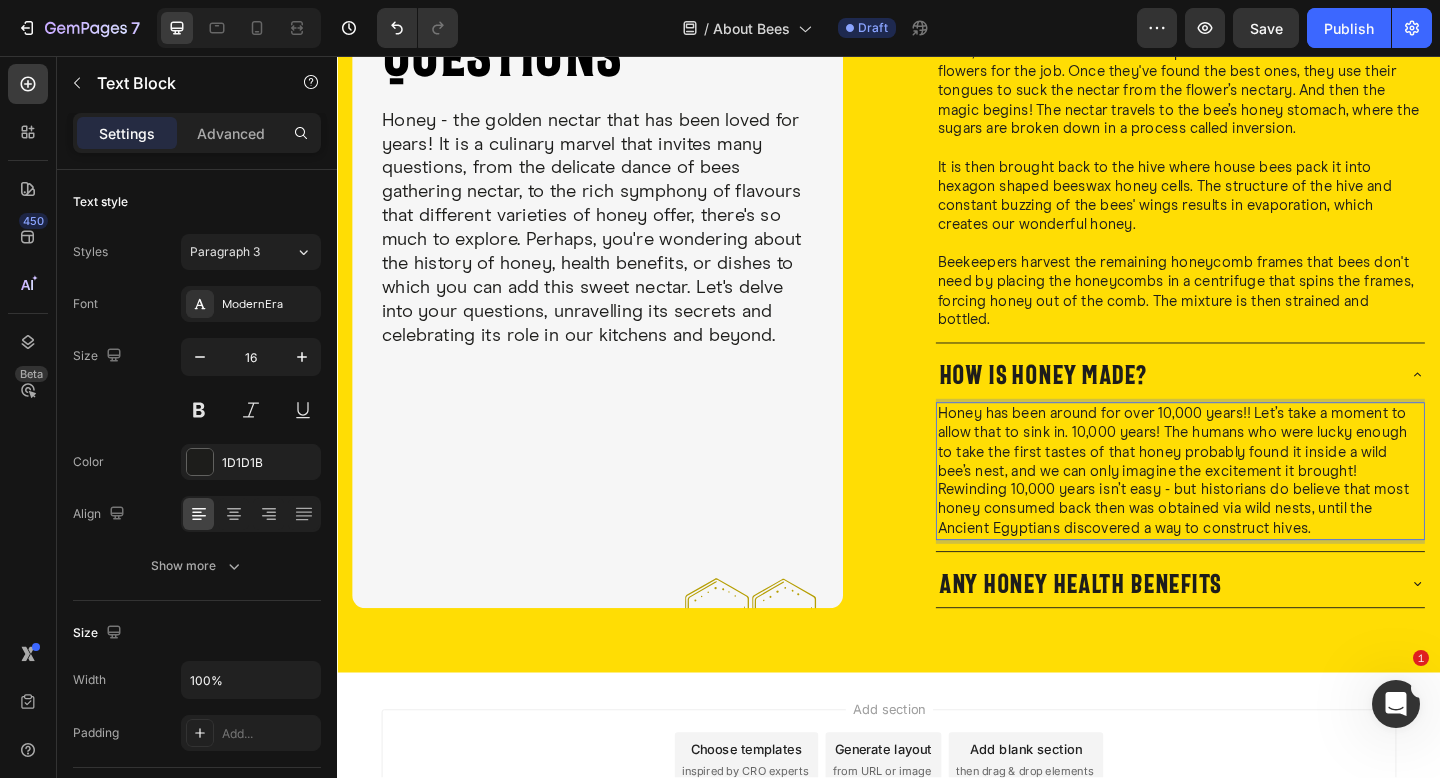 click on "Honey has been around for over 10,000 years!! Let’s take a moment to allow that to sink in. 10,000 years! The humans who were lucky enough to take the first tastes of that honey probably found it inside a wild bee’s nest, and we can only imagine the excitement it brought! Rewinding 10,000 years isn’t easy - but historians do believe that most honey consumed back then was obtained via wild nests, until the Ancient Egyptians discovered a way to construct hives." at bounding box center [1254, 508] 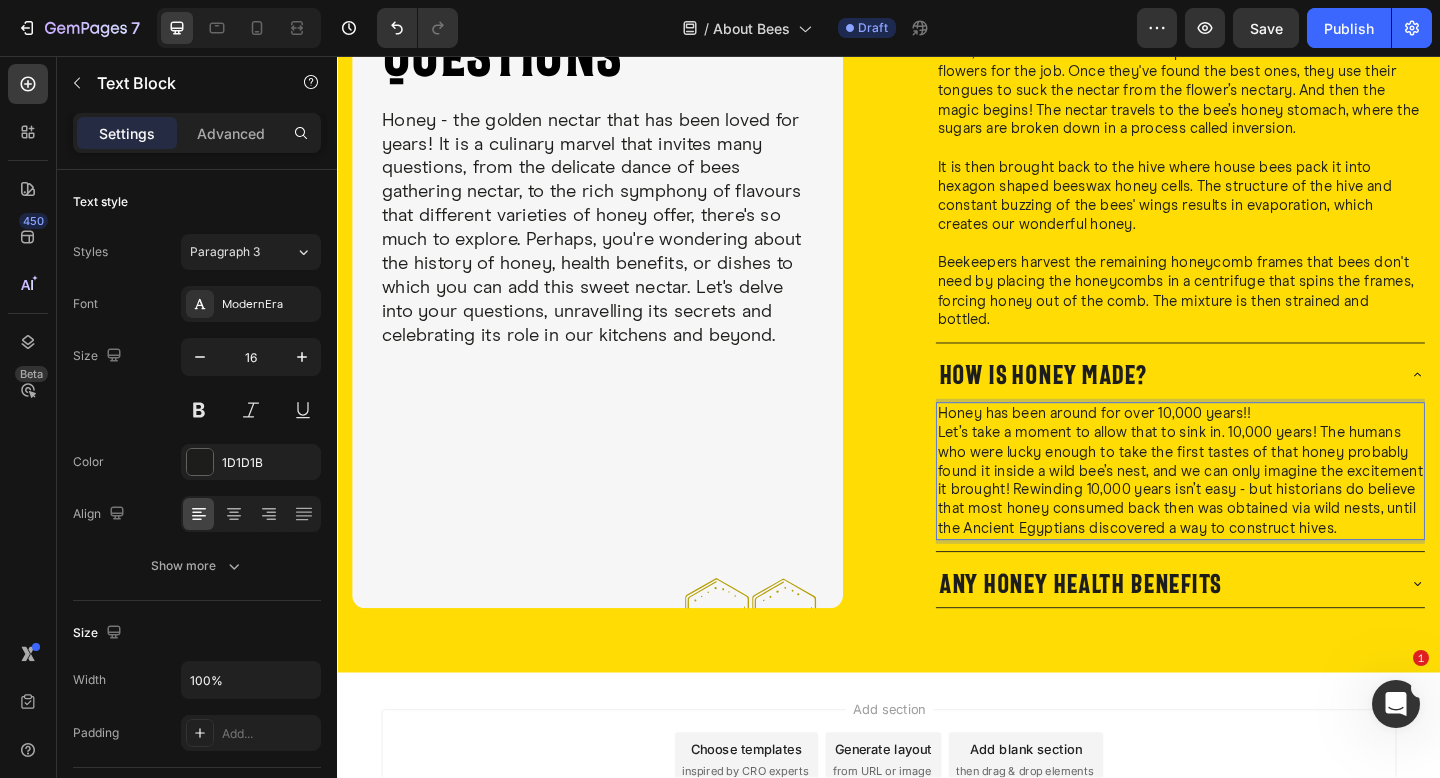 click on "Let’s take a moment to allow that to sink in. 10,000 years! The humans who were lucky enough to take the first tastes of that honey probably found it inside a wild bee’s nest, and we can only imagine the excitement it brought! Rewinding 10,000 years isn’t easy - but historians do believe that most honey consumed back then was obtained via wild nests, until the Ancient Egyptians discovered a way to construct hives." at bounding box center (1254, 518) 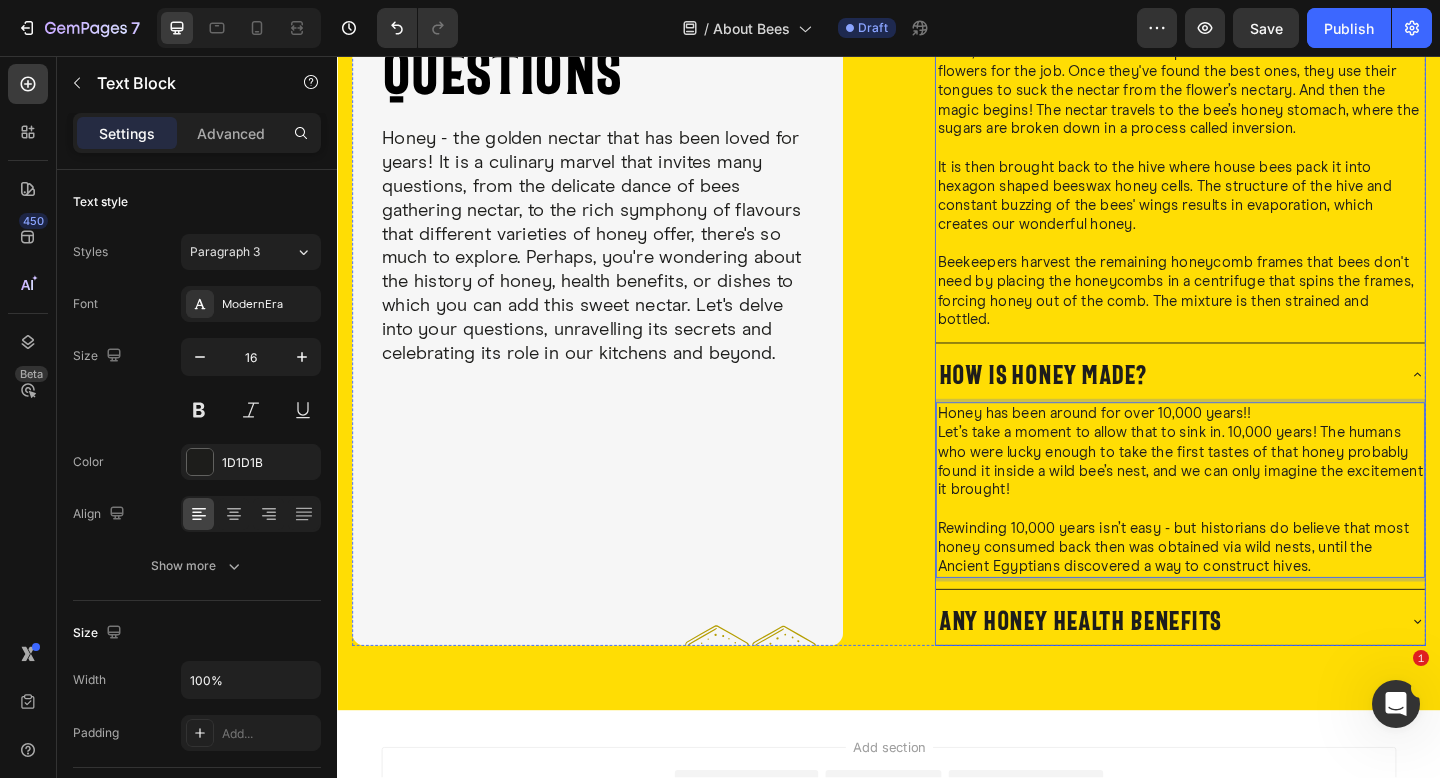 click on "Any Honey health benefits" at bounding box center [1238, 671] 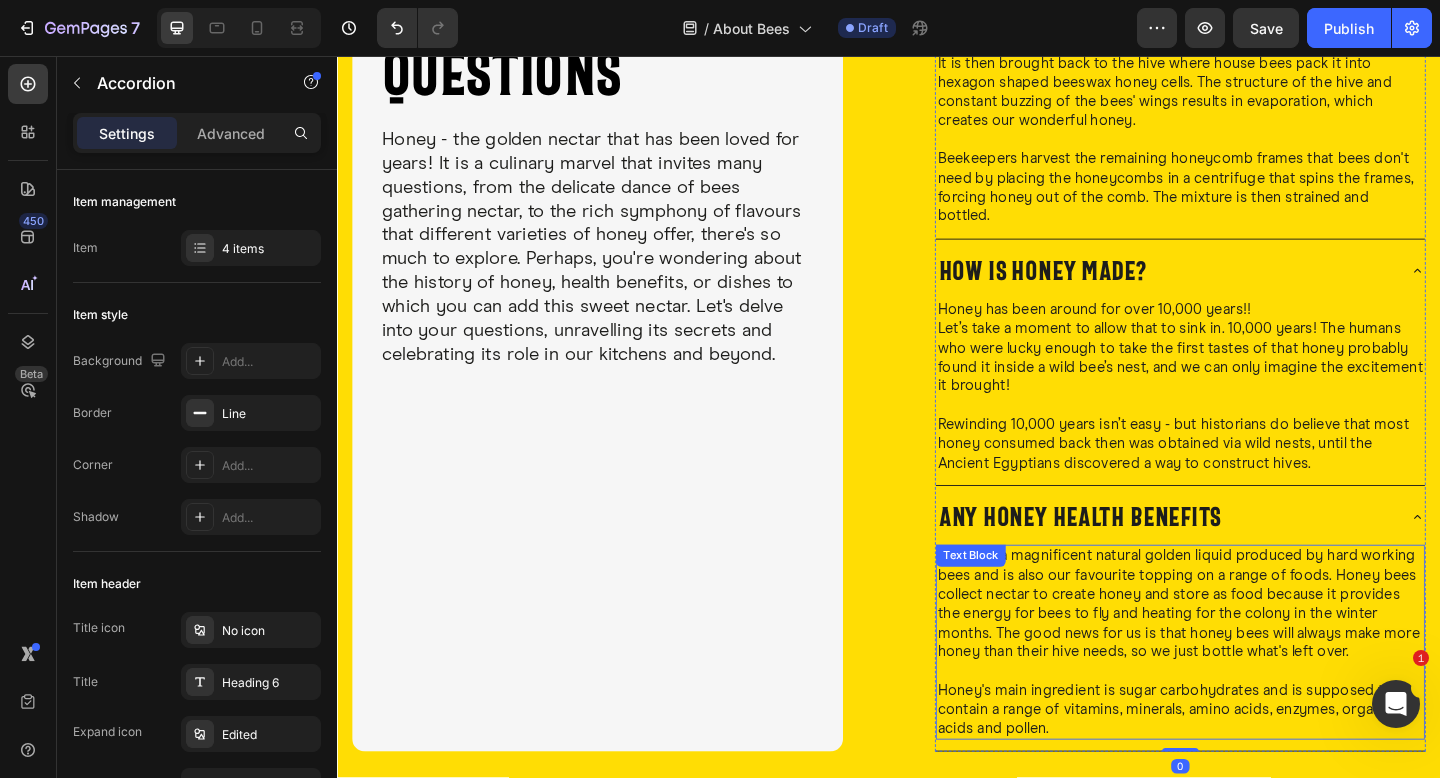click on "Honey's main ingredient is sugar carbohydrates and is supposed to contain a range of vitamins, minerals, amino acids, enzymes, organic acids and pollen." at bounding box center (1254, 767) 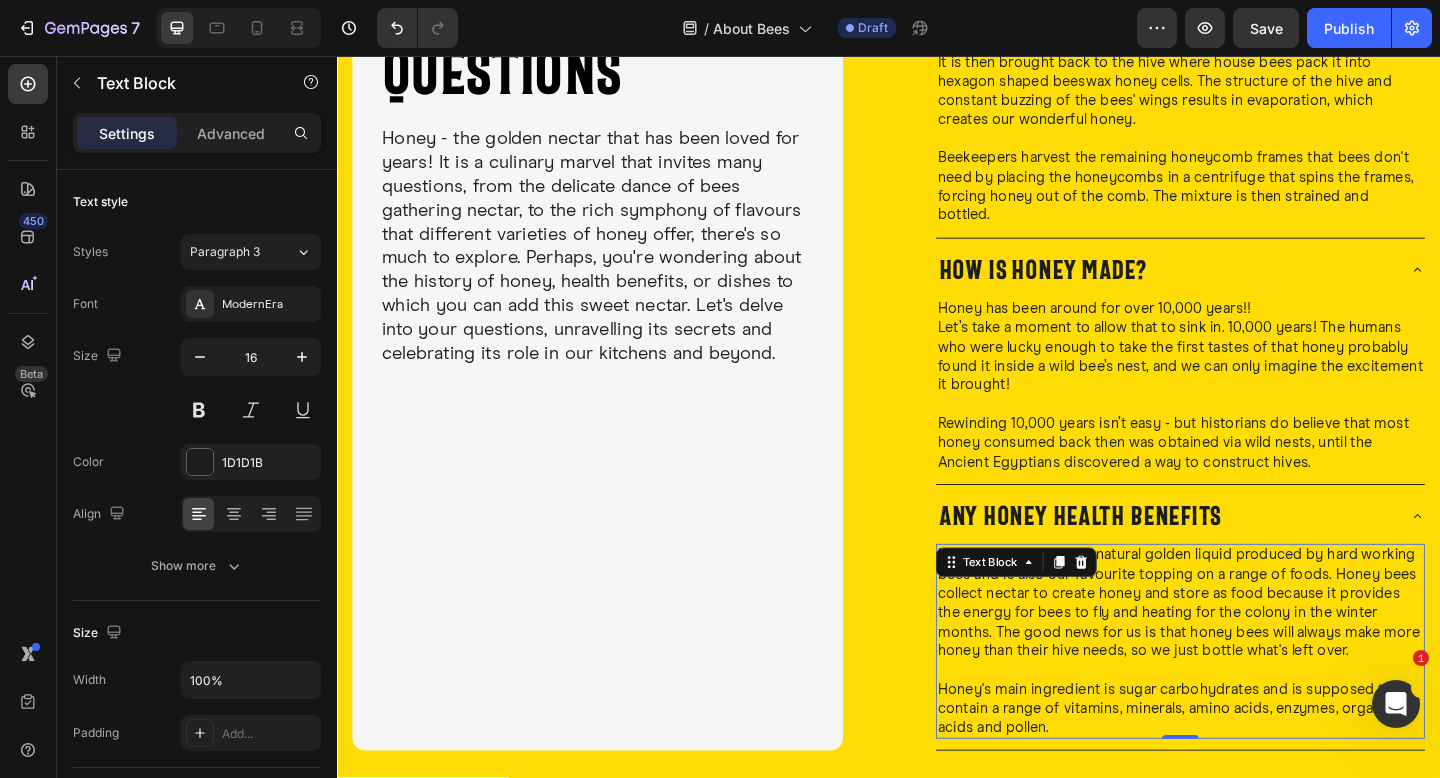 click on "Honey is a magnificent natural golden liquid produced by hard working bees and is also our favourite topping on a range of foods. Honey bees collect nectar to create honey and store as food because it provides the energy for bees to fly and heating for the colony in the winter months. The good news for us is that honey bees will always make more honey than their hive needs, so we just bottle what's left over." at bounding box center (1254, 651) 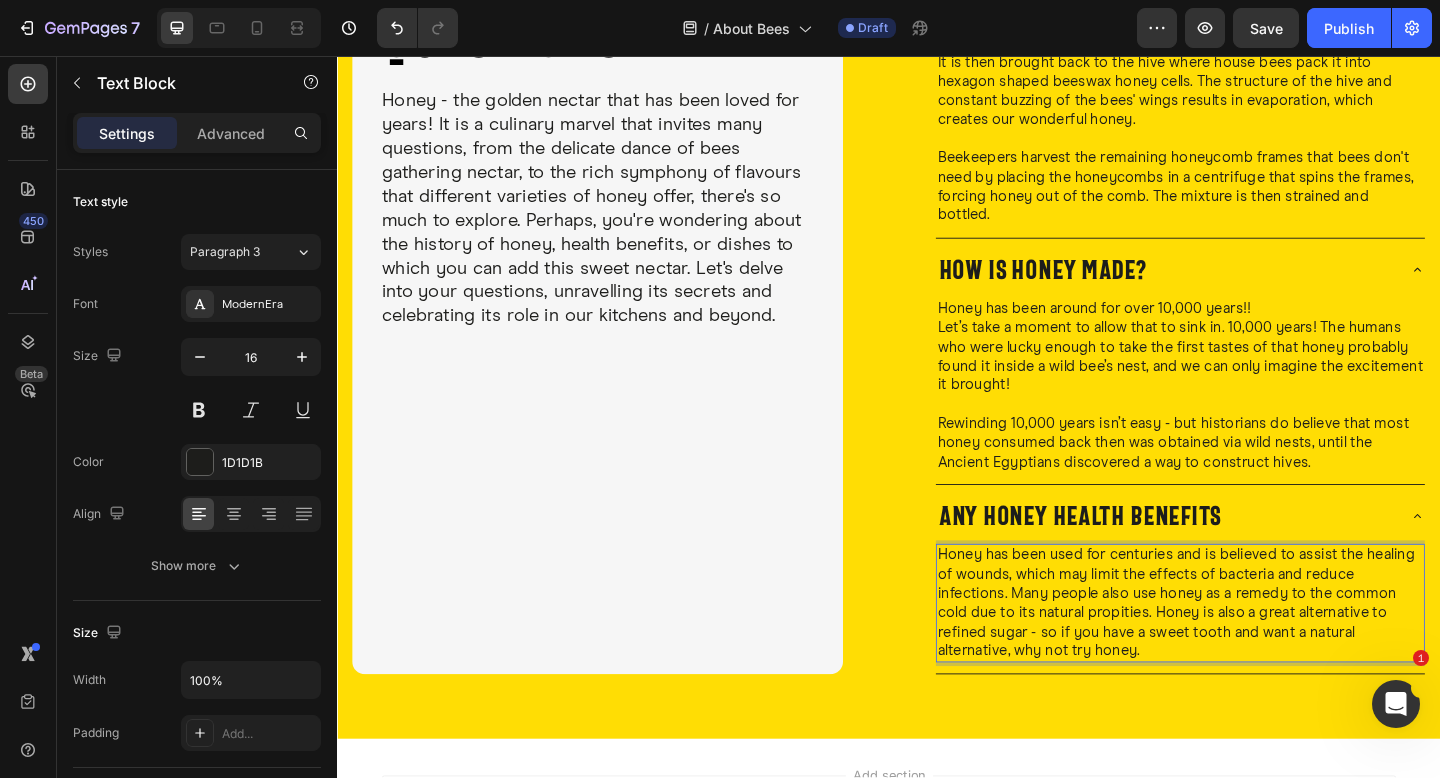 click on "Honey has been used for centuries and is believed to assist the healing of wounds, which may limit the effects of bacteria and reduce infections. Many people also use honey as a remedy to the common cold due to its natural propities. Honey is also a great alternative to refined sugar - so if you have a sweet tooth and want a natural alternative, why not try honey." at bounding box center [1254, 651] 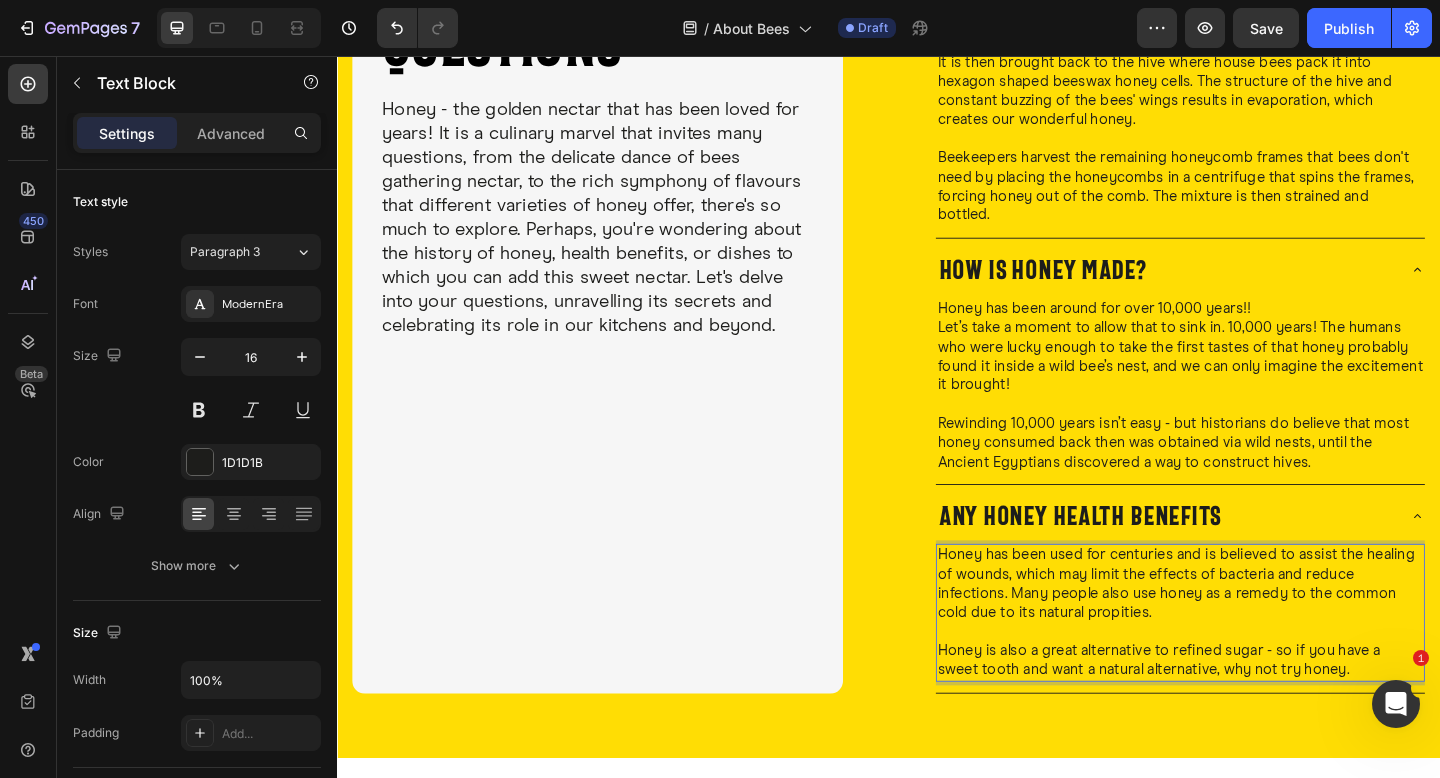 click on "Honey has been used for centuries and is believed to assist the healing of wounds, which may limit the effects of bacteria and reduce infections. Many people also use honey as a remedy to the common cold due to its natural propities." at bounding box center [1254, 630] 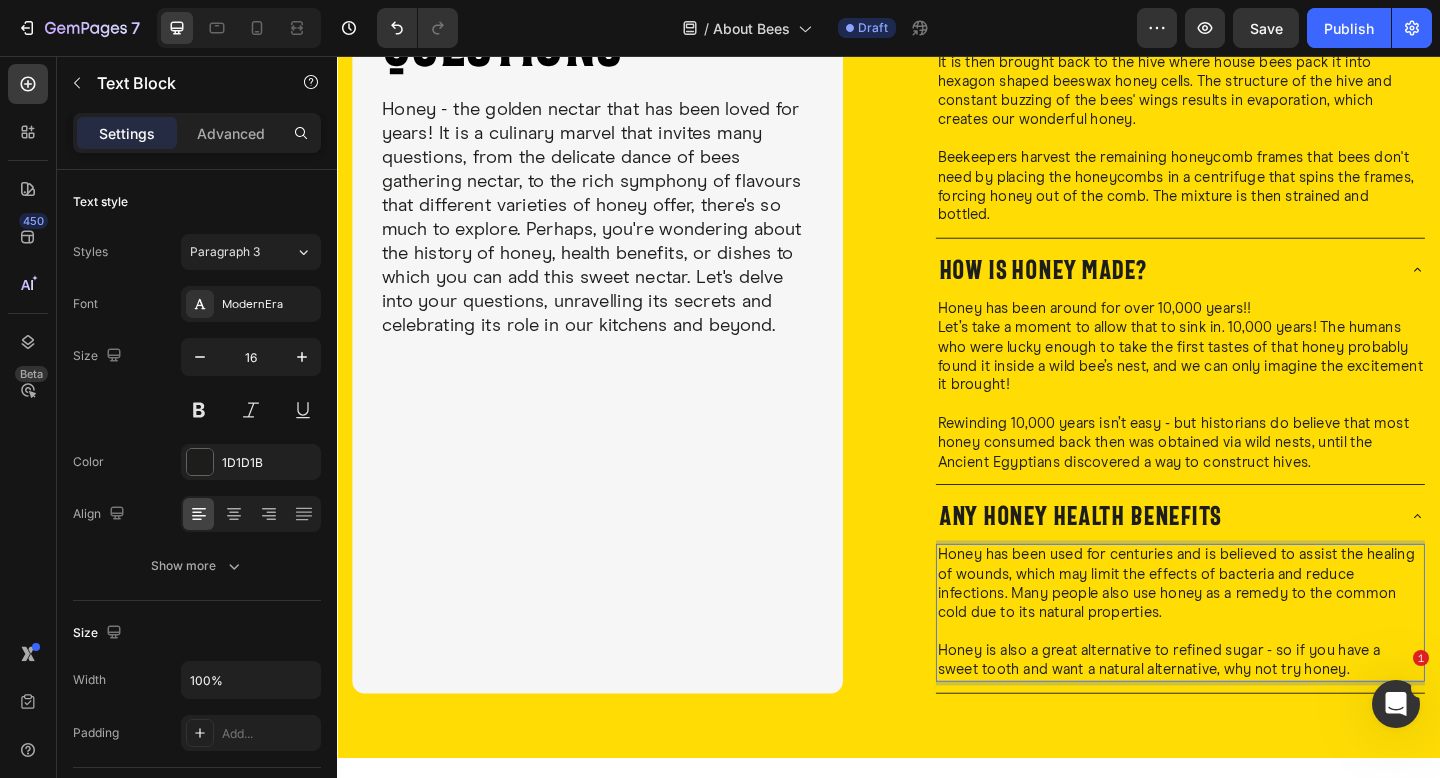 click on "Honey is also a great alternative to refined sugar - so if you have a sweet tooth and want a natural alternative, why not try honey." at bounding box center (1254, 714) 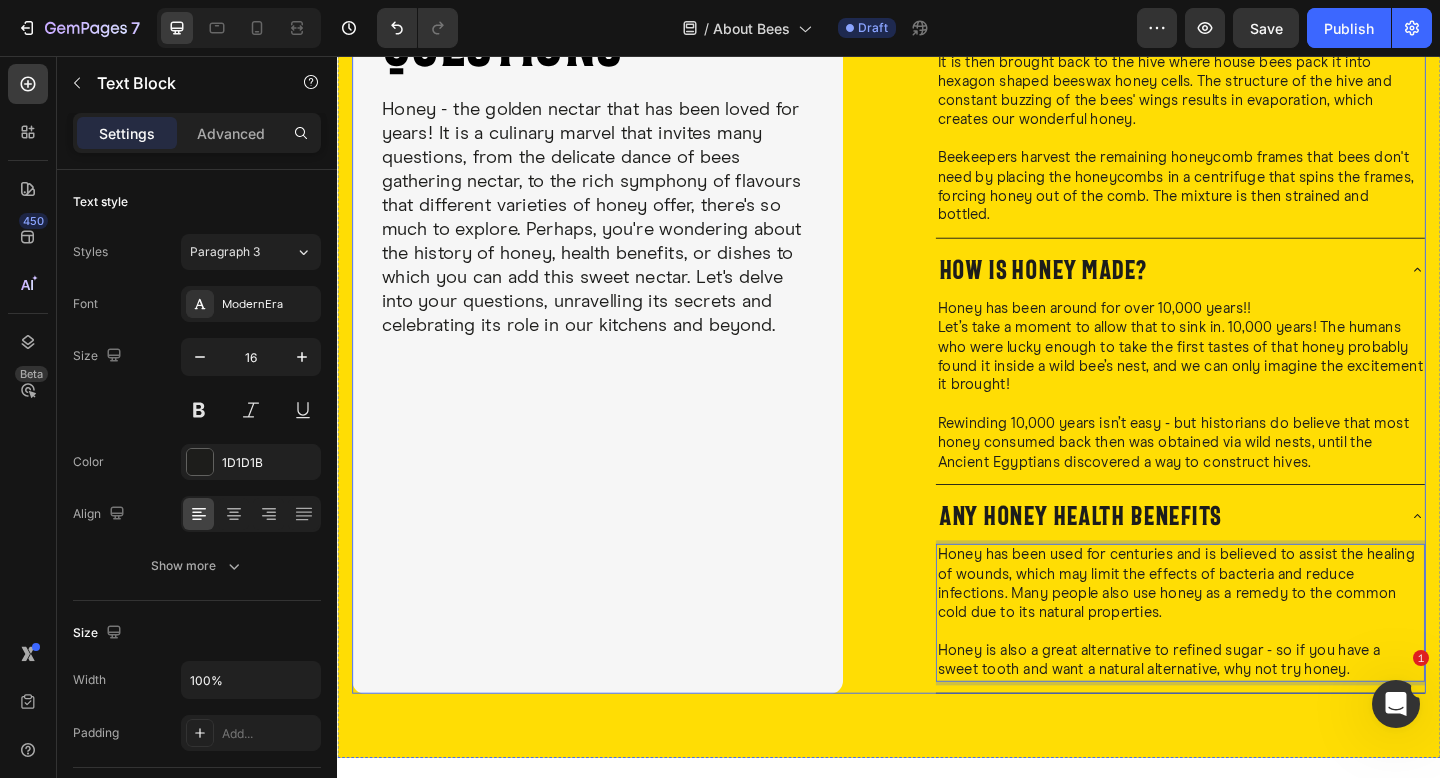 click on "YOUR HONEY QUESTIONS Heading Honey - the golden nectar that has been loved for years! It is a culinary marvel that invites many questions, from the delicate dance of bees gathering nectar, to the rich symphony of flavours that different varieties of honey offer, there's so much to explore. Perhaps, you're wondering about the history of honey, health benefits, or dishes to which you can add this sweet nectar. Let's delve into your questions, unravelling its secrets and celebrating its role in our kitchens and beyond. Text Block Image Row
What is honey? Honey is a magnificent natural golden liquid produced by hard working bees and is also our favourite topping on a range of foods. Honey bees collect nectar to create honey and store as food because it provides the energy for bees to fly and heating for the colony in the winter months. The good news for us is that honey bees will always make more honey than their hive needs, so we just bottle what's left over.    Text Block" at bounding box center [937, 154] 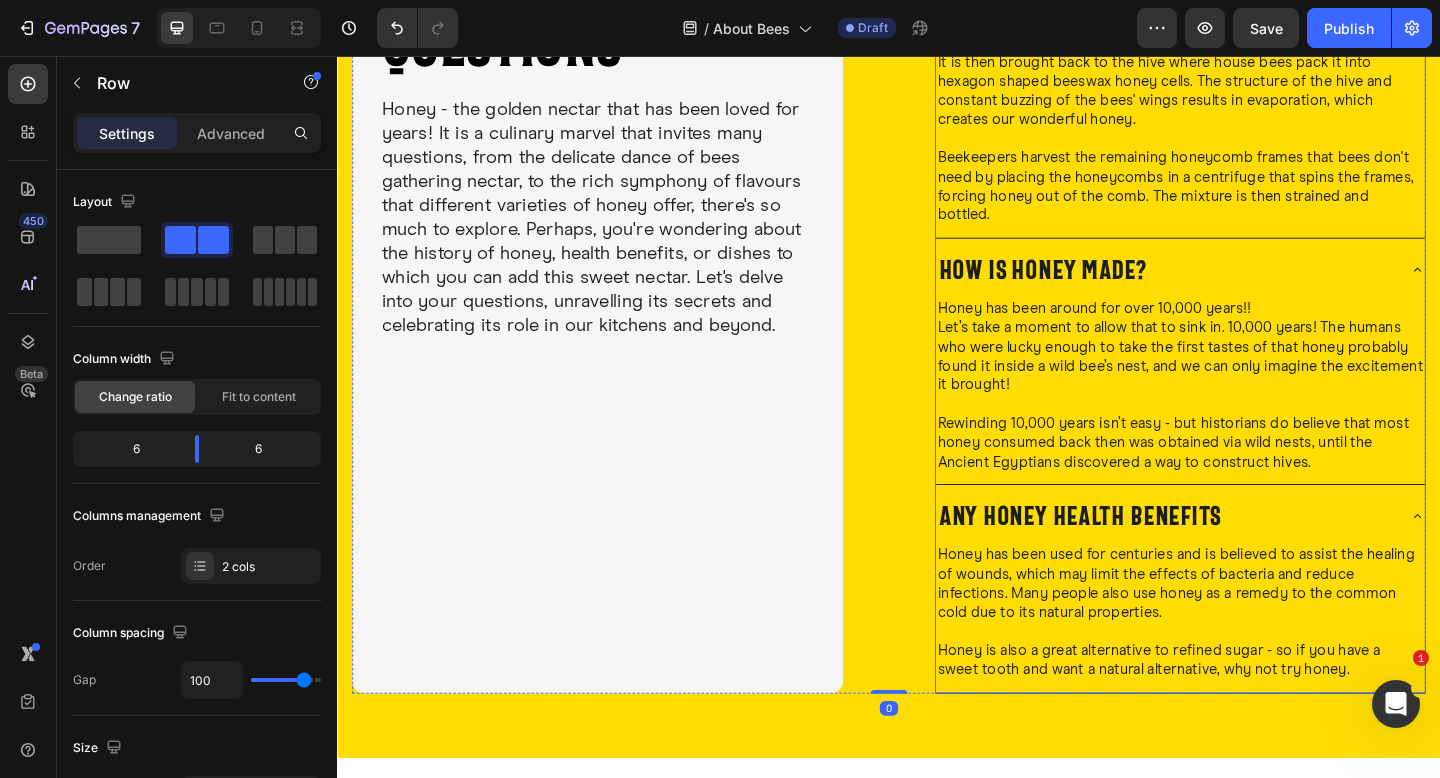 click on "Any Honey health benefits" at bounding box center [1254, 557] 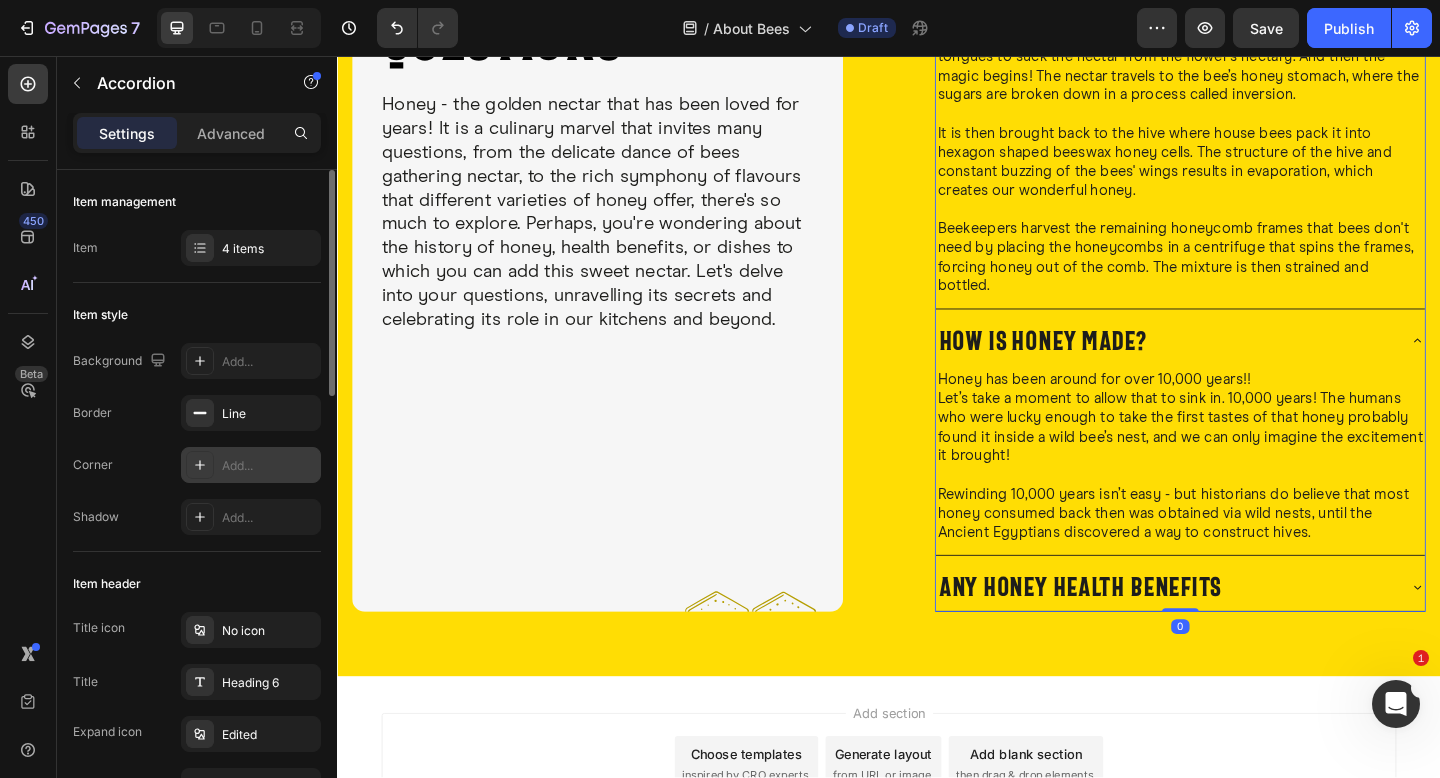 scroll, scrollTop: 2529, scrollLeft: 0, axis: vertical 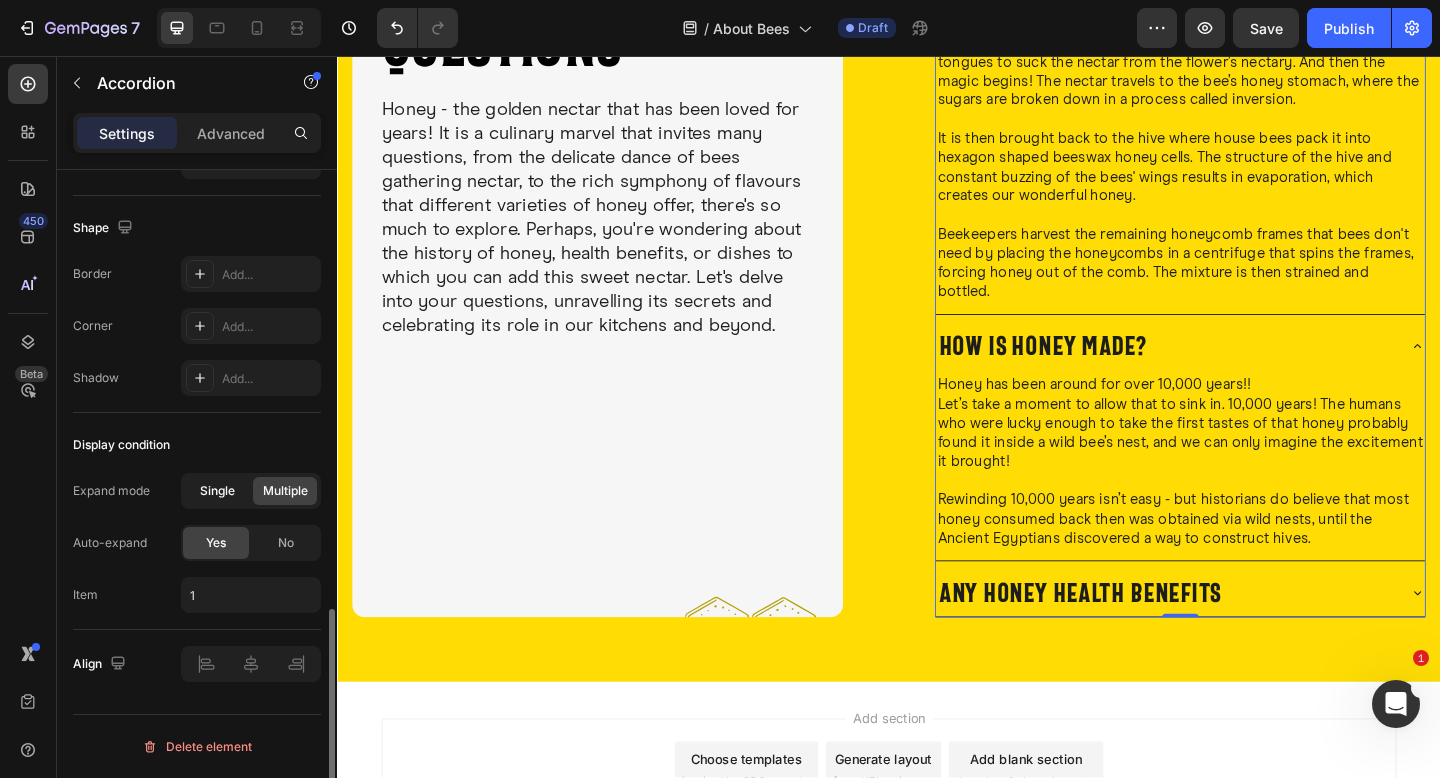 click on "Single" 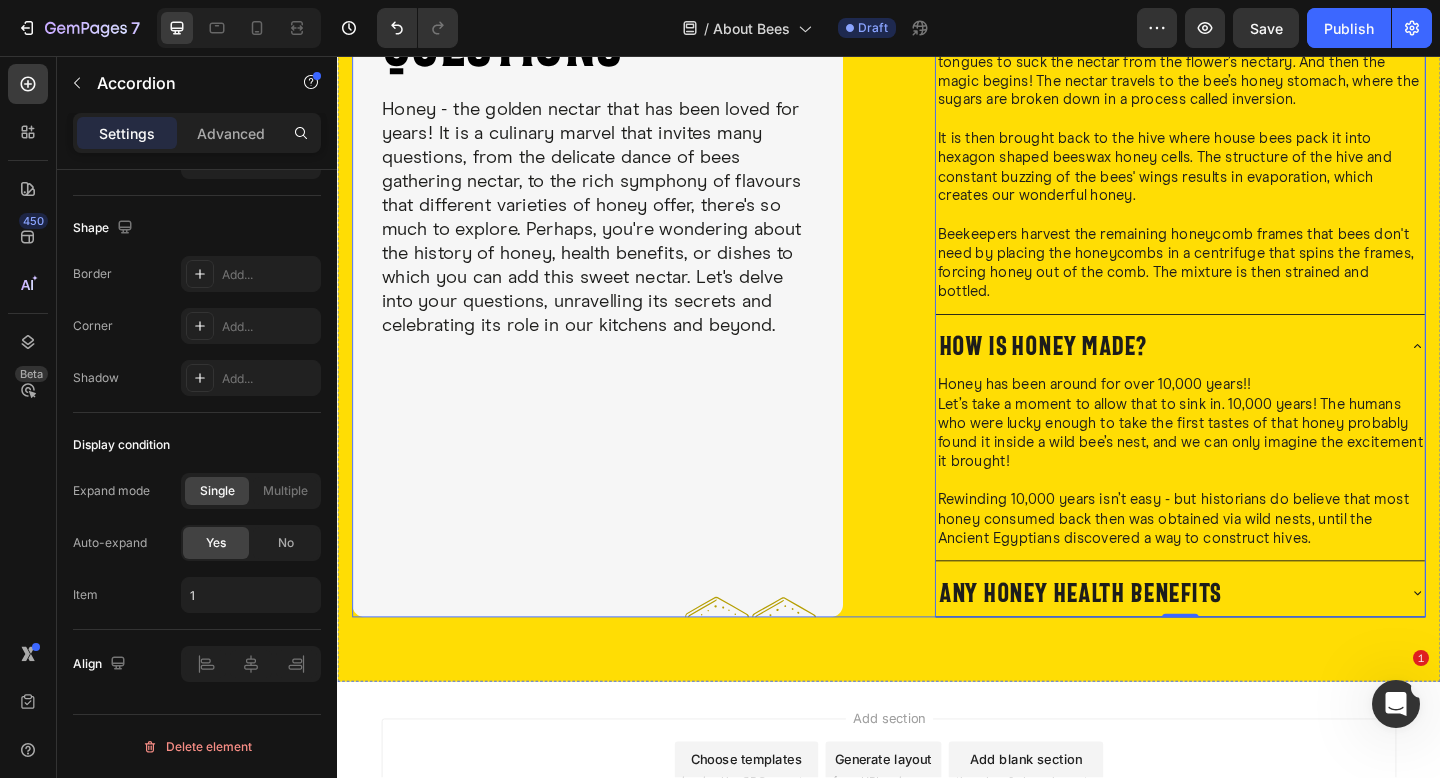 click on "YOUR HONEY QUESTIONS Heading Honey - the golden nectar that has been loved for years! It is a culinary marvel that invites many questions, from the delicate dance of bees gathering nectar, to the rich symphony of flavours that different varieties of honey offer, there's so much to explore. Perhaps, you're wondering about the history of honey, health benefits, or dishes to which you can add this sweet nectar. Let's delve into your questions, unravelling its secrets and celebrating its role in our kitchens and beyond. Text Block Image Row
What is honey? Honey is a magnificent natural golden liquid produced by hard working bees and is also our favourite topping on a range of foods. Honey bees collect nectar to create honey and store as food because it provides the energy for bees to fly and heating for the colony in the winter months. The good news for us is that honey bees will always make more honey than their hive needs, so we just bottle what's left over.    Text Block" at bounding box center (937, 155) 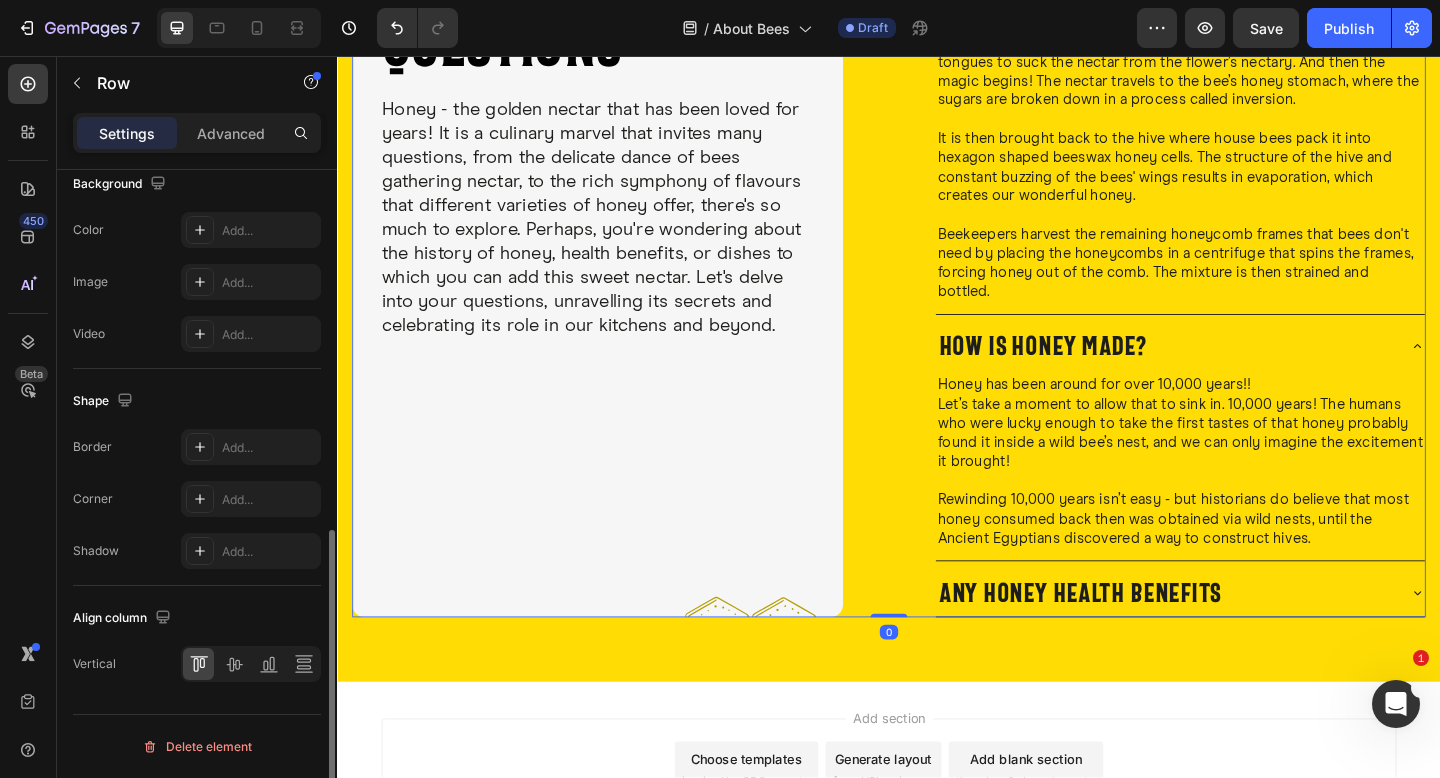 scroll, scrollTop: 0, scrollLeft: 0, axis: both 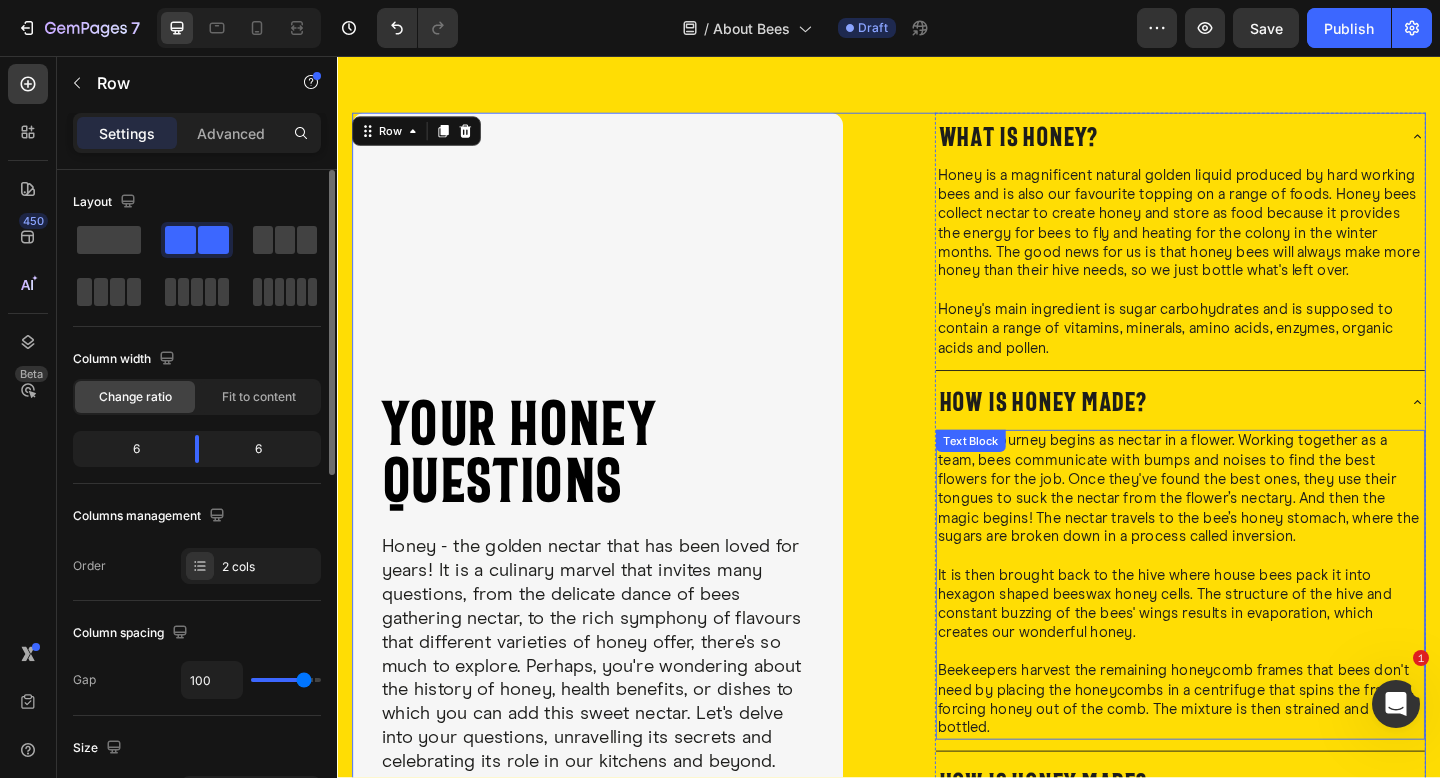 click on "Honey's journey begins as nectar in a flower. Working together as a team, bees communicate with bumps and noises to find the best flowers for the job. Once they've found the best ones, they use their tongues to suck the nectar from the flower’s nectary. And then the magic begins! The nectar travels to the bee’s honey stomach, where the sugars are broken down in a process called inversion.  It is then brought back to the hive where house bees pack it into hexagon shaped beeswax honey cells. The structure of the hive and constant buzzing of the bees' wings results in evaporation, which creates our wonderful honey.  Beekeepers harvest the remaining honeycomb frames that bees don't need by placing the honeycombs in a centrifuge that spins the frames, forcing honey out of the comb. The mixture is then strained and bottled. Text Block" at bounding box center (1254, 635) 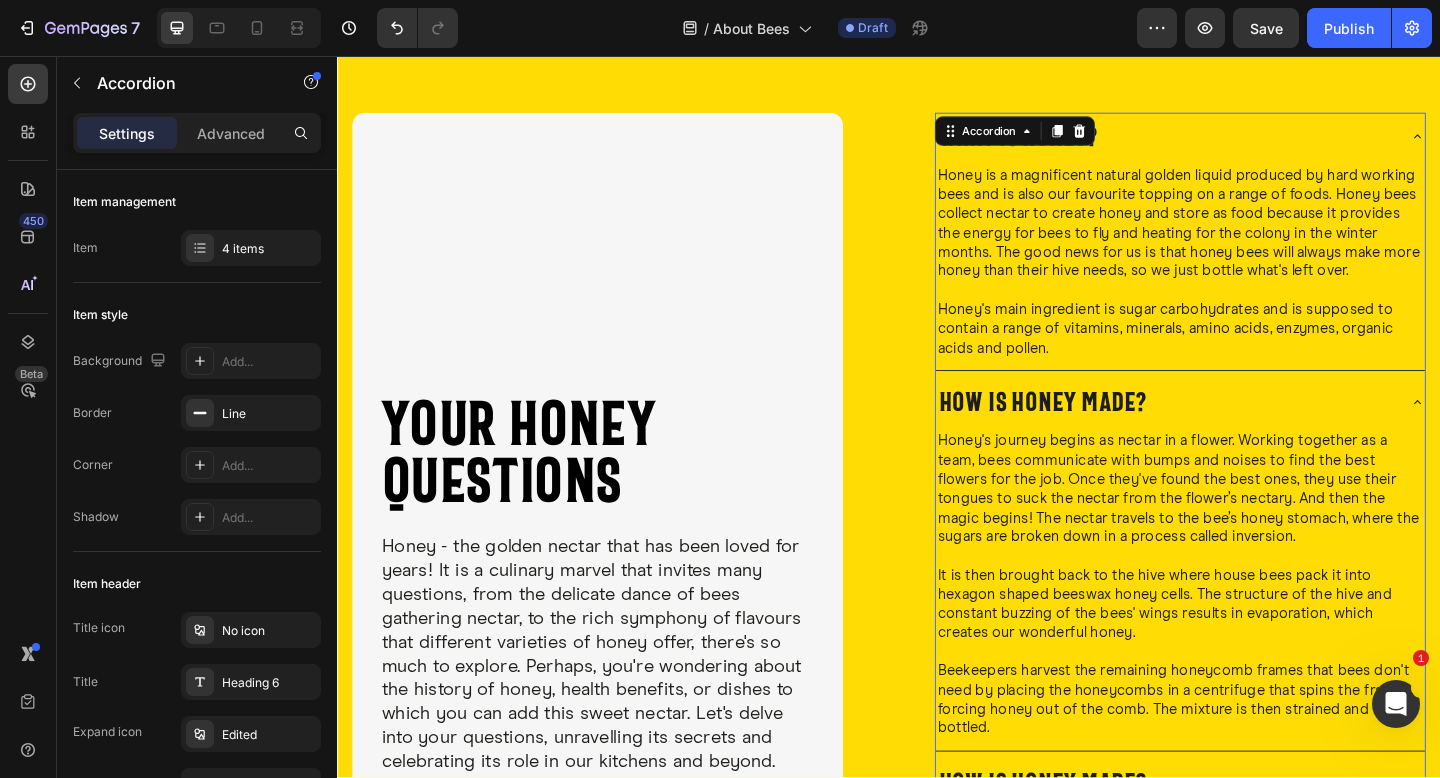click on "how is honey made?" at bounding box center [1238, 433] 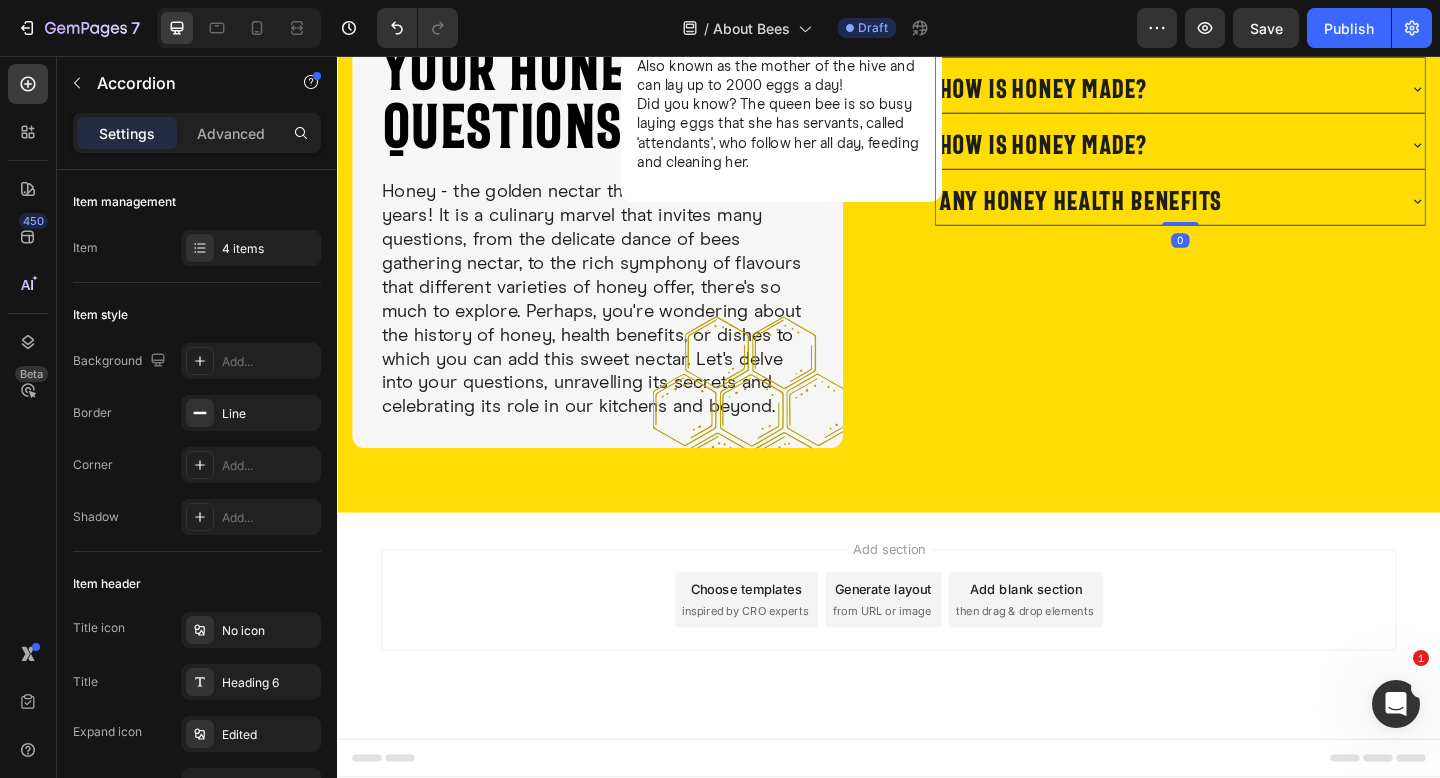 scroll, scrollTop: 1792, scrollLeft: 0, axis: vertical 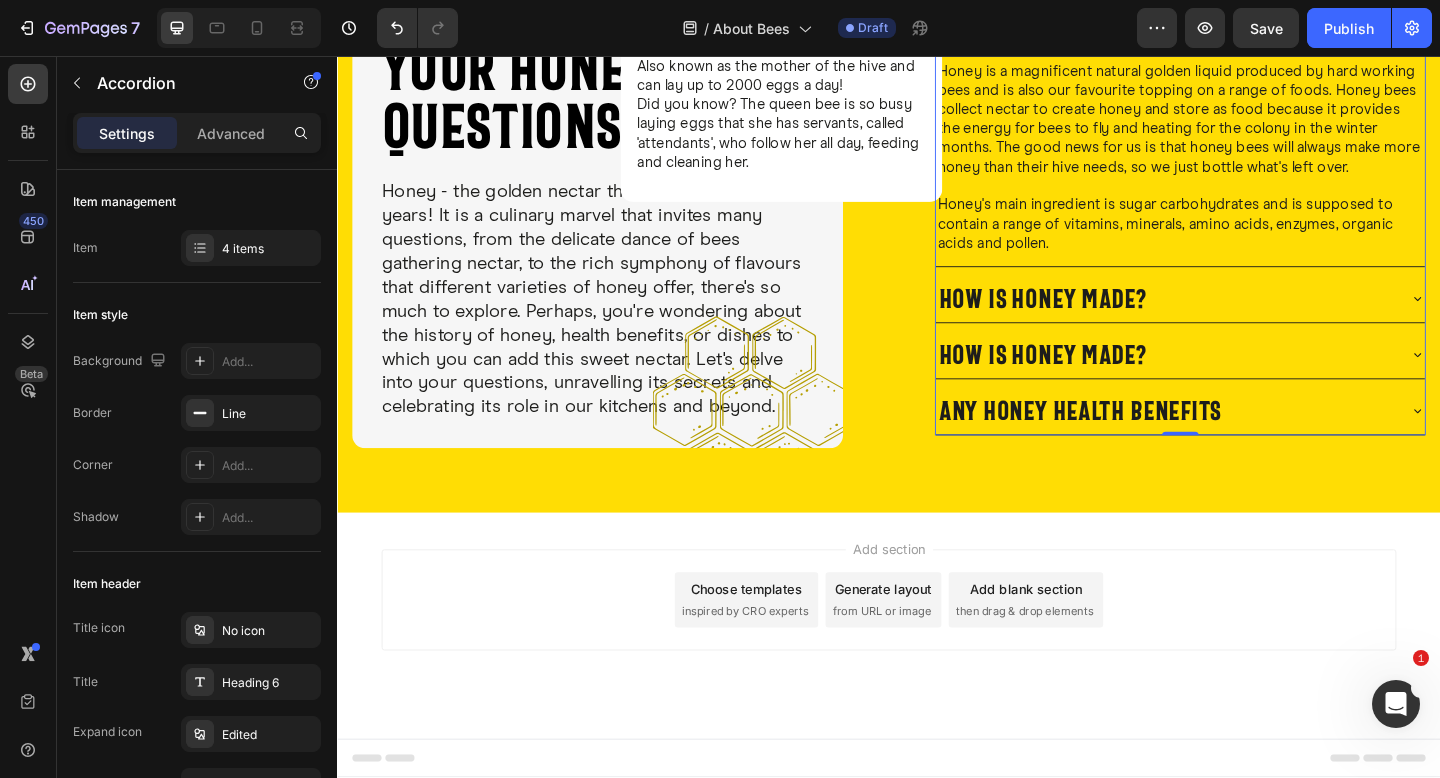 click on "how is honey made?" at bounding box center (1238, 320) 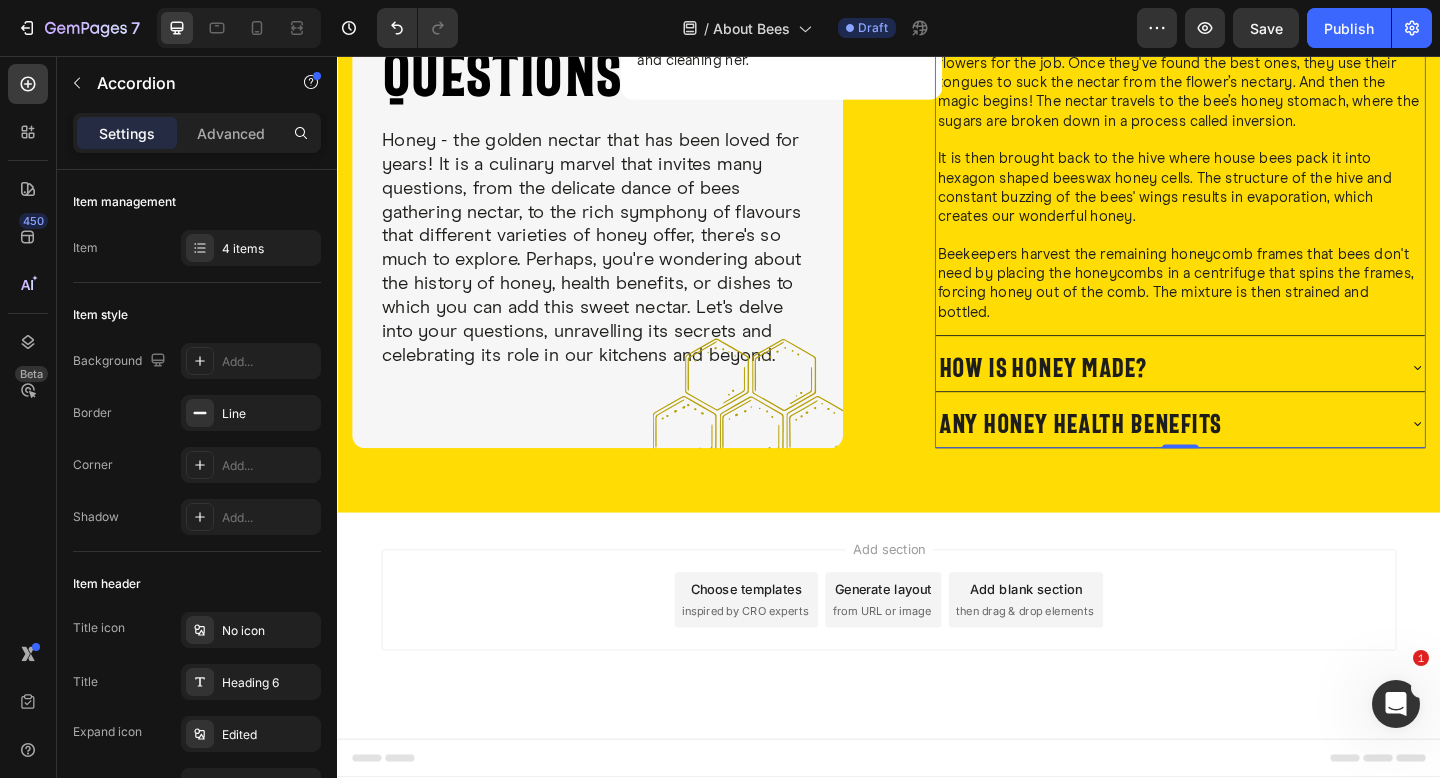 scroll, scrollTop: 1837, scrollLeft: 0, axis: vertical 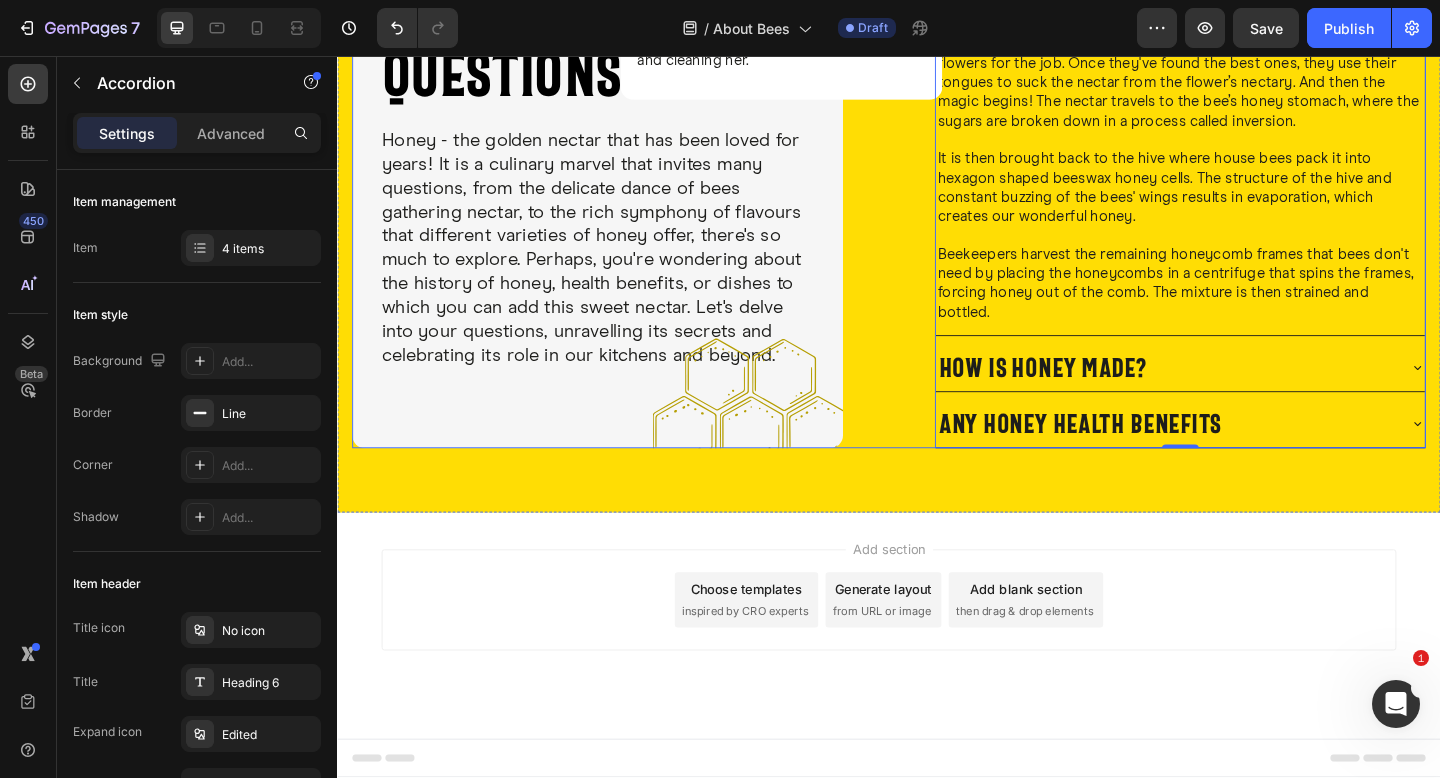 click on "YOUR HONEY QUESTIONS Heading Honey - the golden nectar that has been loved for years! It is a culinary marvel that invites many questions, from the delicate dance of bees gathering nectar, to the rich symphony of flavours that different varieties of honey offer, there's so much to explore. Perhaps, you're wondering about the history of honey, health benefits, or dishes to which you can add this sweet nectar. Let's delve into your questions, unravelling its secrets and celebrating its role in our kitchens and beyond. Text Block Image Row" at bounding box center (620, 188) 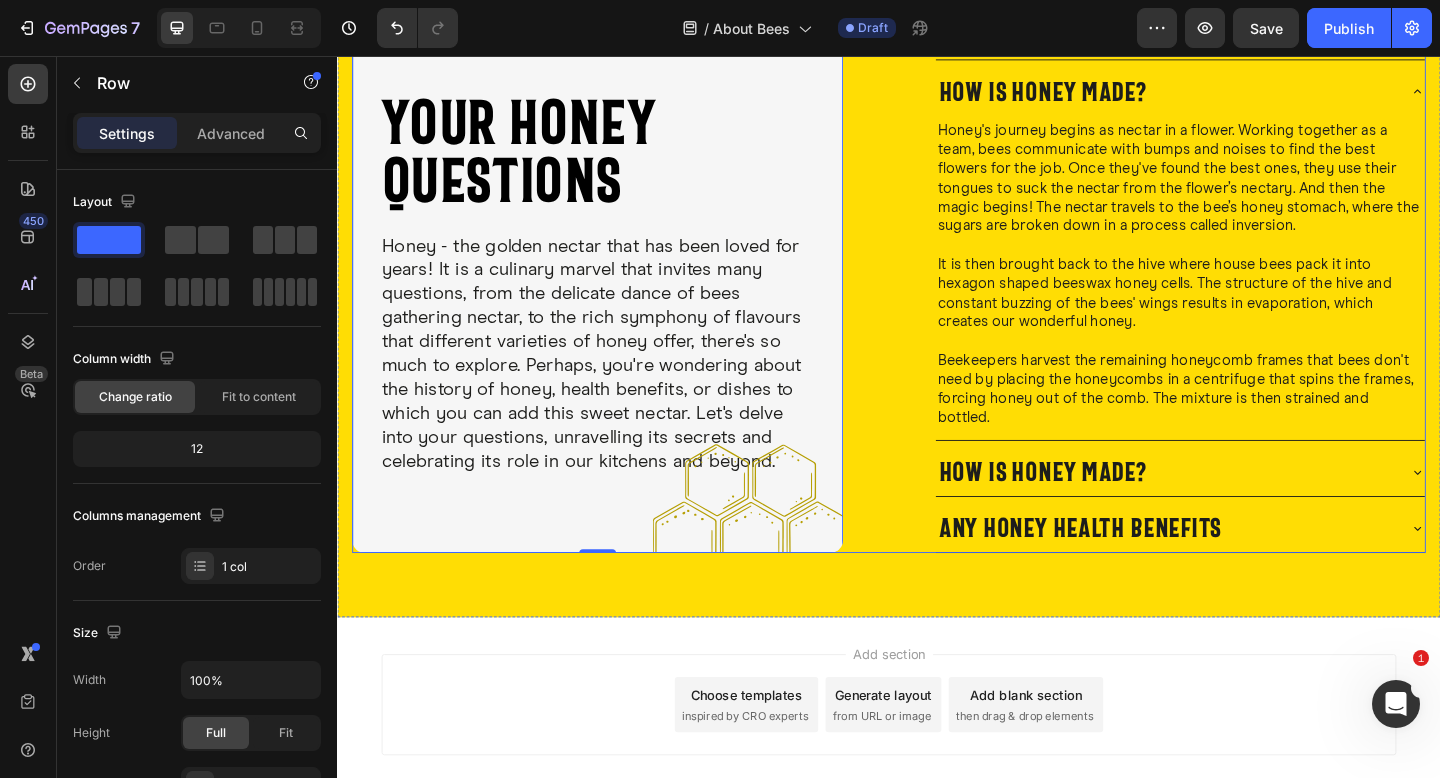 scroll, scrollTop: 2219, scrollLeft: 0, axis: vertical 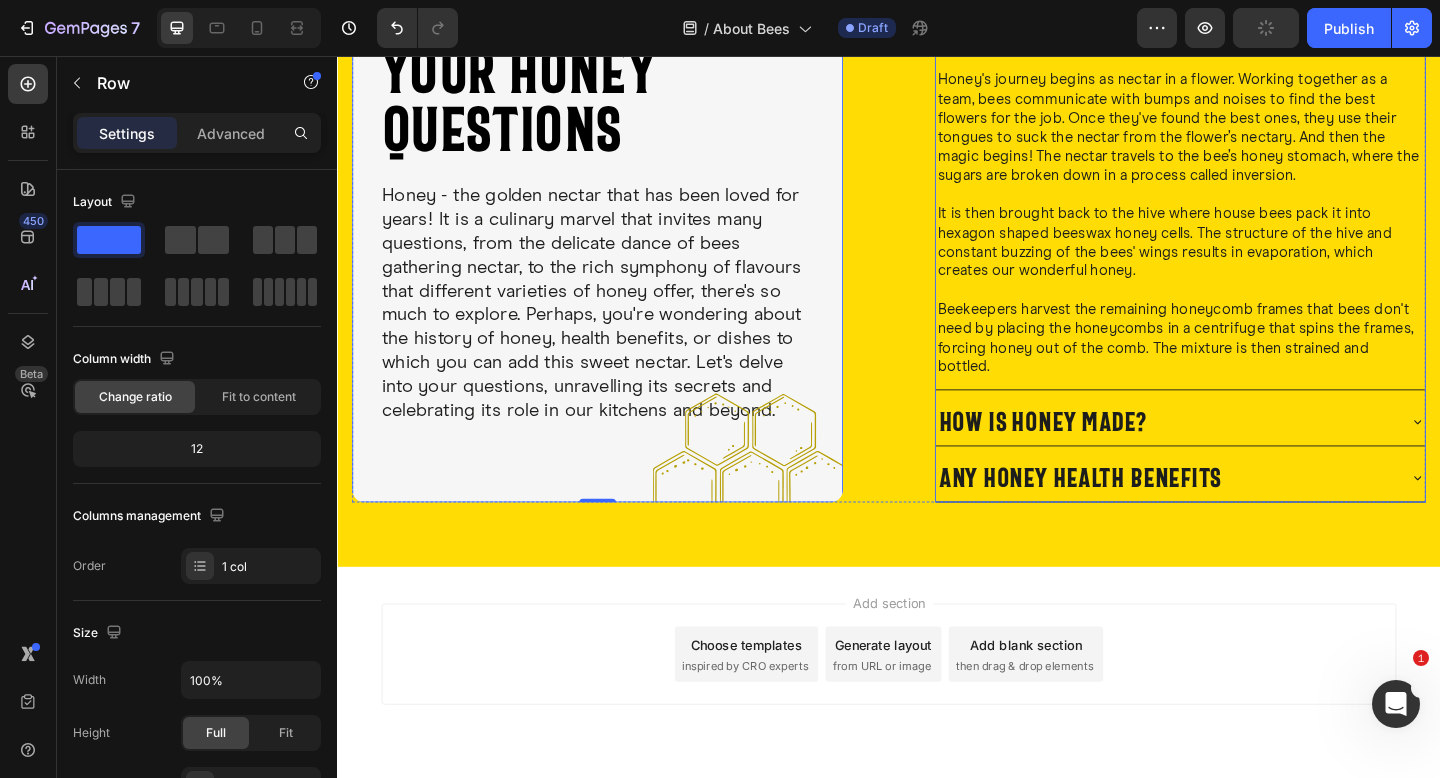click on "how is honey made?" at bounding box center [1238, 454] 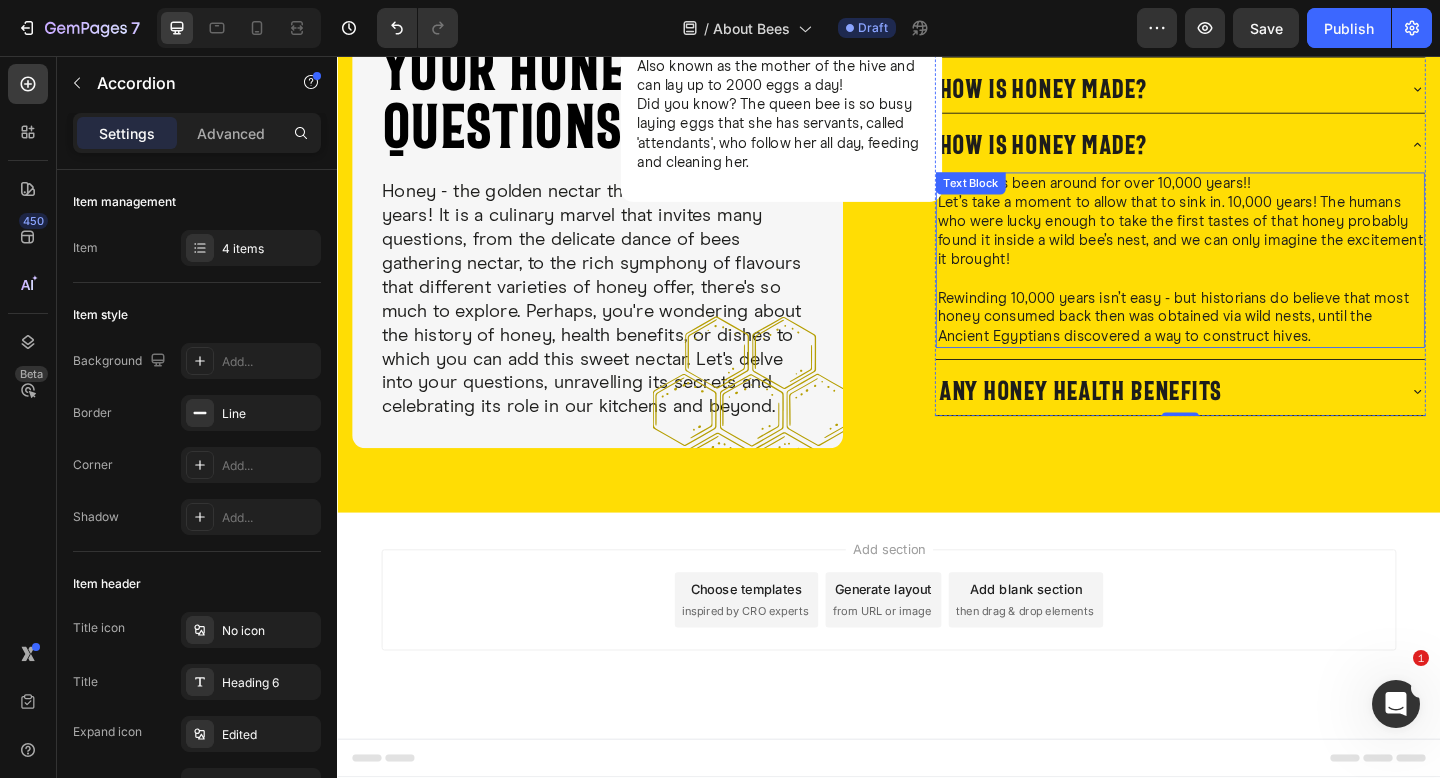 scroll, scrollTop: 1959, scrollLeft: 0, axis: vertical 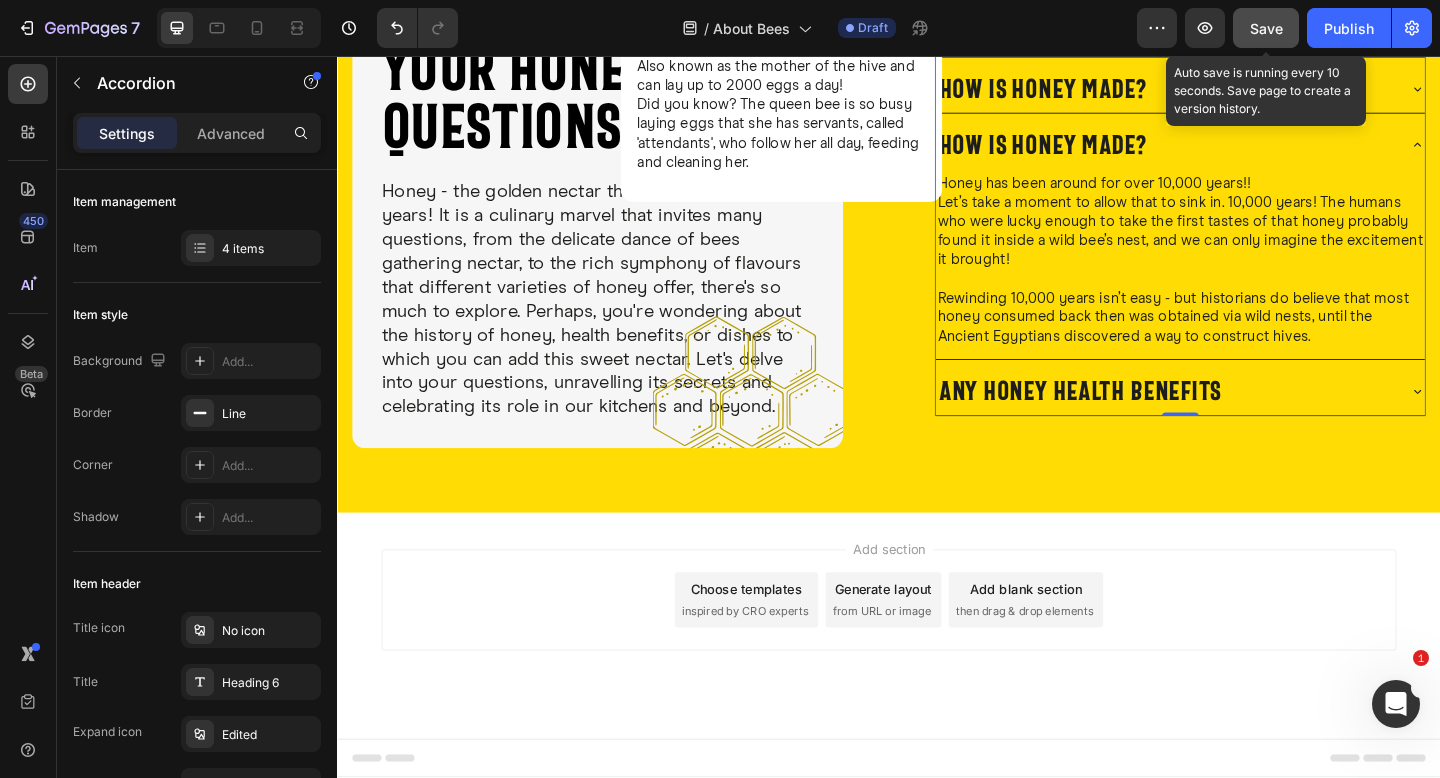 click on "Save" 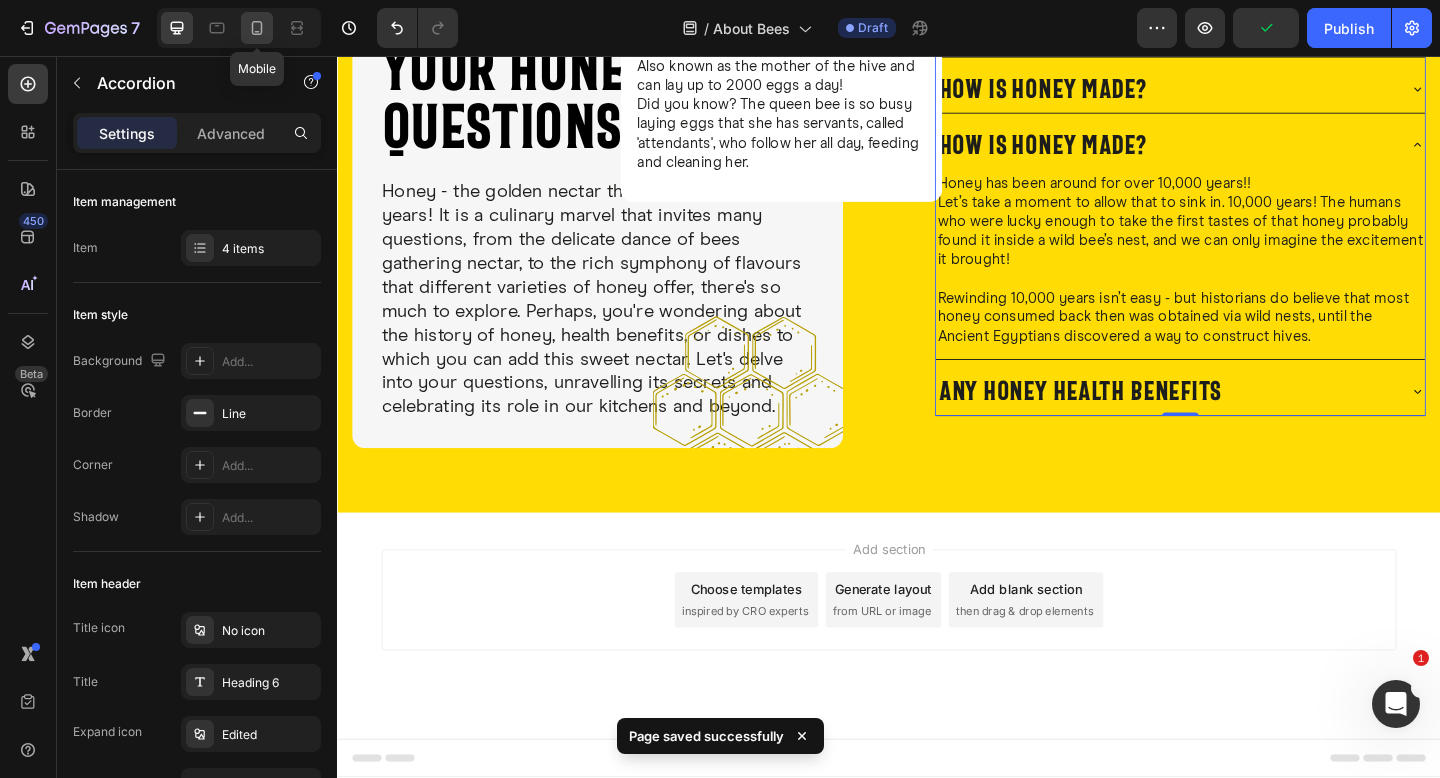 click 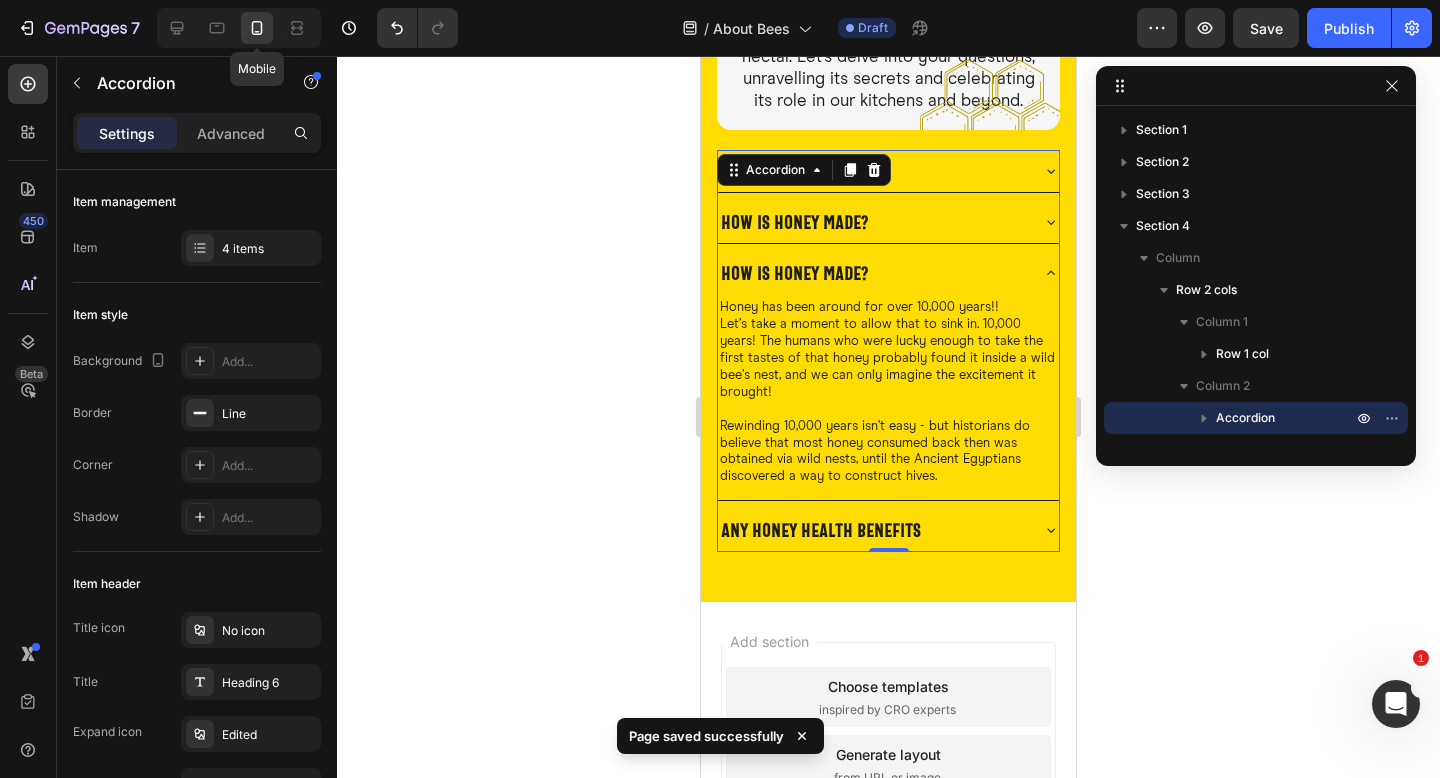 scroll, scrollTop: 2294, scrollLeft: 0, axis: vertical 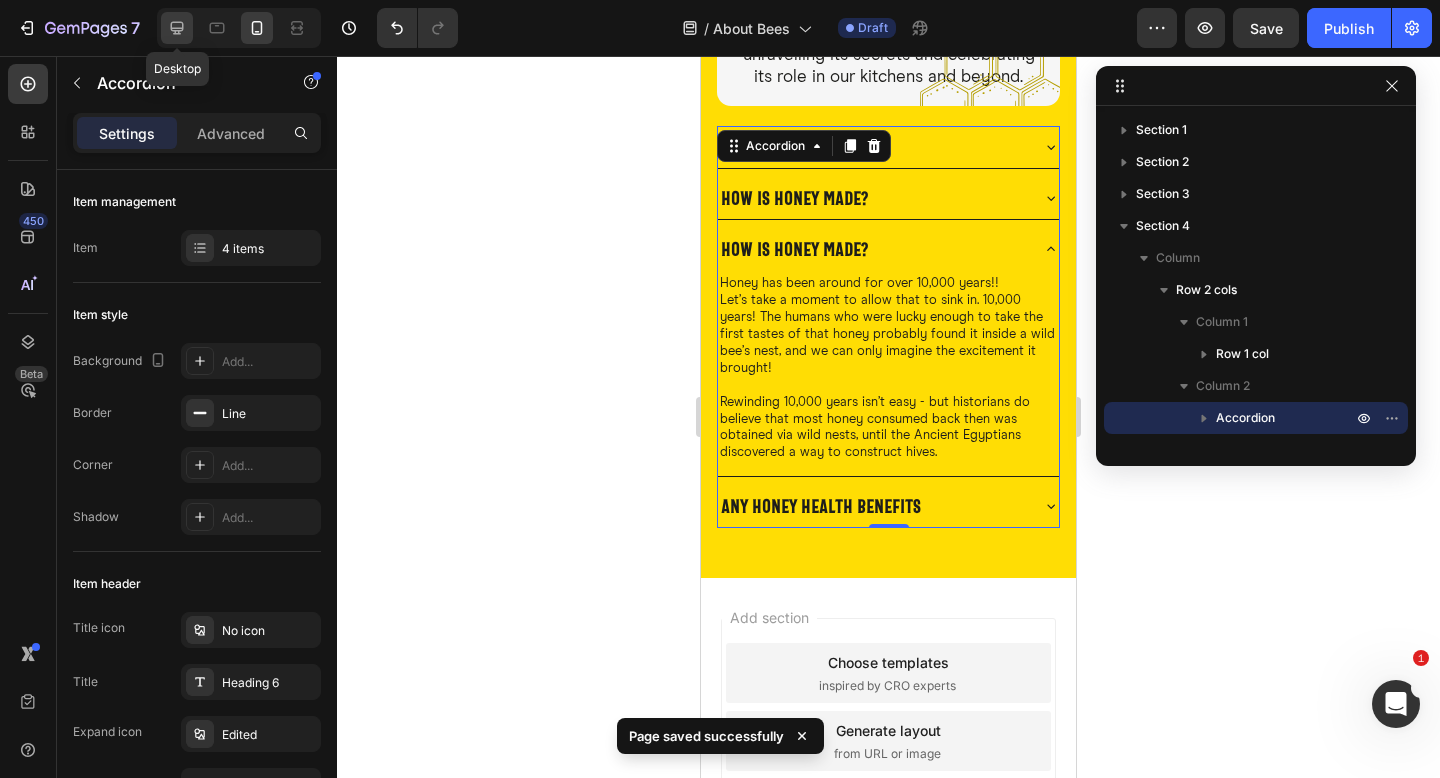 click 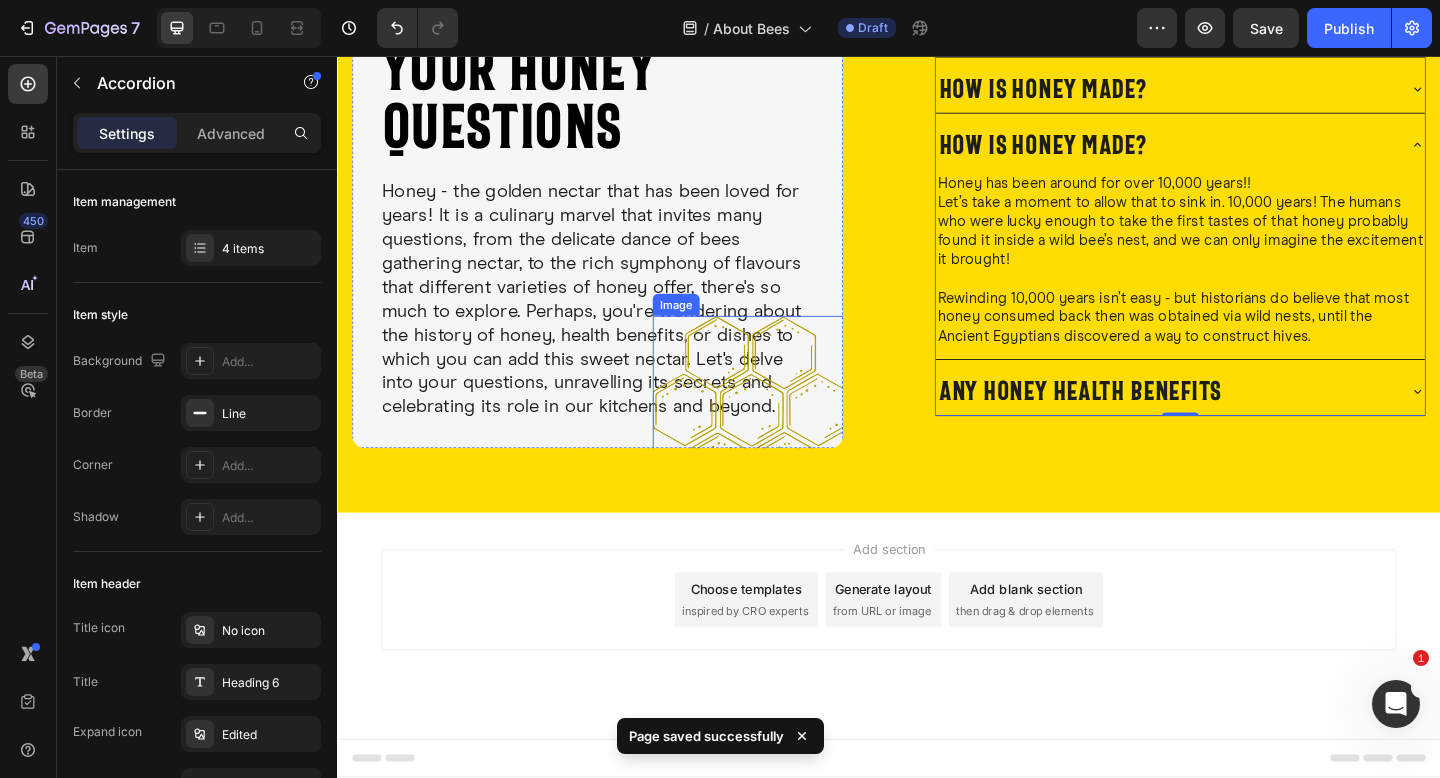 scroll, scrollTop: 1510, scrollLeft: 0, axis: vertical 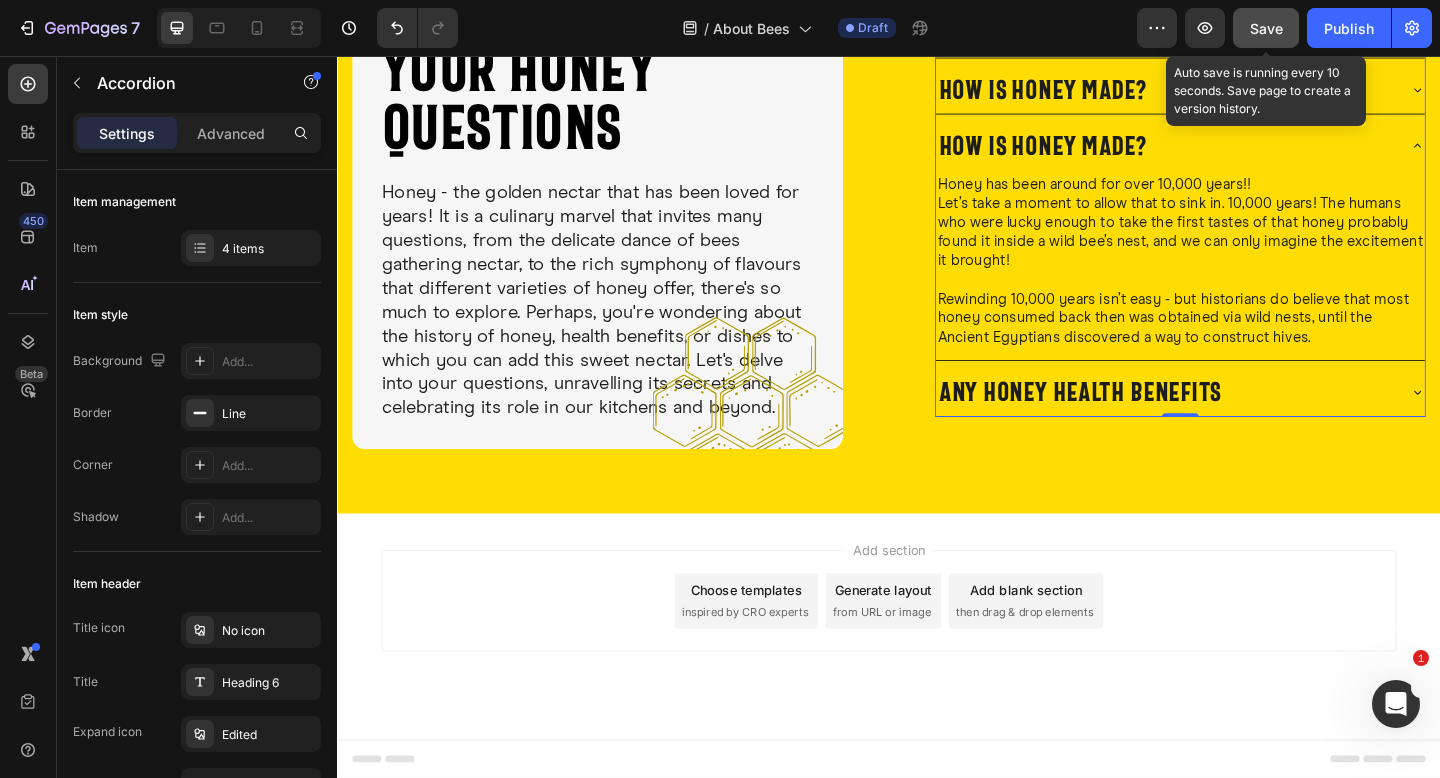 click on "Save" 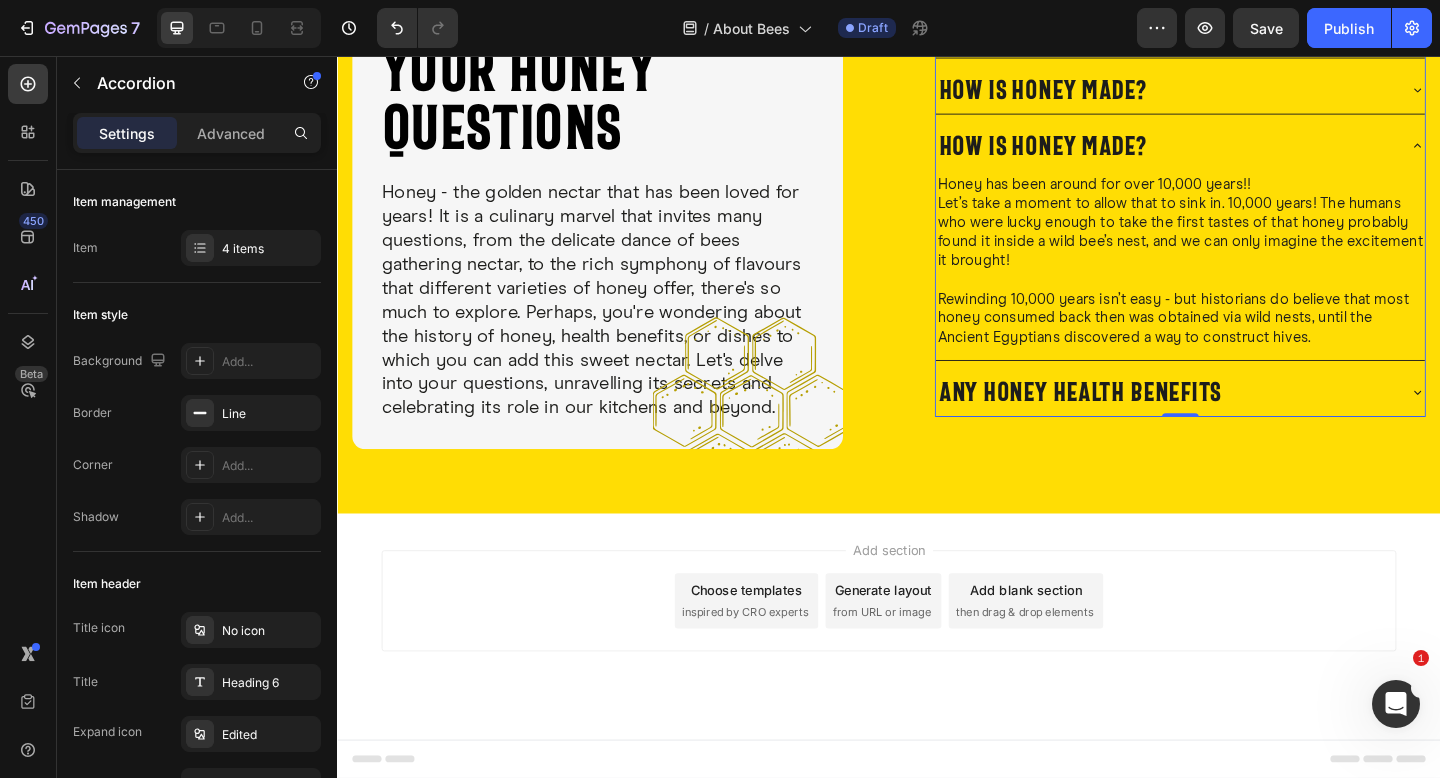click on "Add section Choose templates inspired by CRO experts Generate layout from URL or image Add blank section then drag & drop elements" at bounding box center (937, 677) 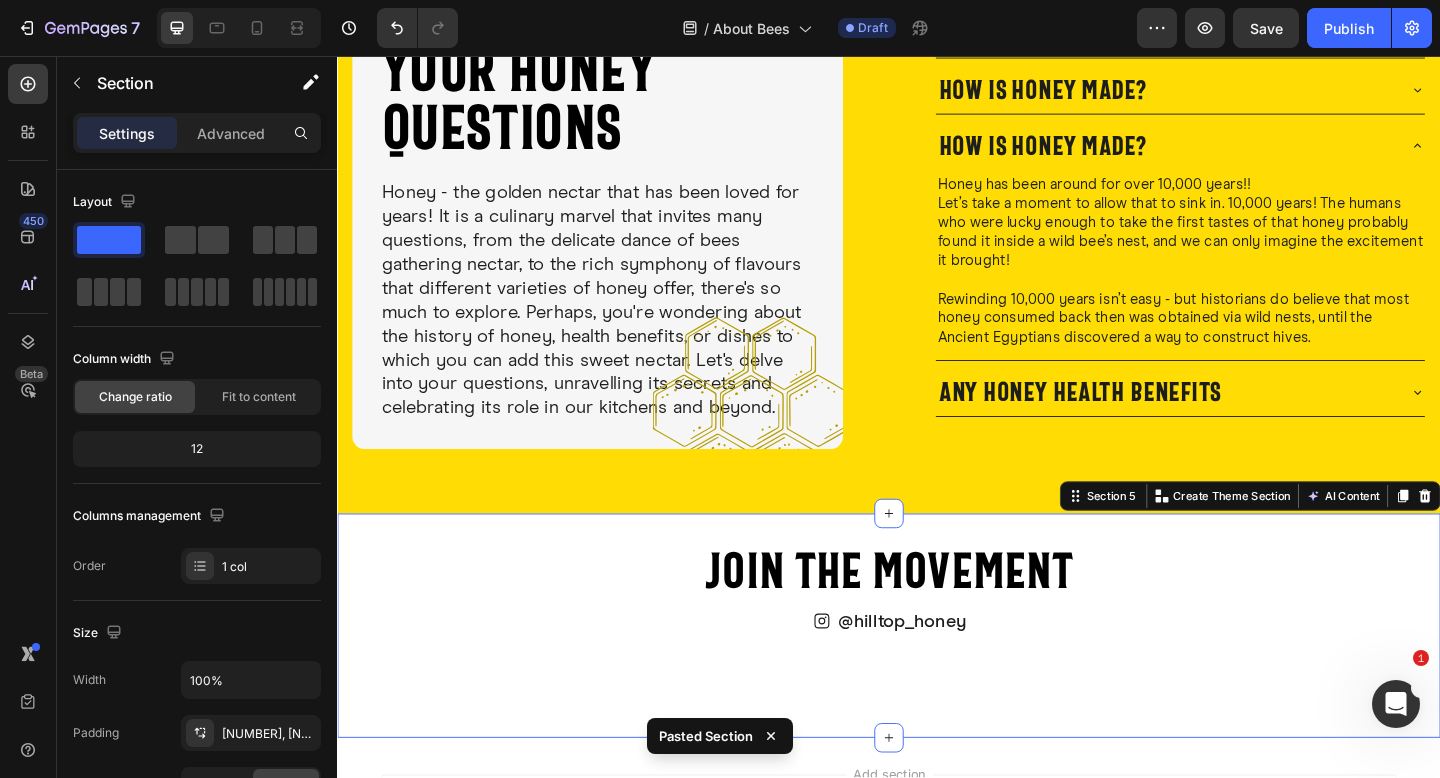 scroll, scrollTop: 1819, scrollLeft: 0, axis: vertical 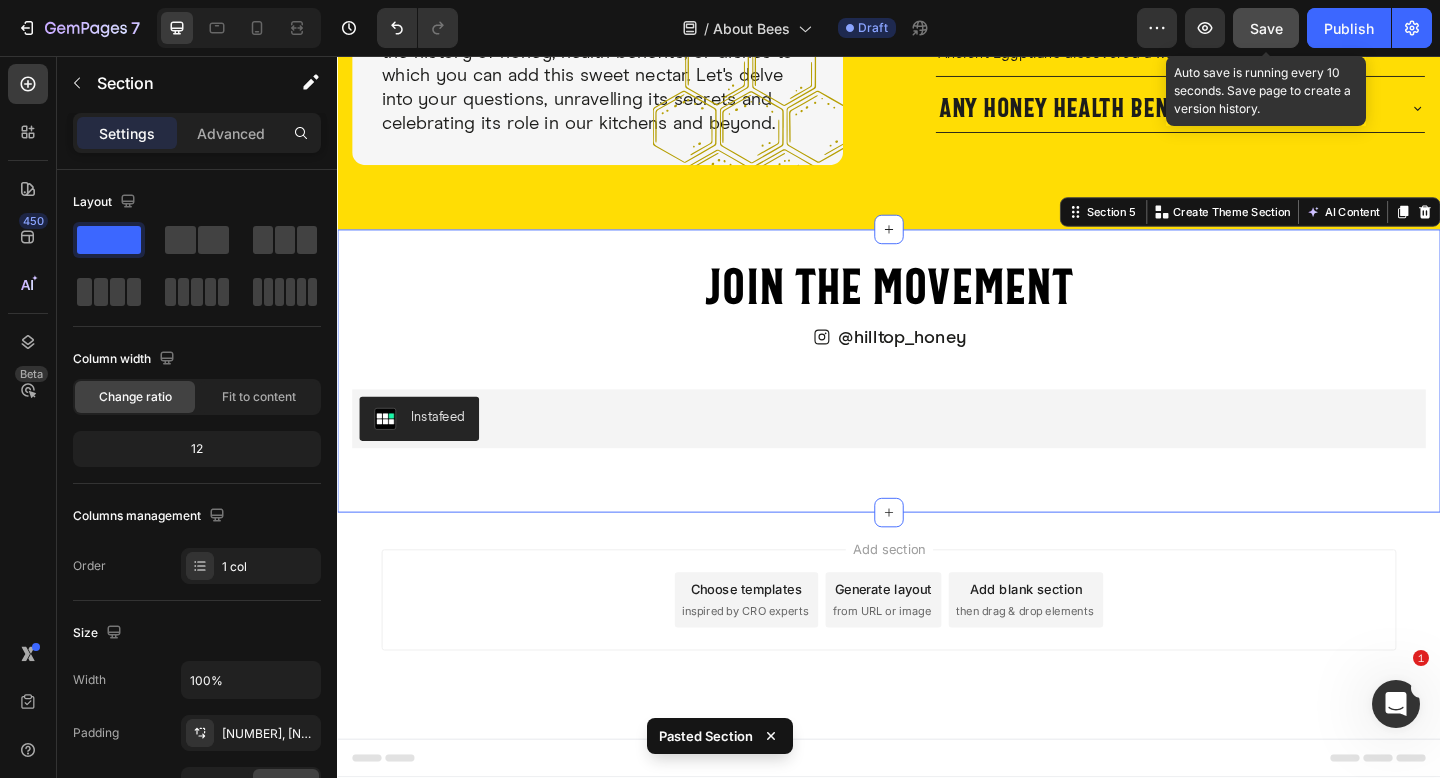 click on "Save" 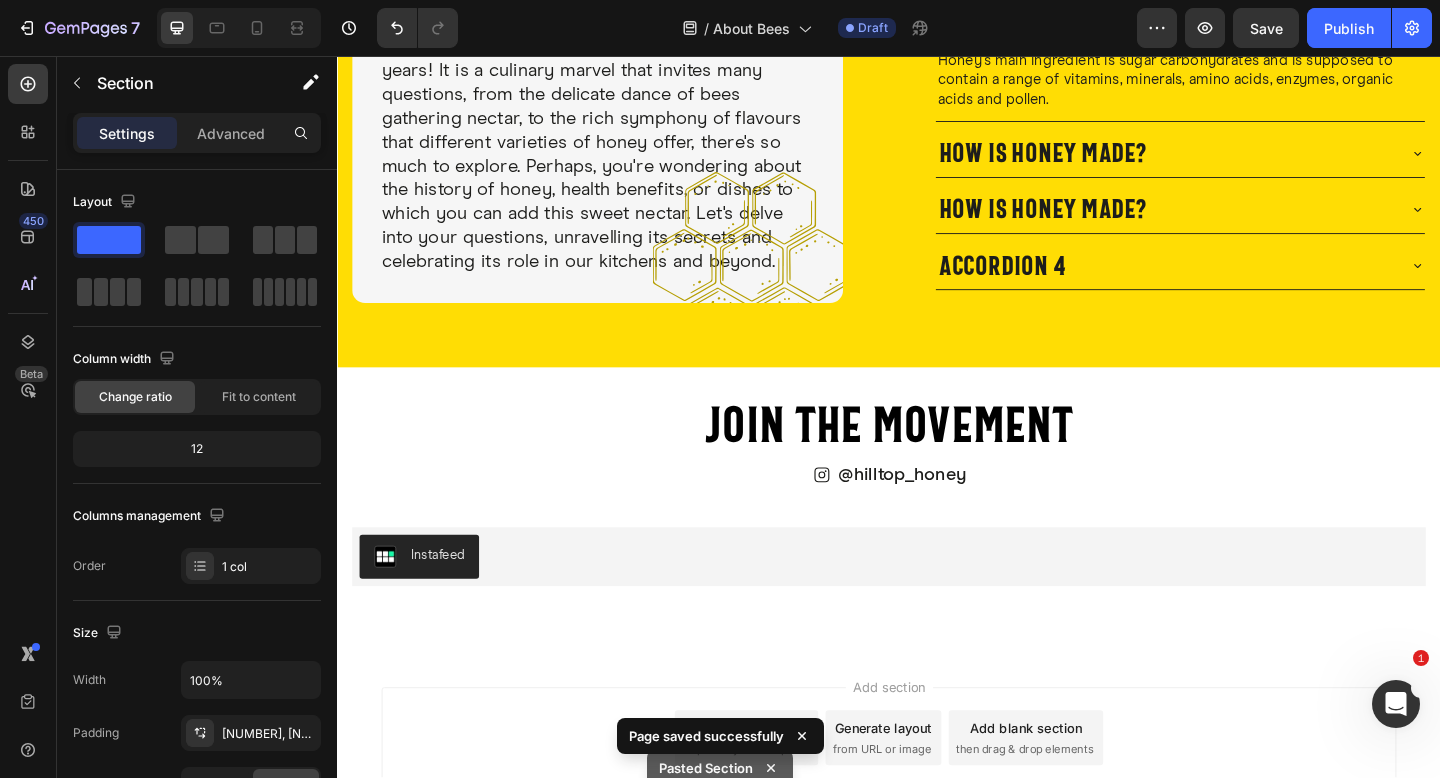 scroll, scrollTop: 2331, scrollLeft: 0, axis: vertical 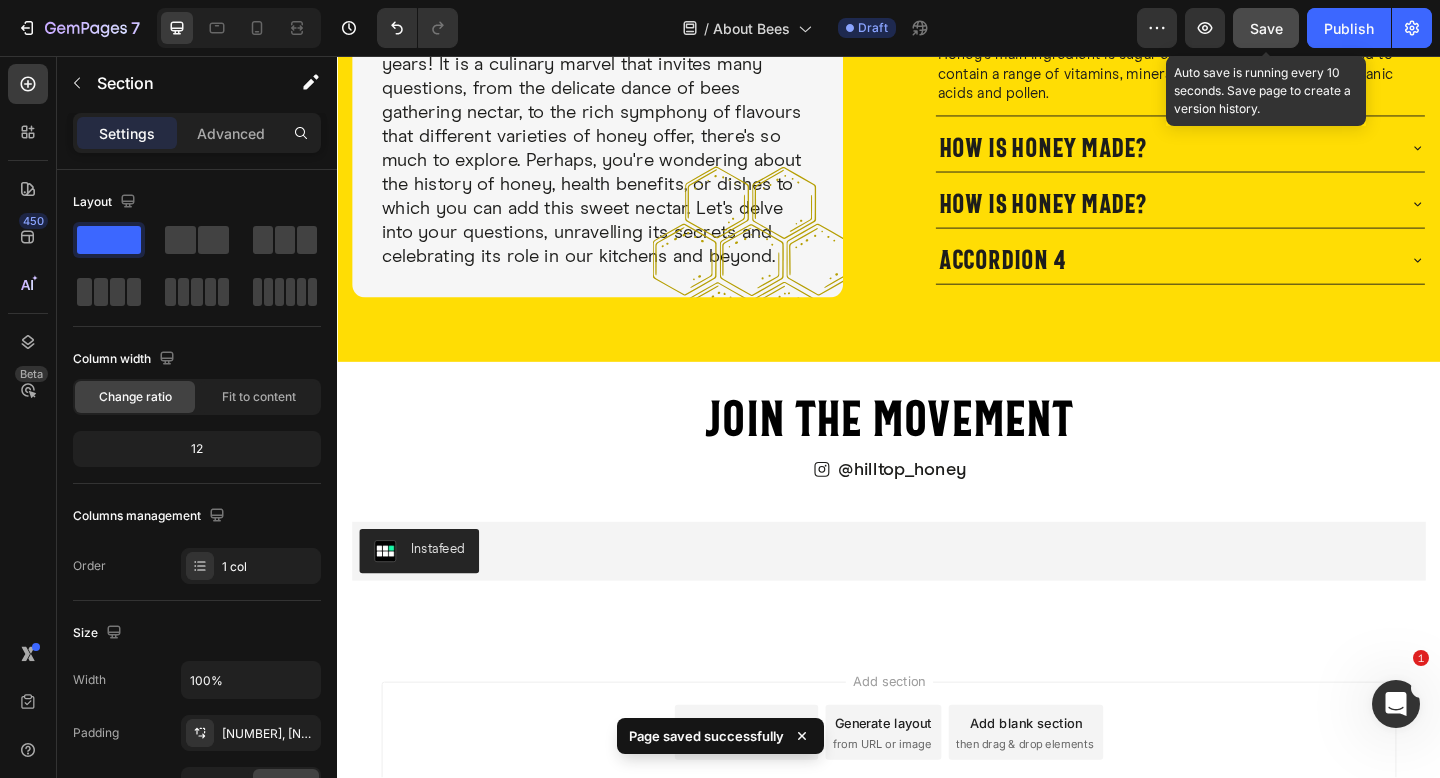 click on "Save" at bounding box center [1266, 28] 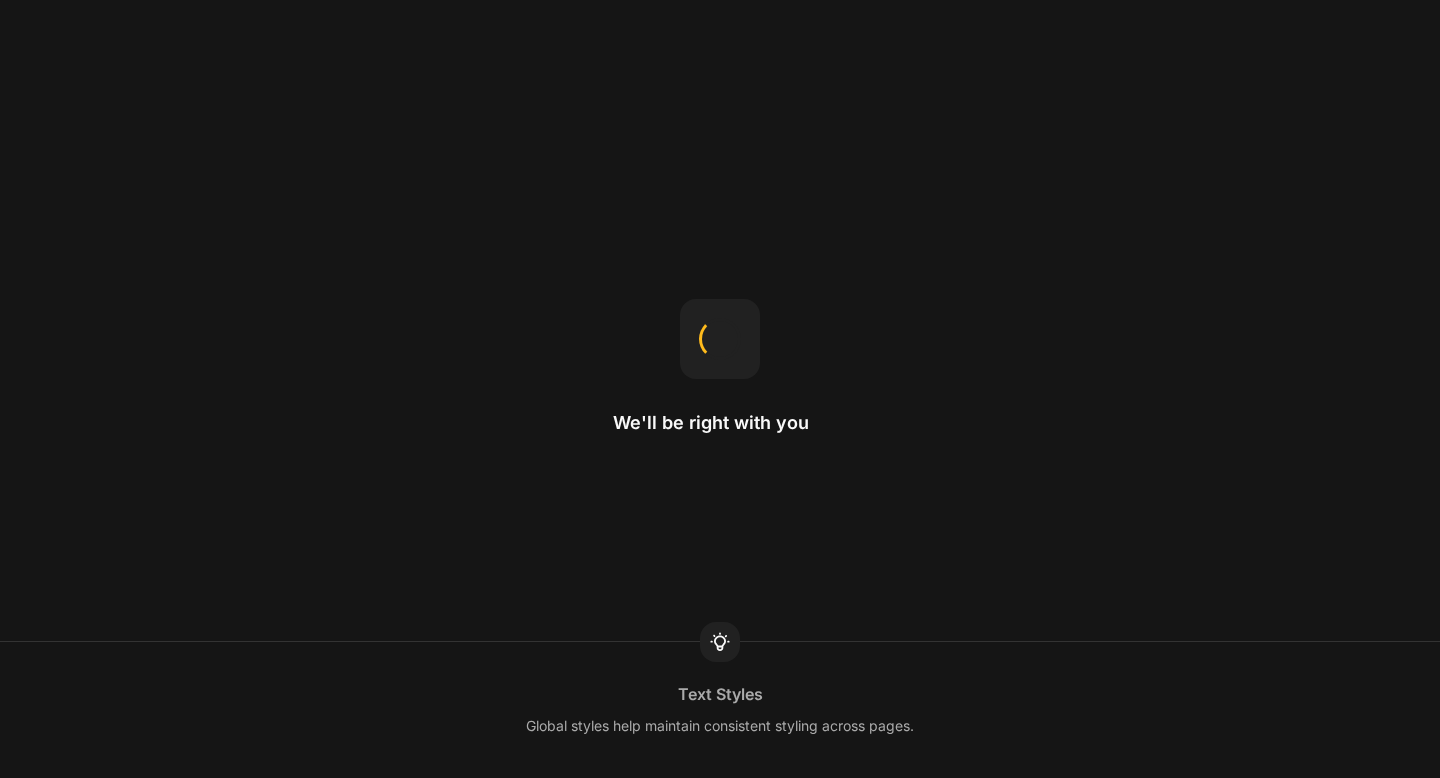 scroll, scrollTop: 0, scrollLeft: 0, axis: both 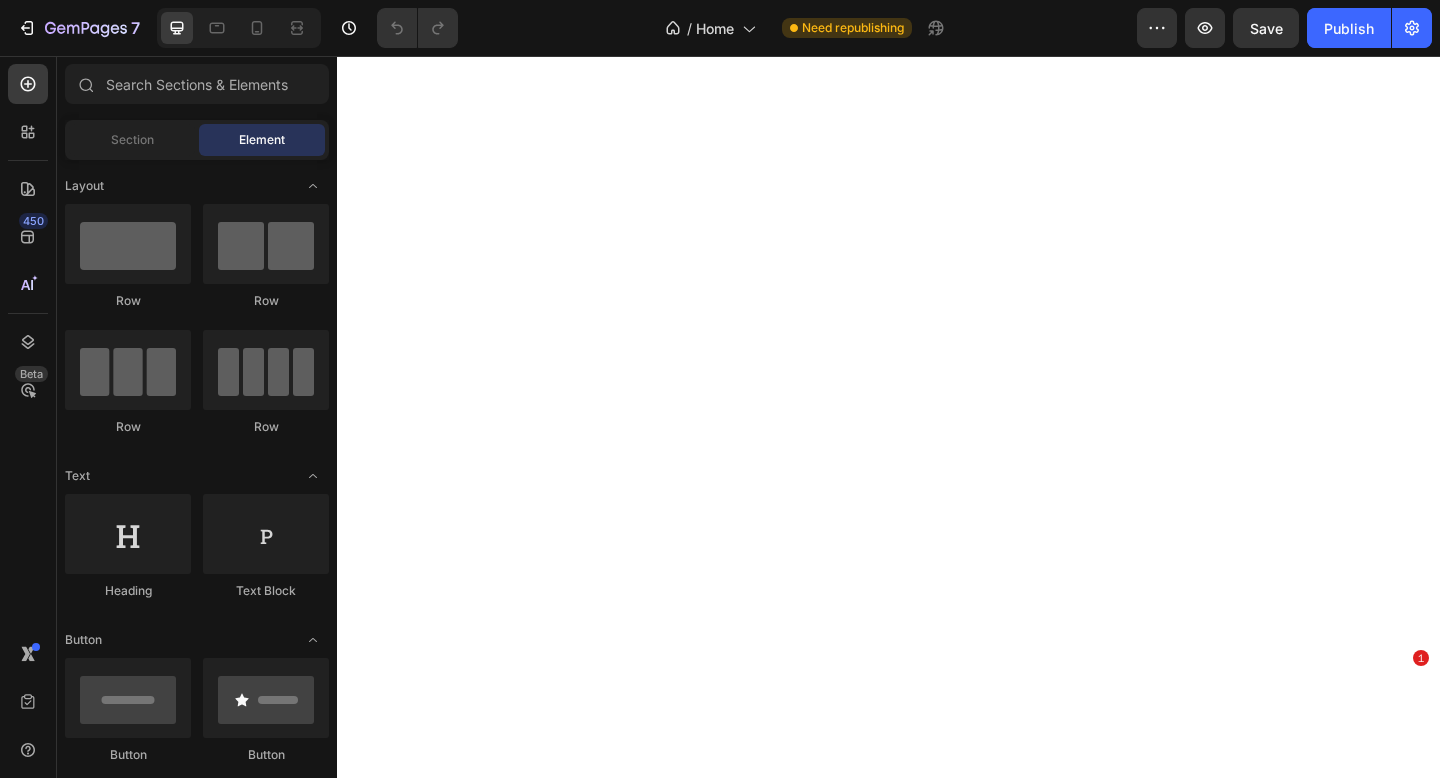 select on "574481186310718251" 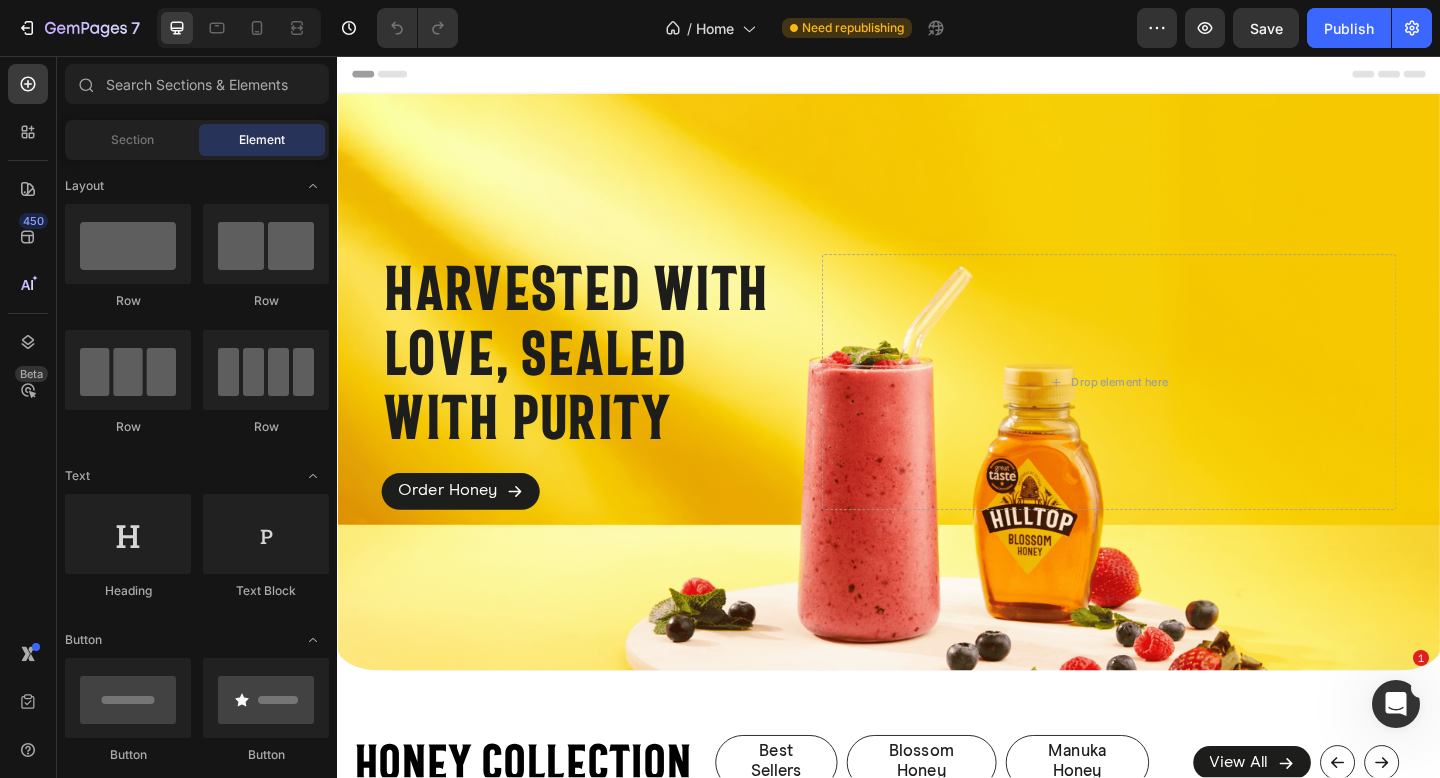 scroll, scrollTop: 0, scrollLeft: 0, axis: both 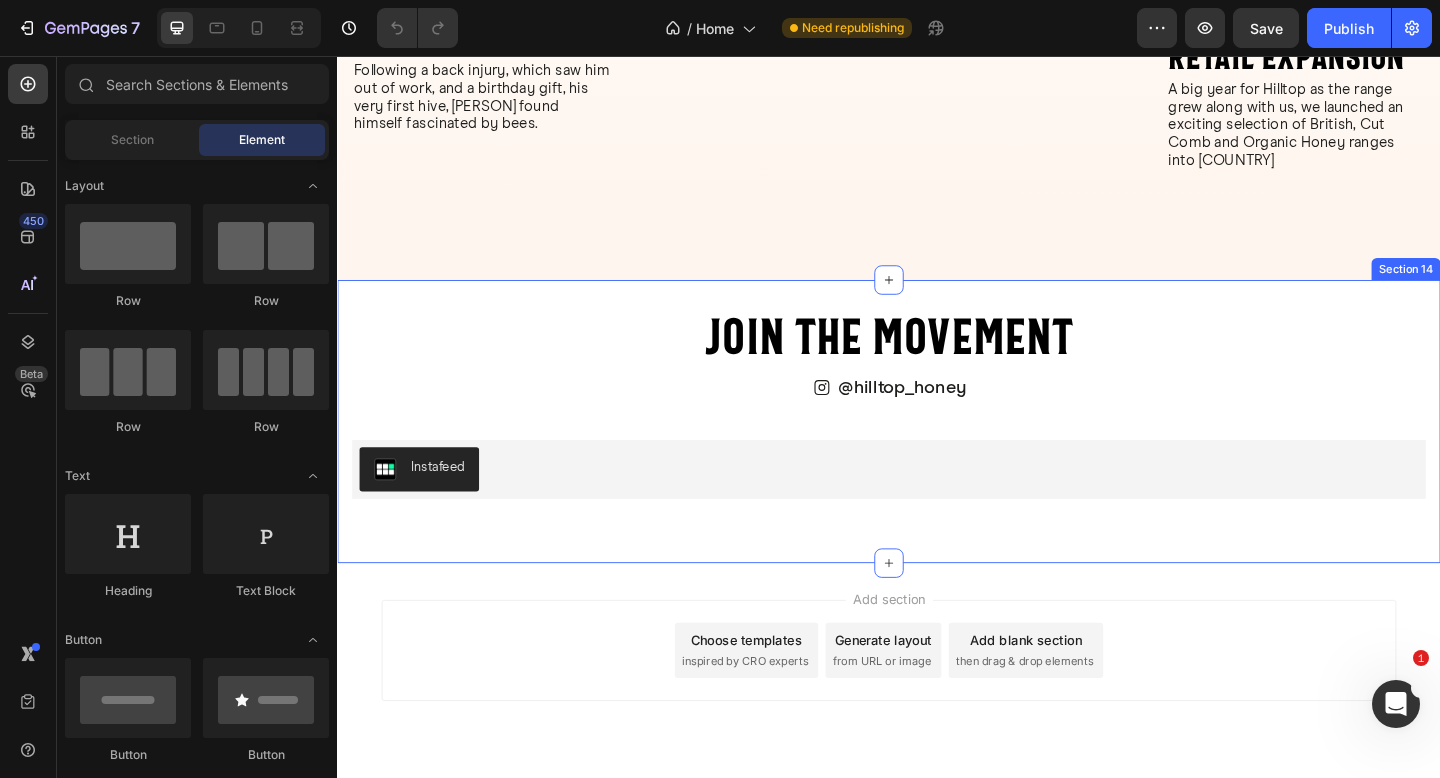 click on "Join the movement Heading
@[USERNAME], Button Instafeed Instafeed Section 14" at bounding box center (937, 454) 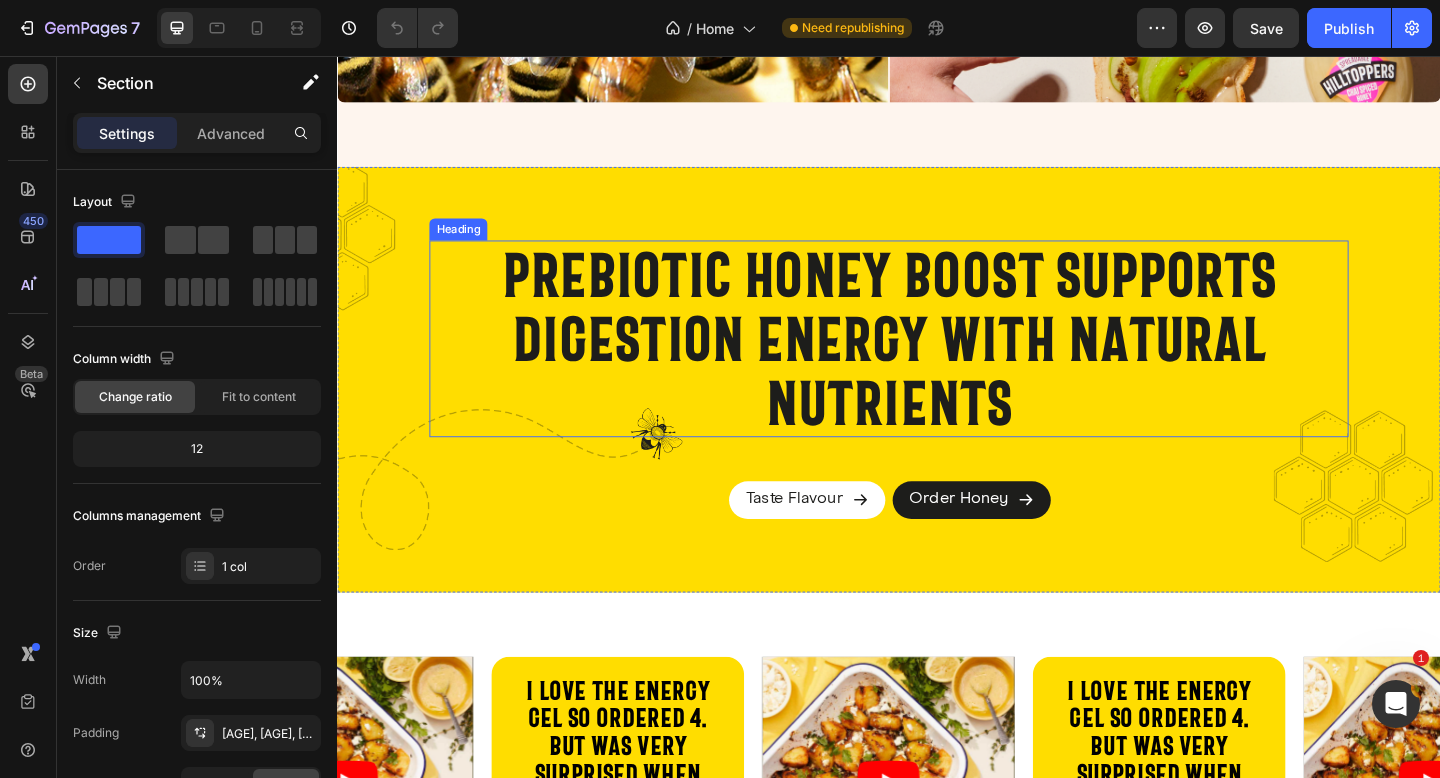 scroll, scrollTop: 2662, scrollLeft: 0, axis: vertical 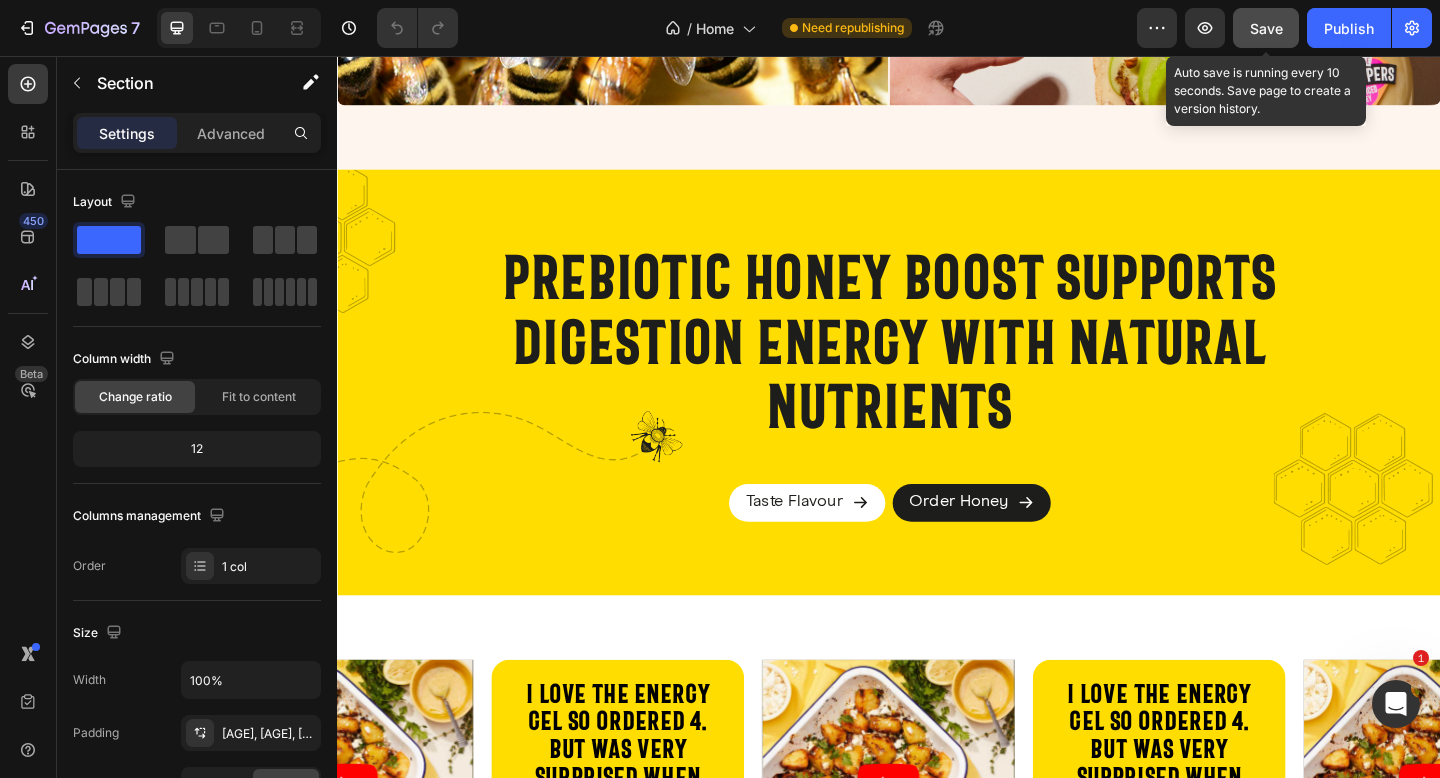 click on "Save" at bounding box center [1266, 28] 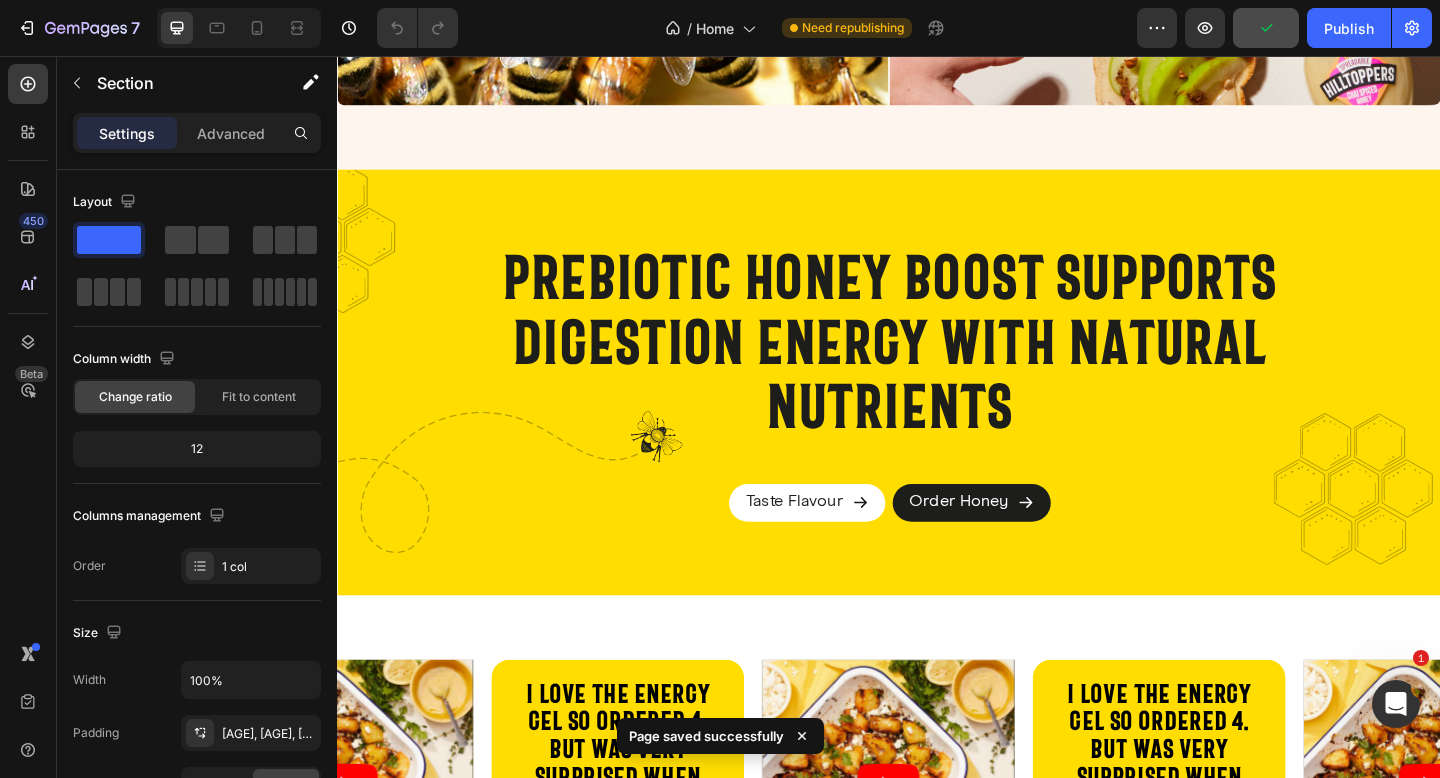 type 